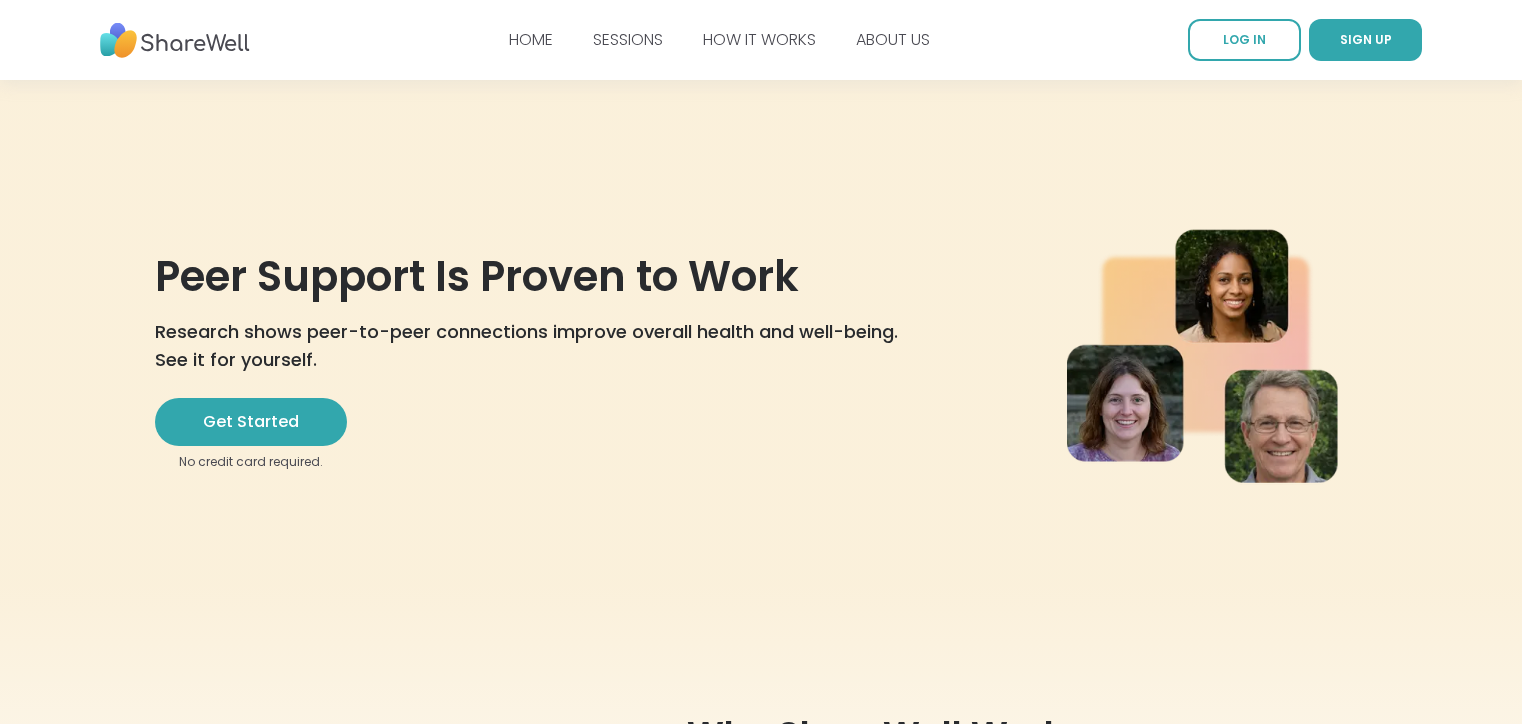 scroll, scrollTop: 0, scrollLeft: 0, axis: both 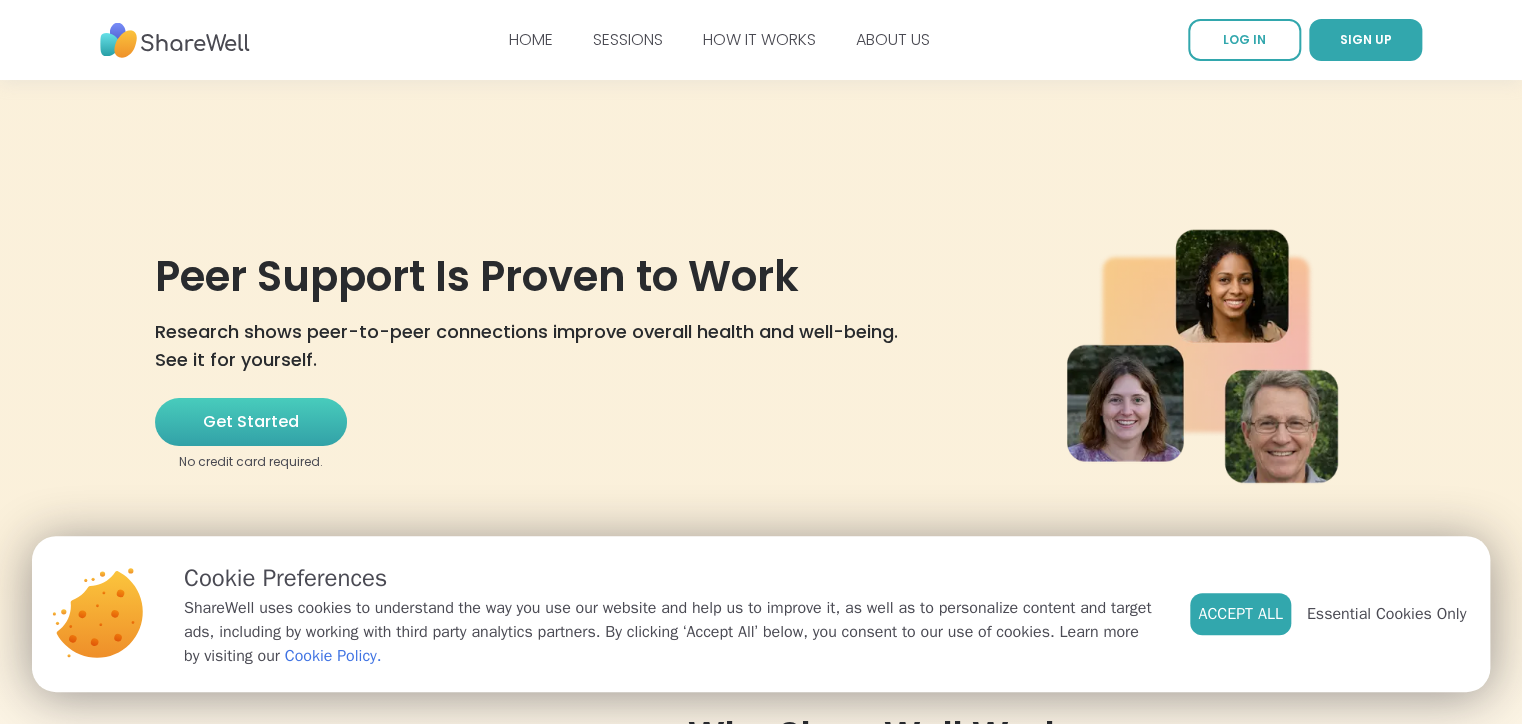 click on "Get Started" at bounding box center (251, 422) 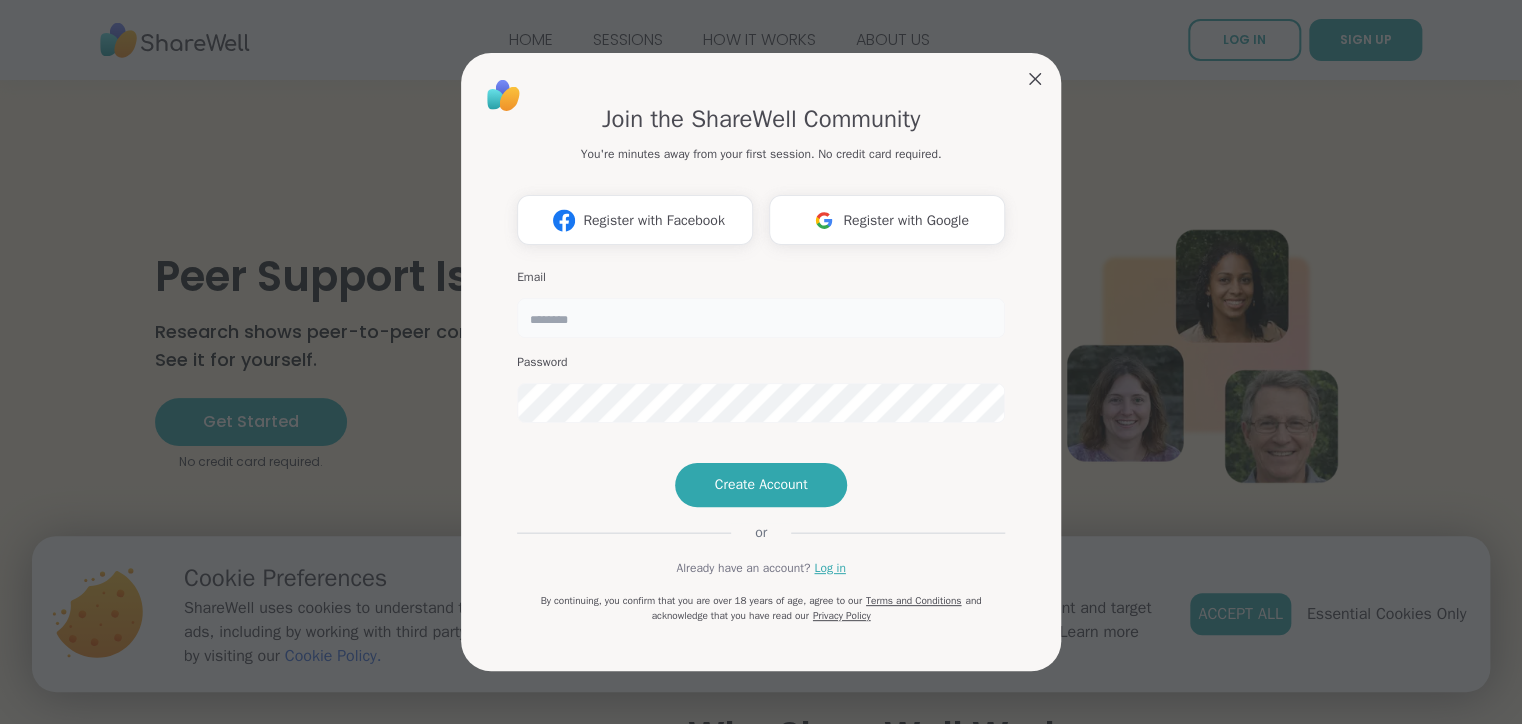 click at bounding box center [761, 318] 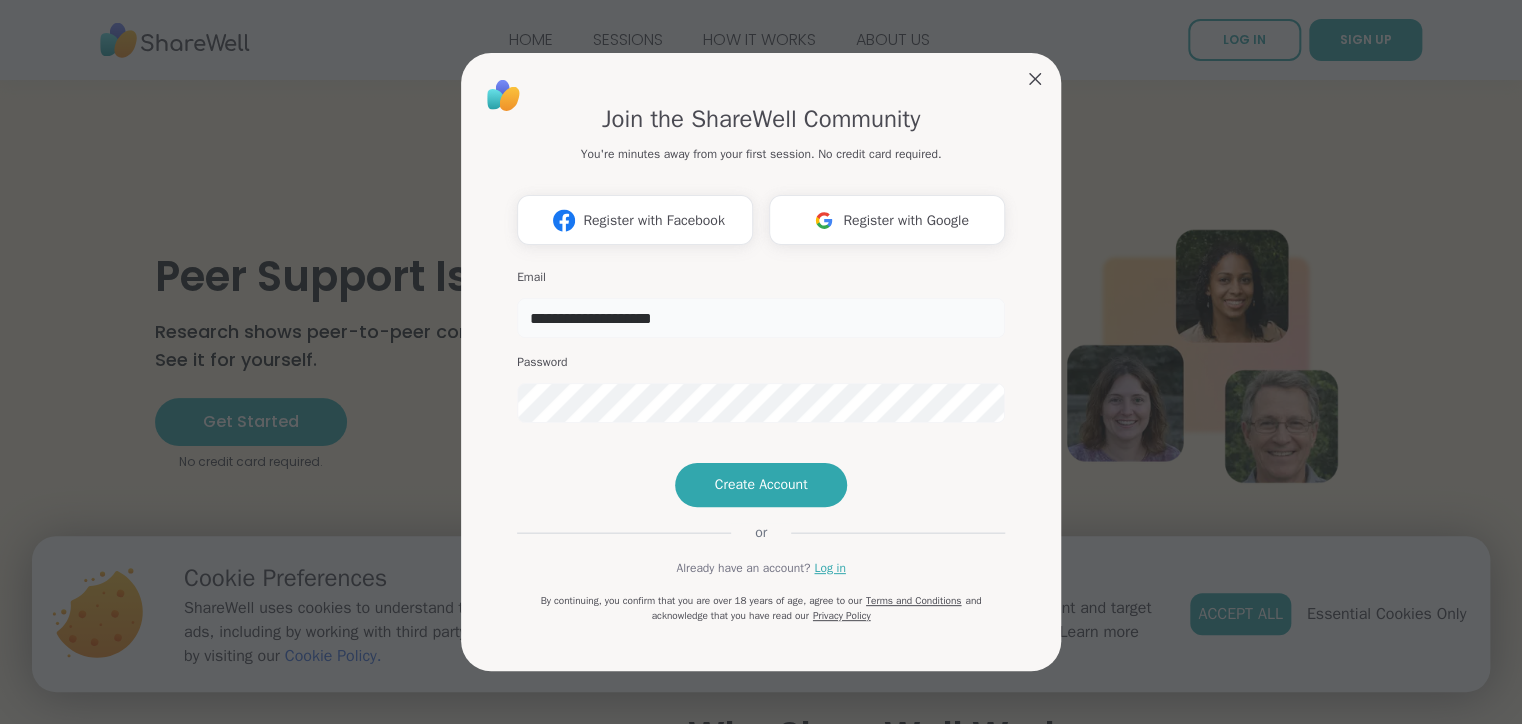 type on "**********" 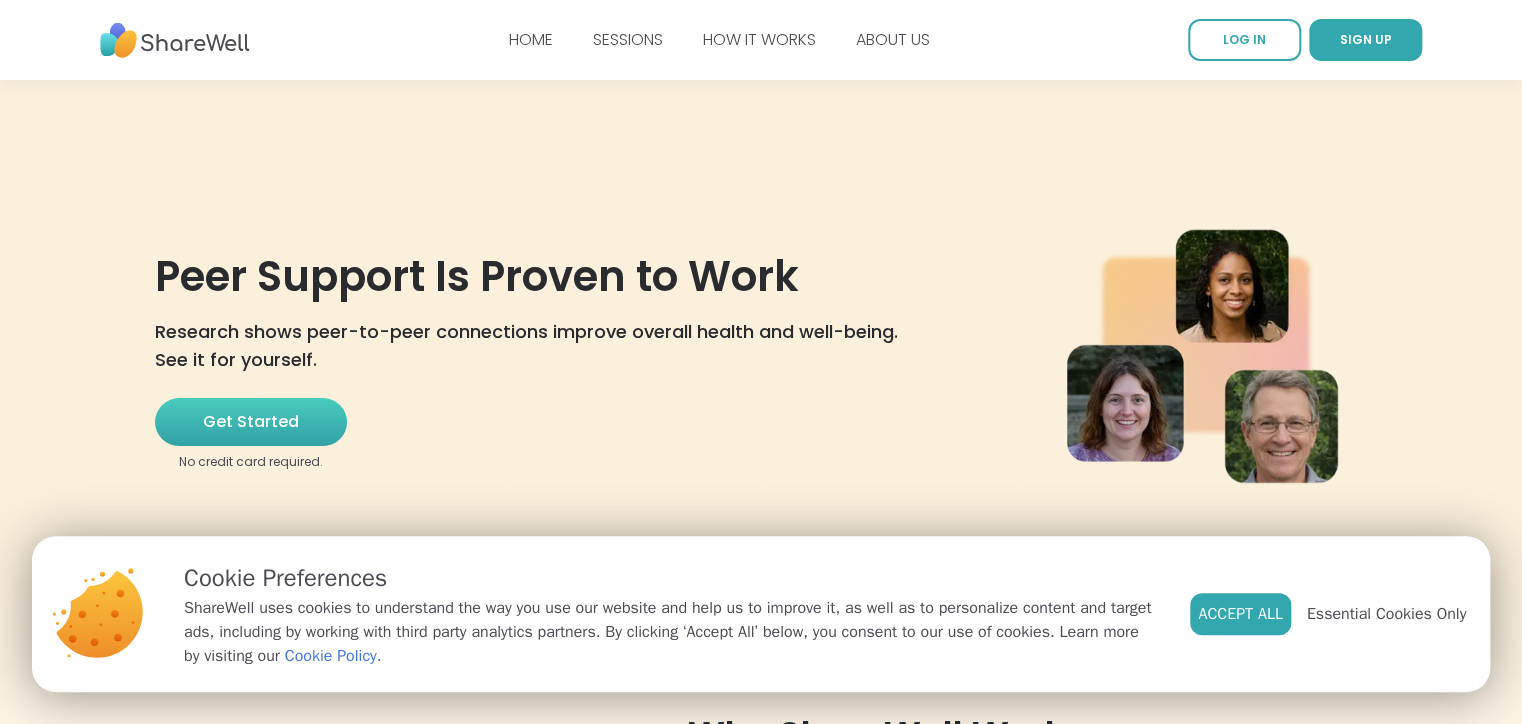 click on "Get Started" at bounding box center [251, 422] 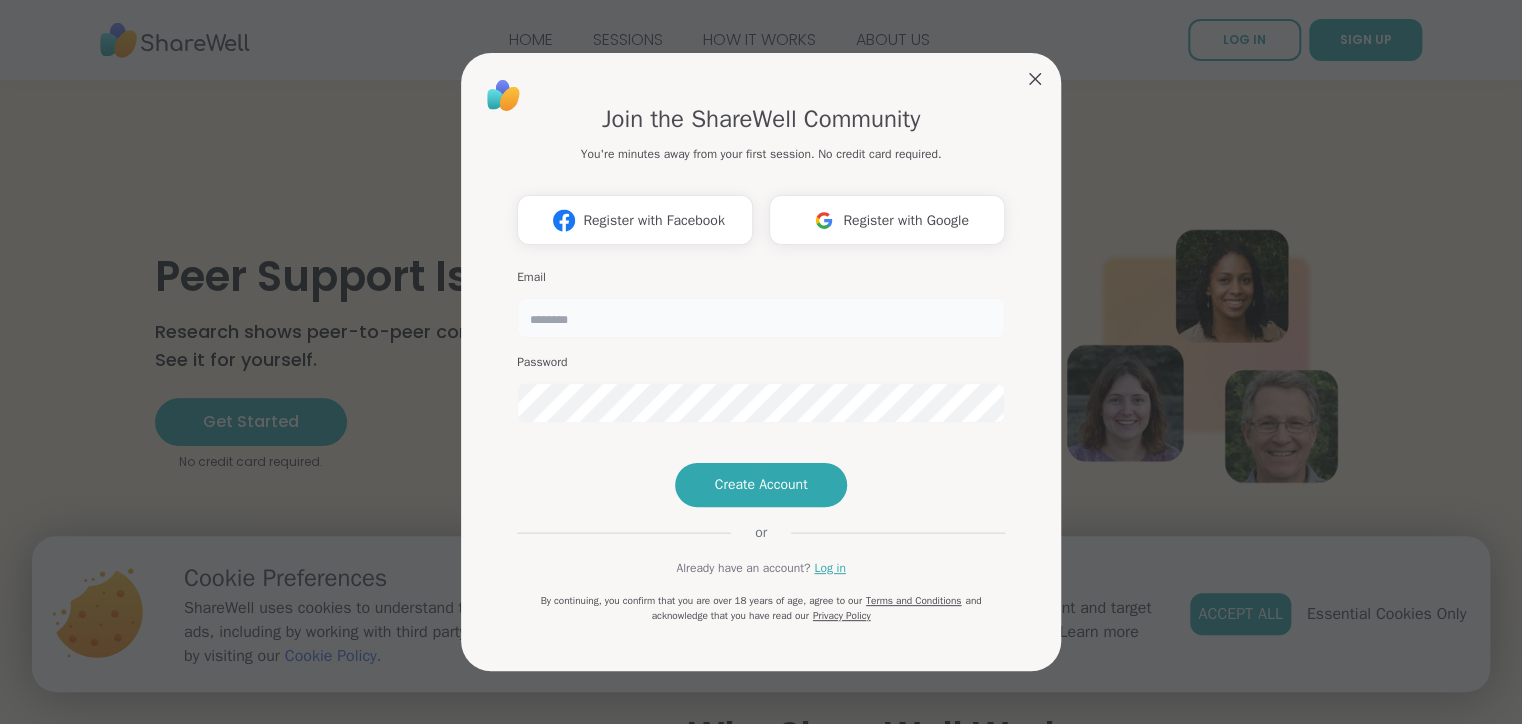 click at bounding box center [761, 318] 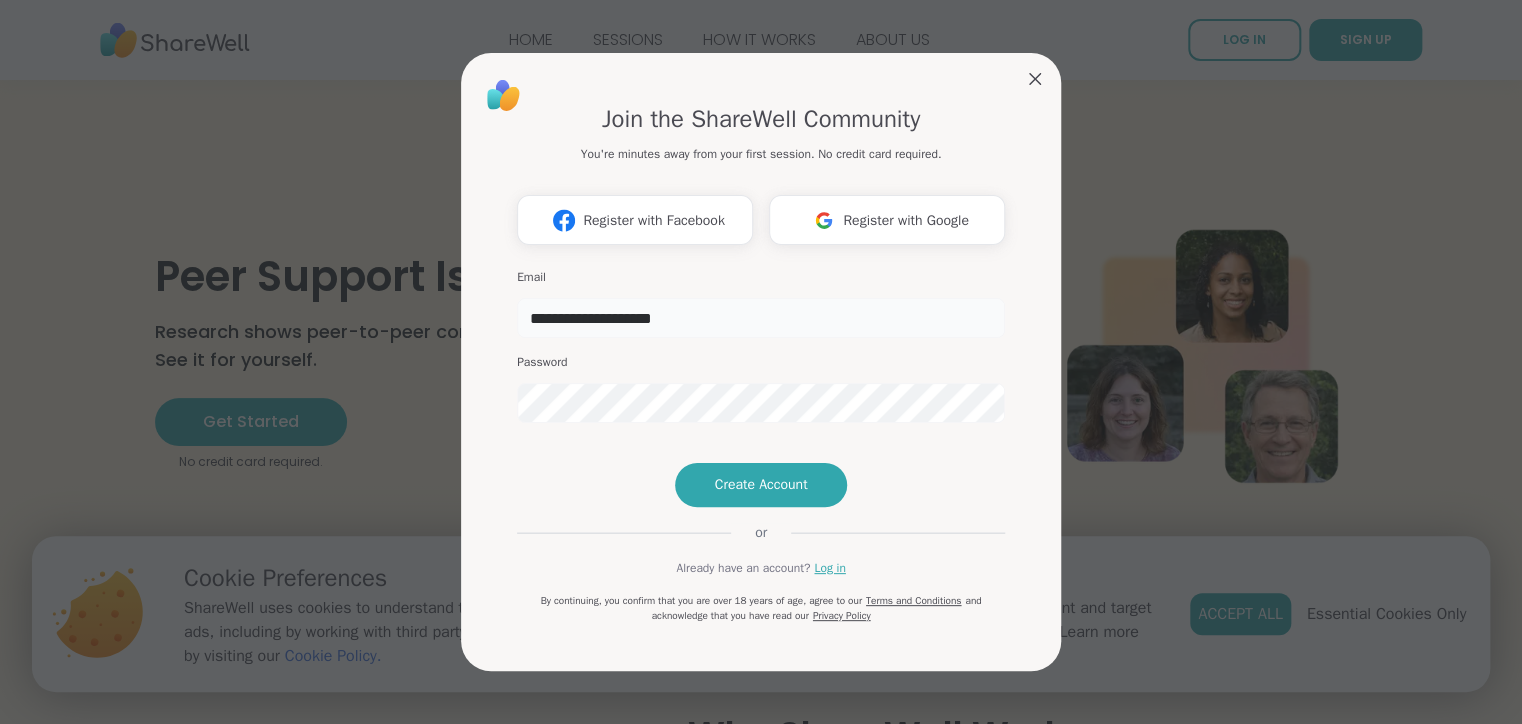 type on "**********" 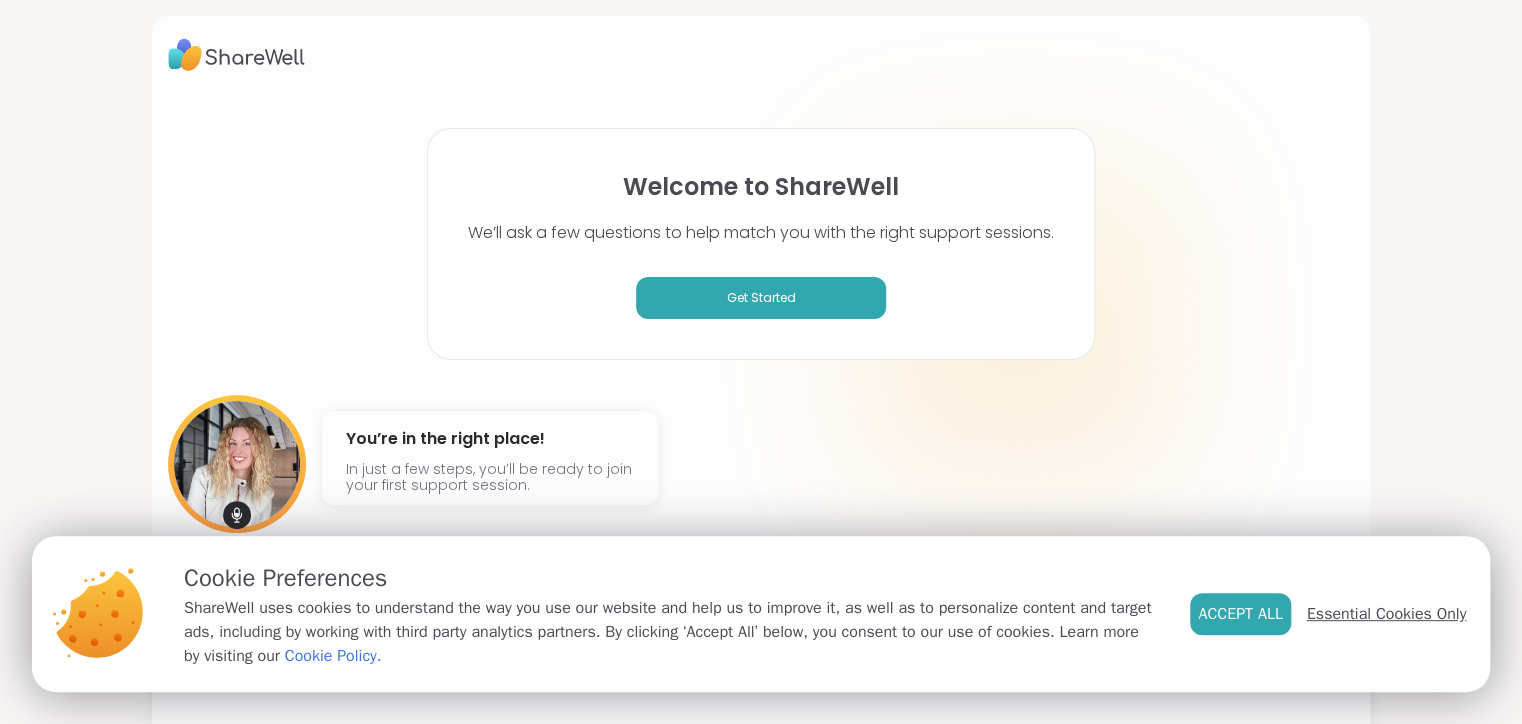 click on "Essential Cookies Only" at bounding box center (1386, 614) 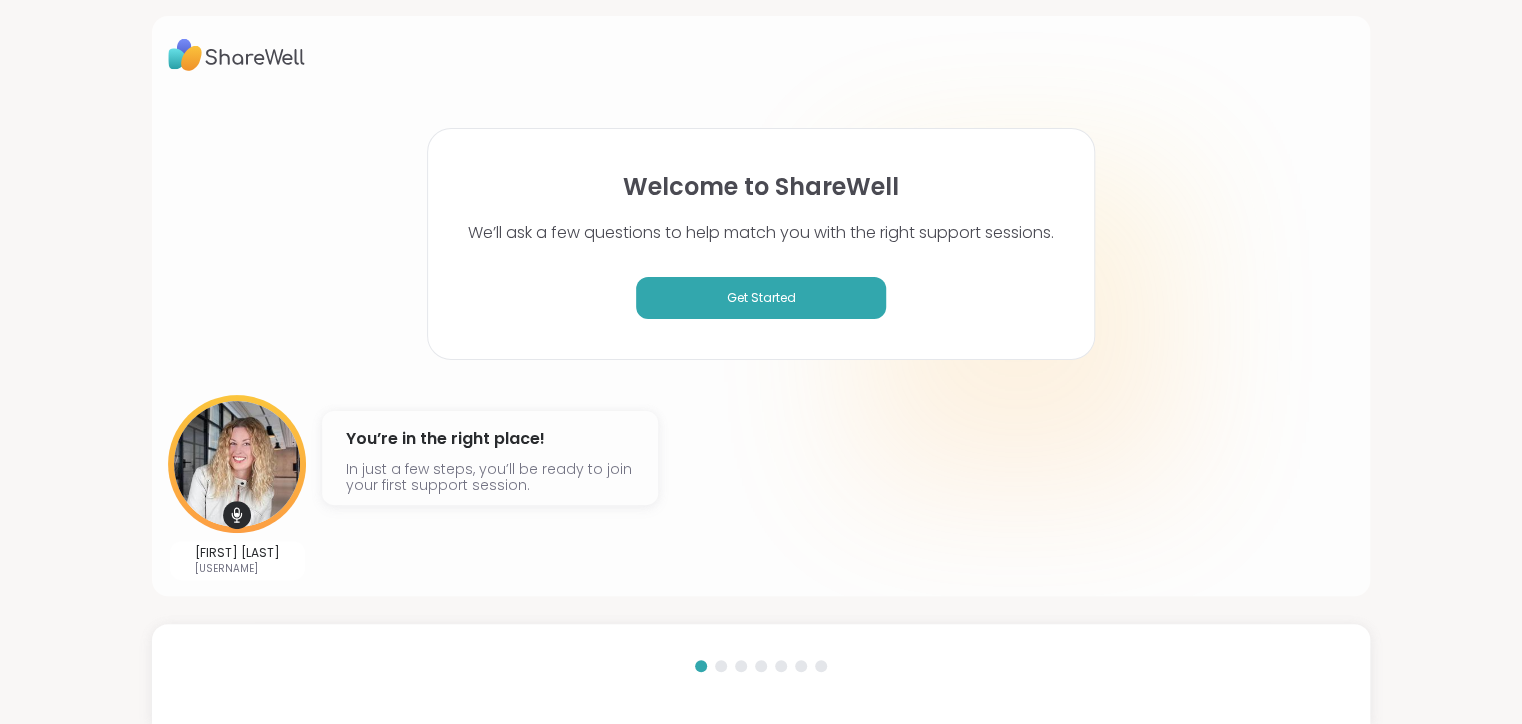 click on "[FIRST] [LAST] @[USERNAME] You’re in the right place! In just a few steps, you’ll be ready to join your first support session." at bounding box center [761, 487] 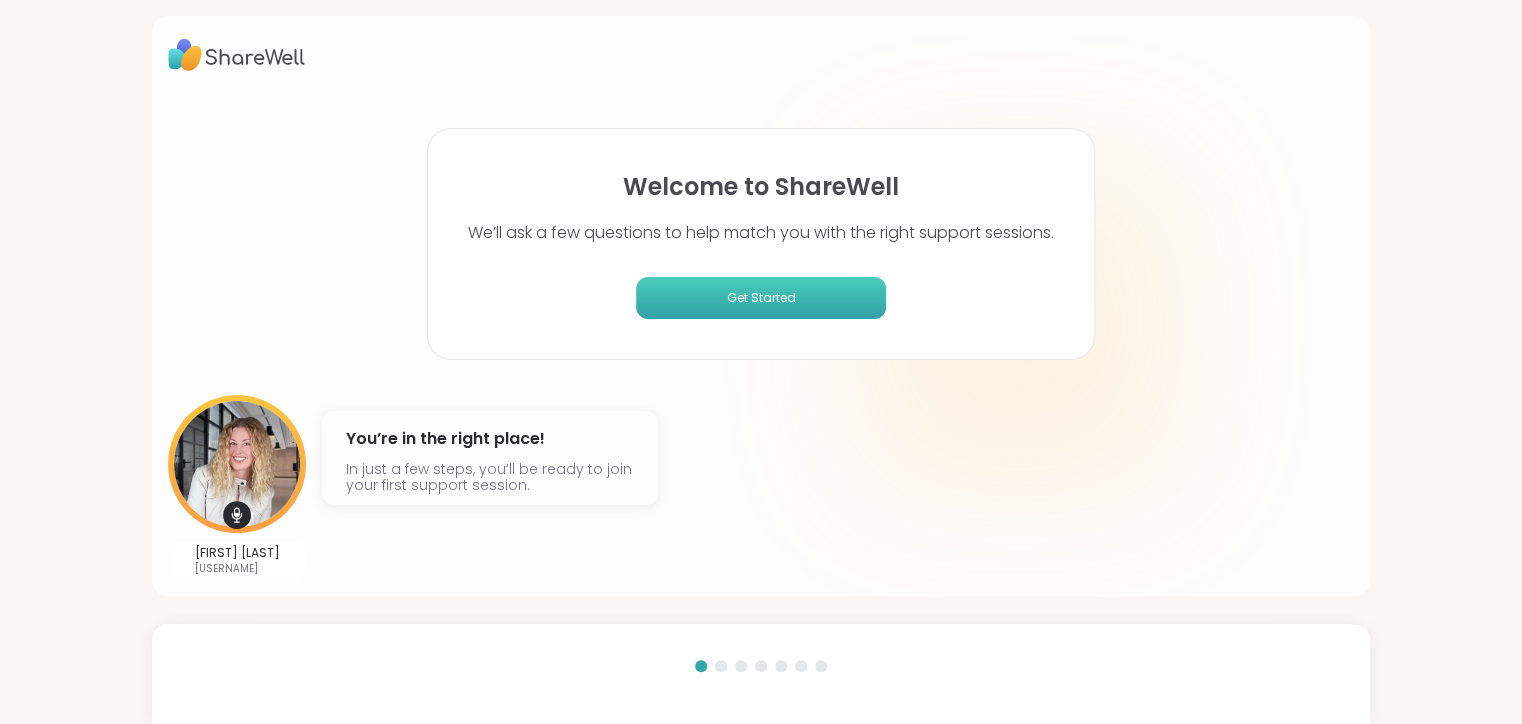 click on "Get Started" at bounding box center [761, 298] 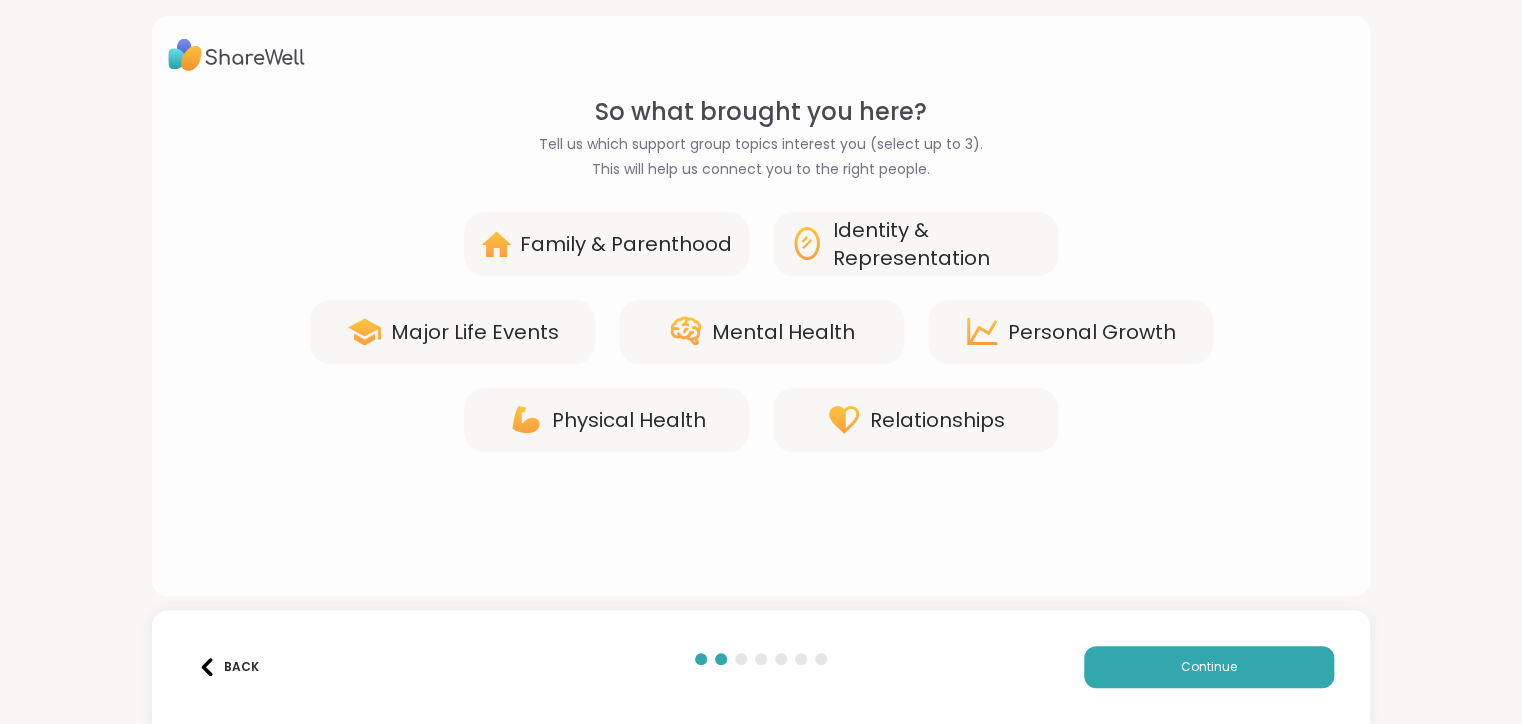 click on "Mental Health" at bounding box center [761, 332] 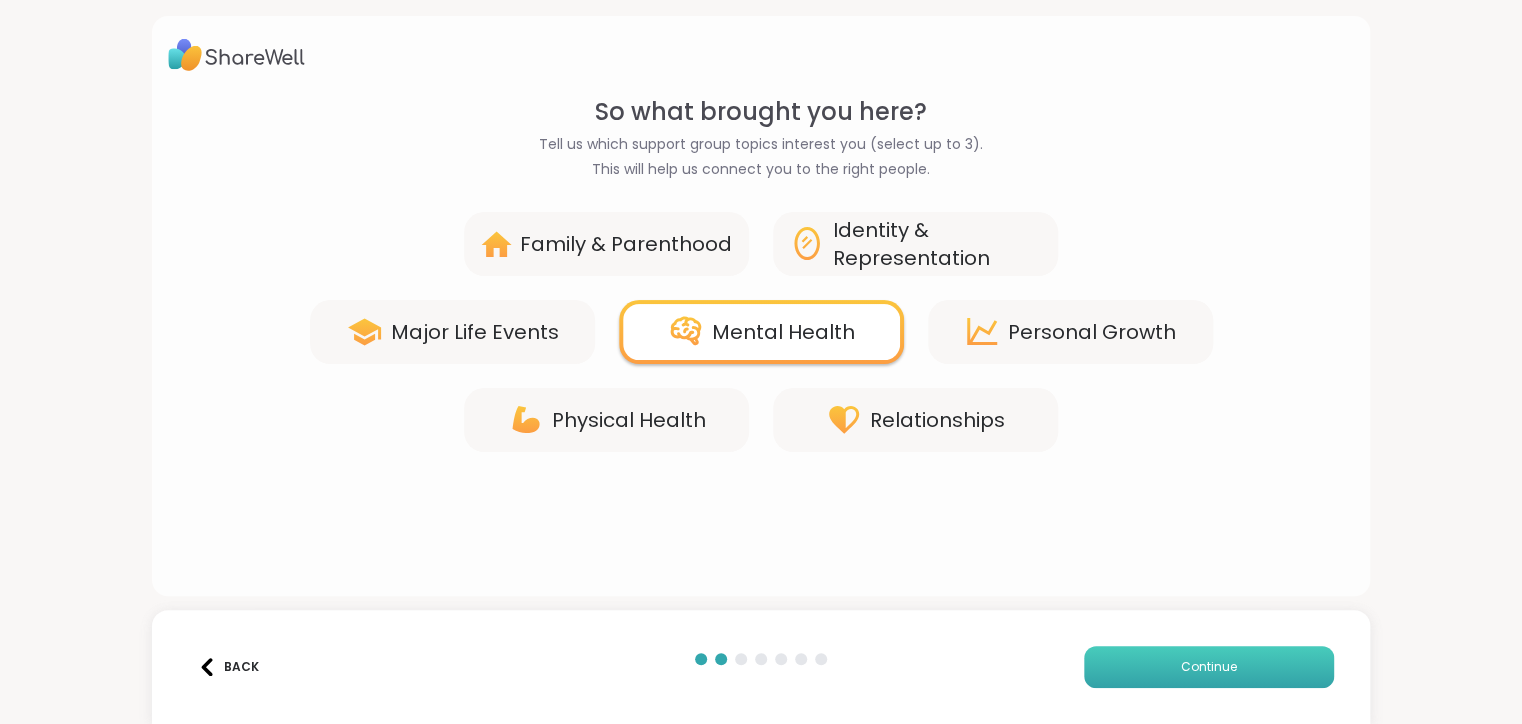 click on "Continue" at bounding box center (1209, 667) 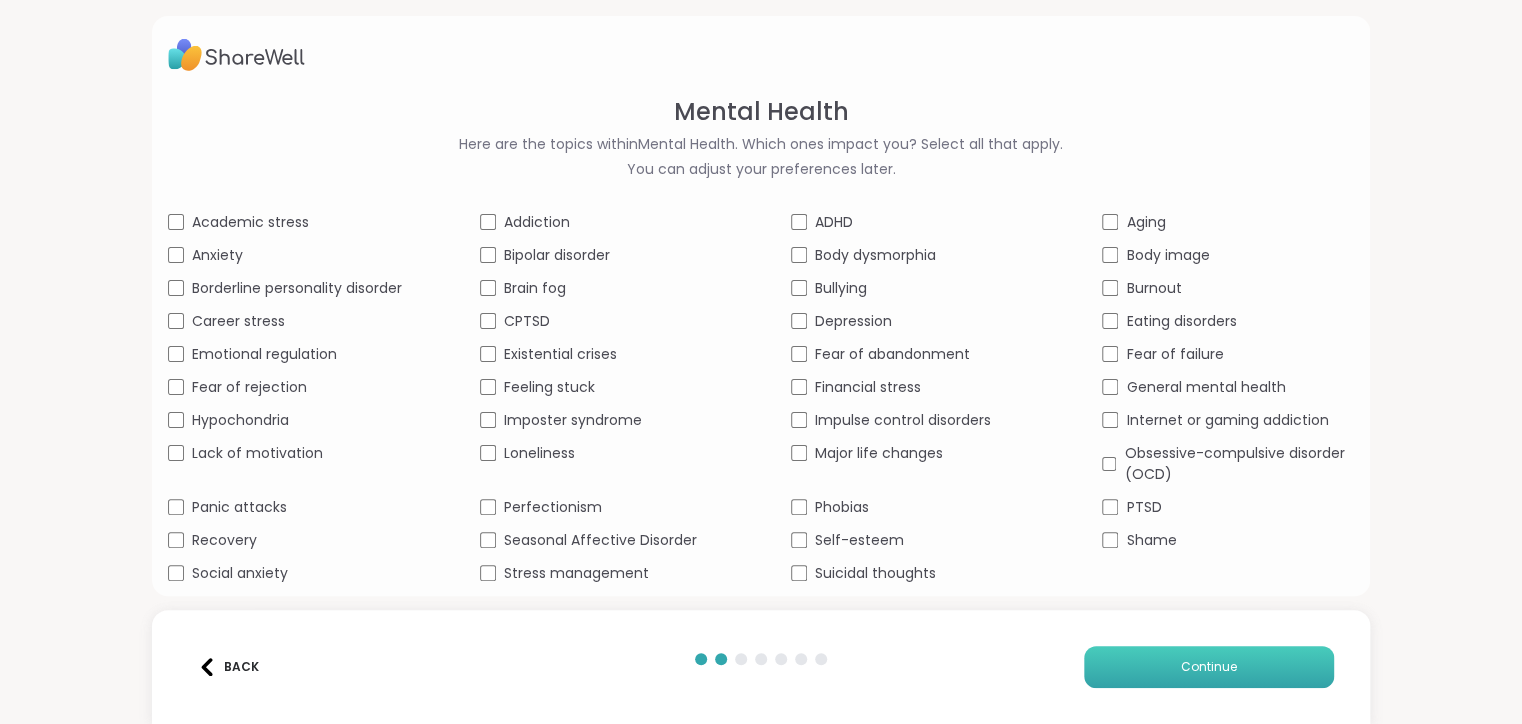 click on "Continue" at bounding box center [1209, 667] 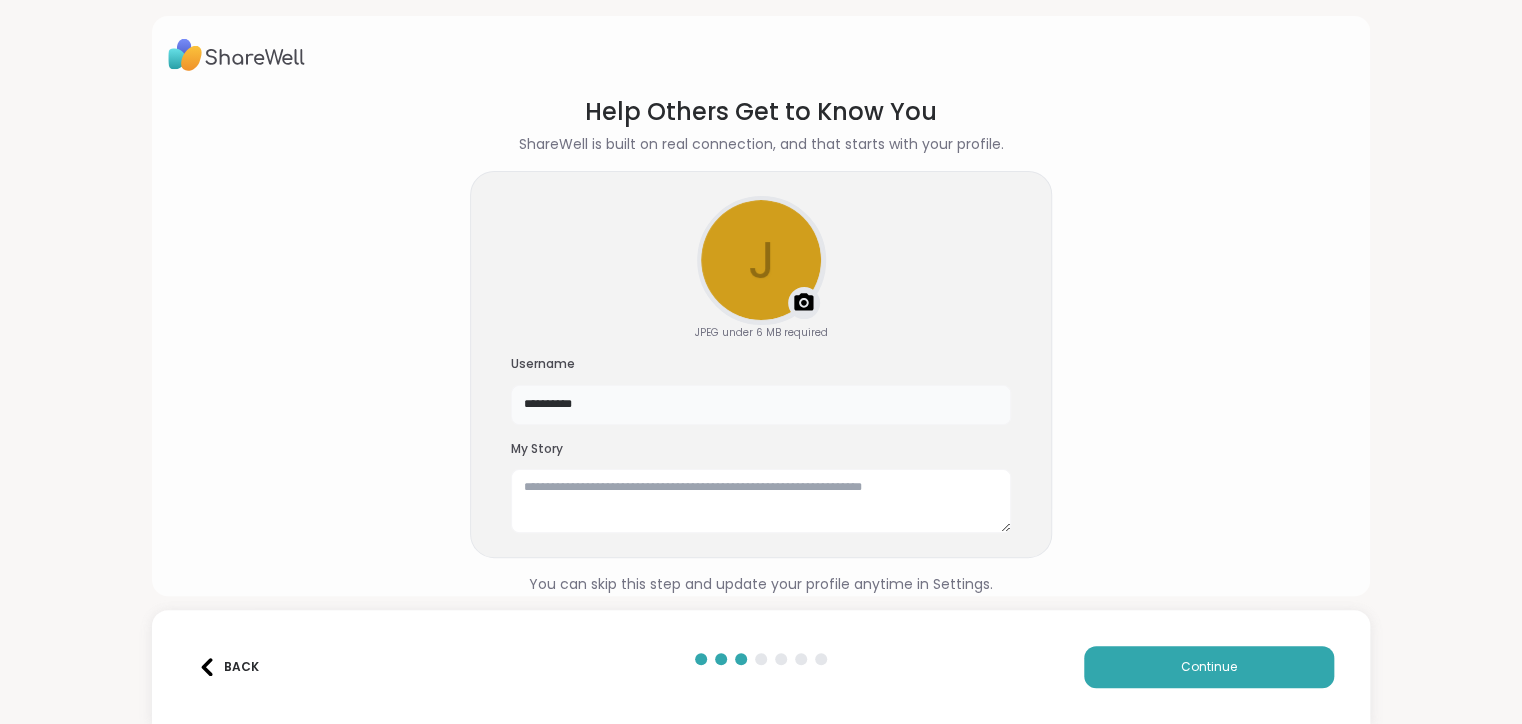 drag, startPoint x: 632, startPoint y: 405, endPoint x: 377, endPoint y: 387, distance: 255.6345 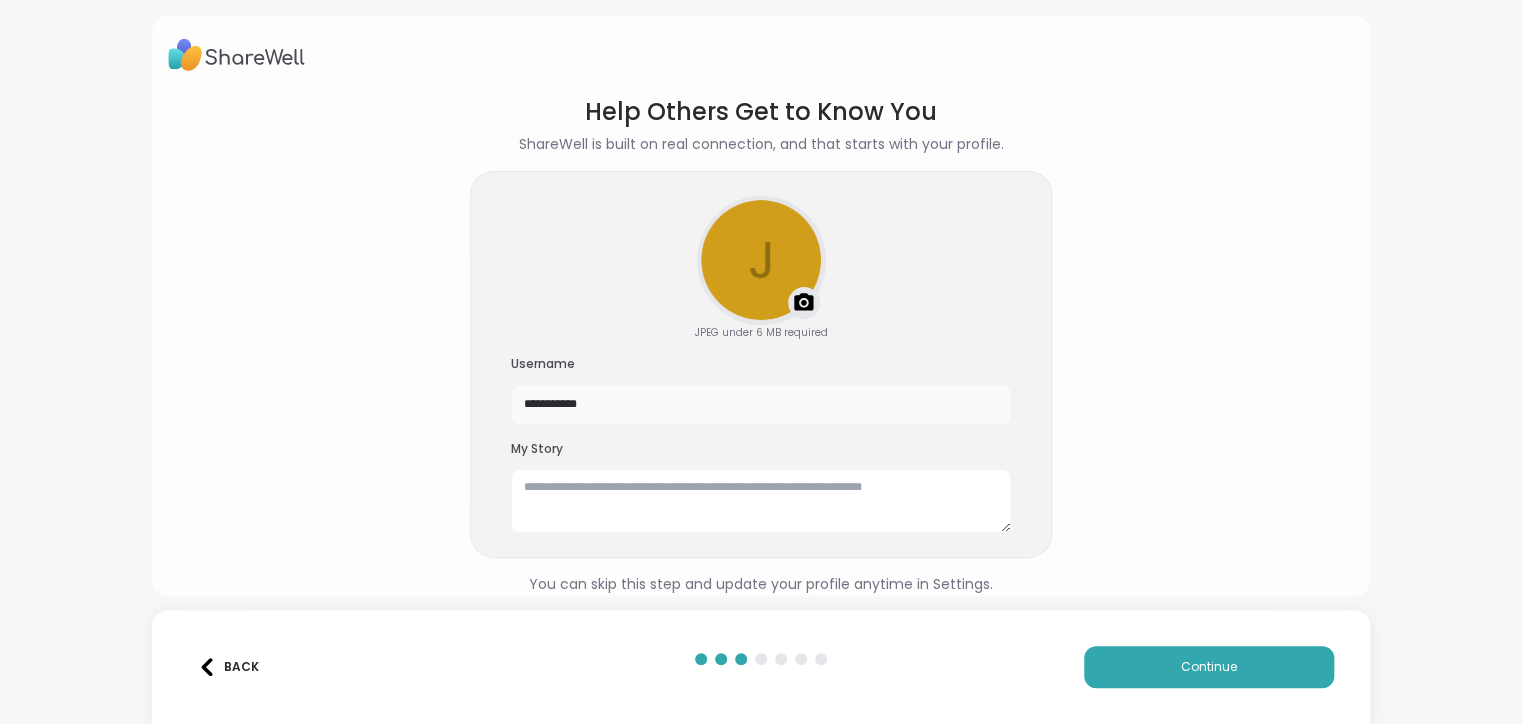 type on "**********" 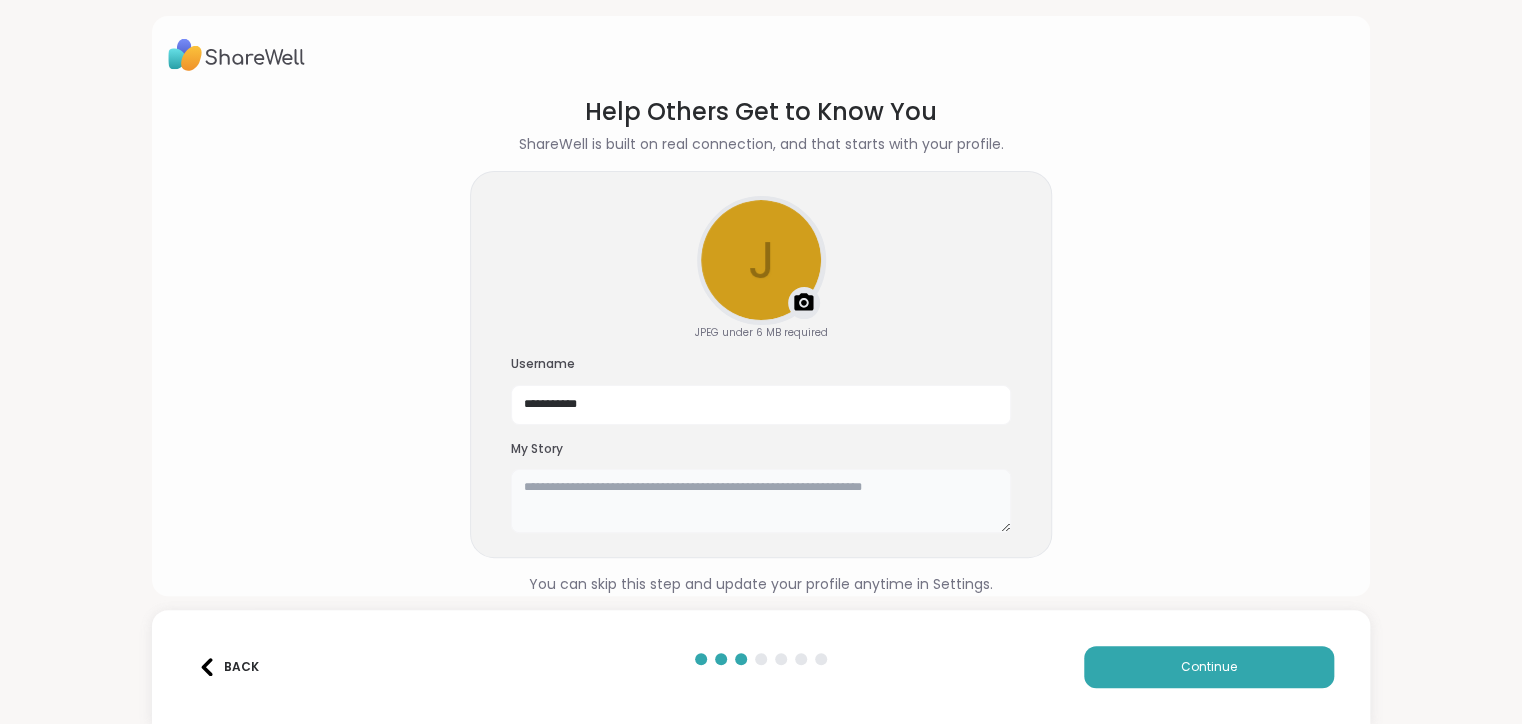 click at bounding box center [761, 501] 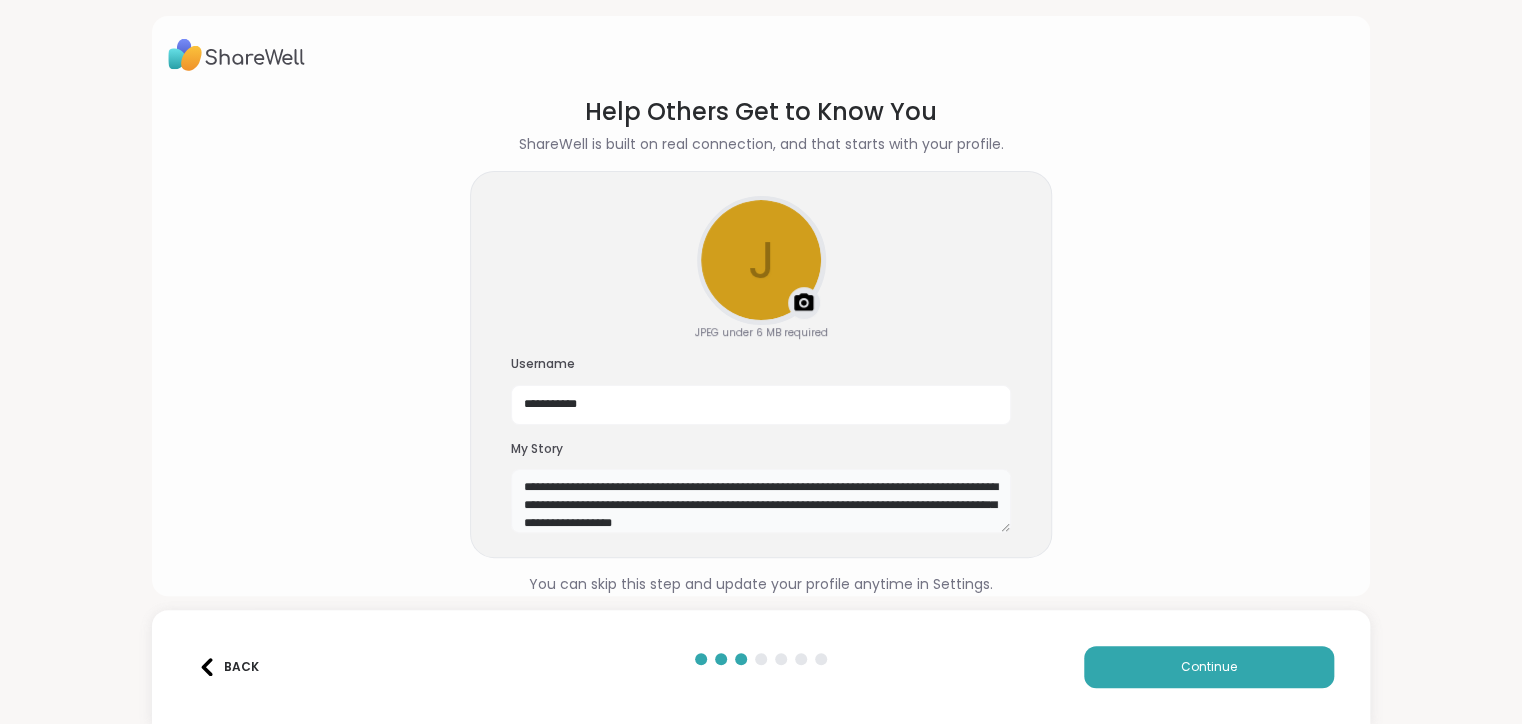 scroll, scrollTop: 15, scrollLeft: 0, axis: vertical 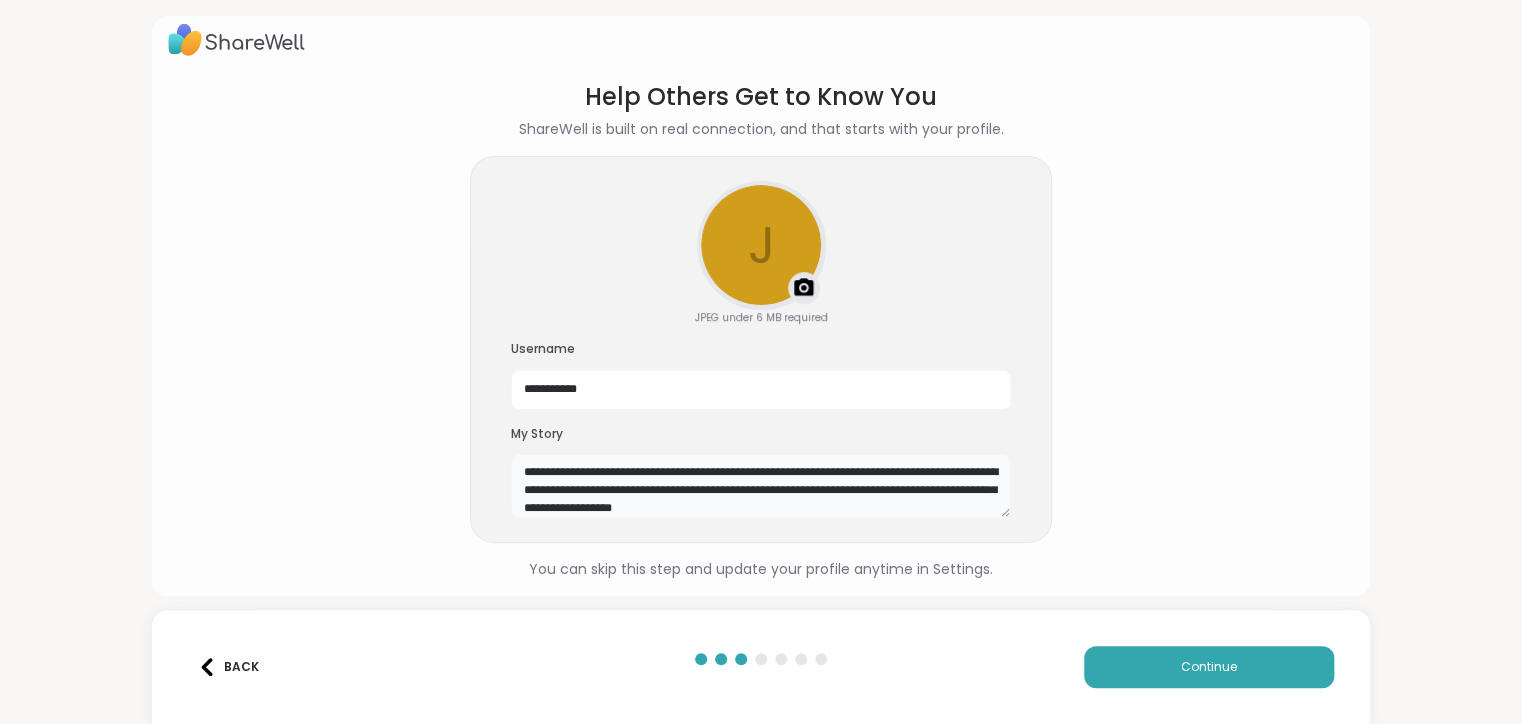 type on "**********" 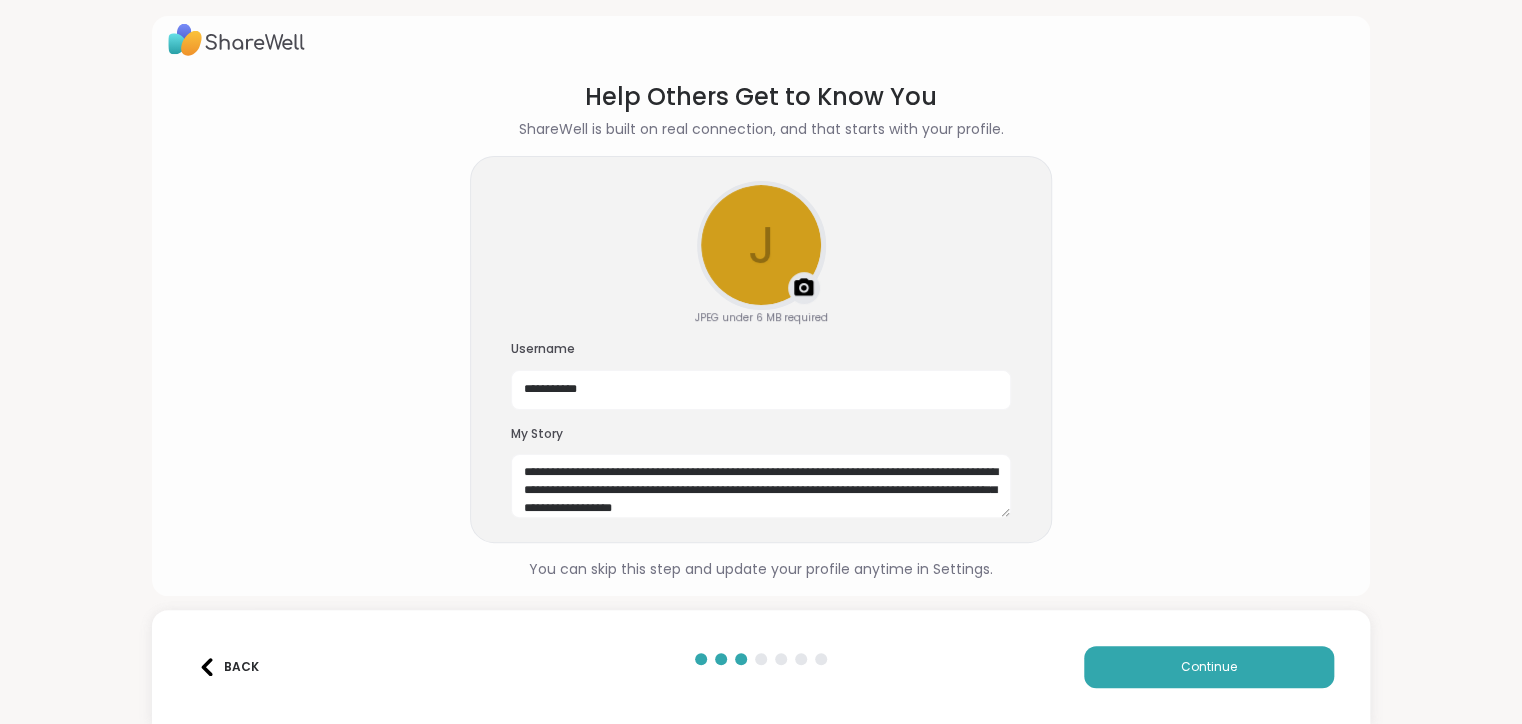 click on "**********" at bounding box center (761, 330) 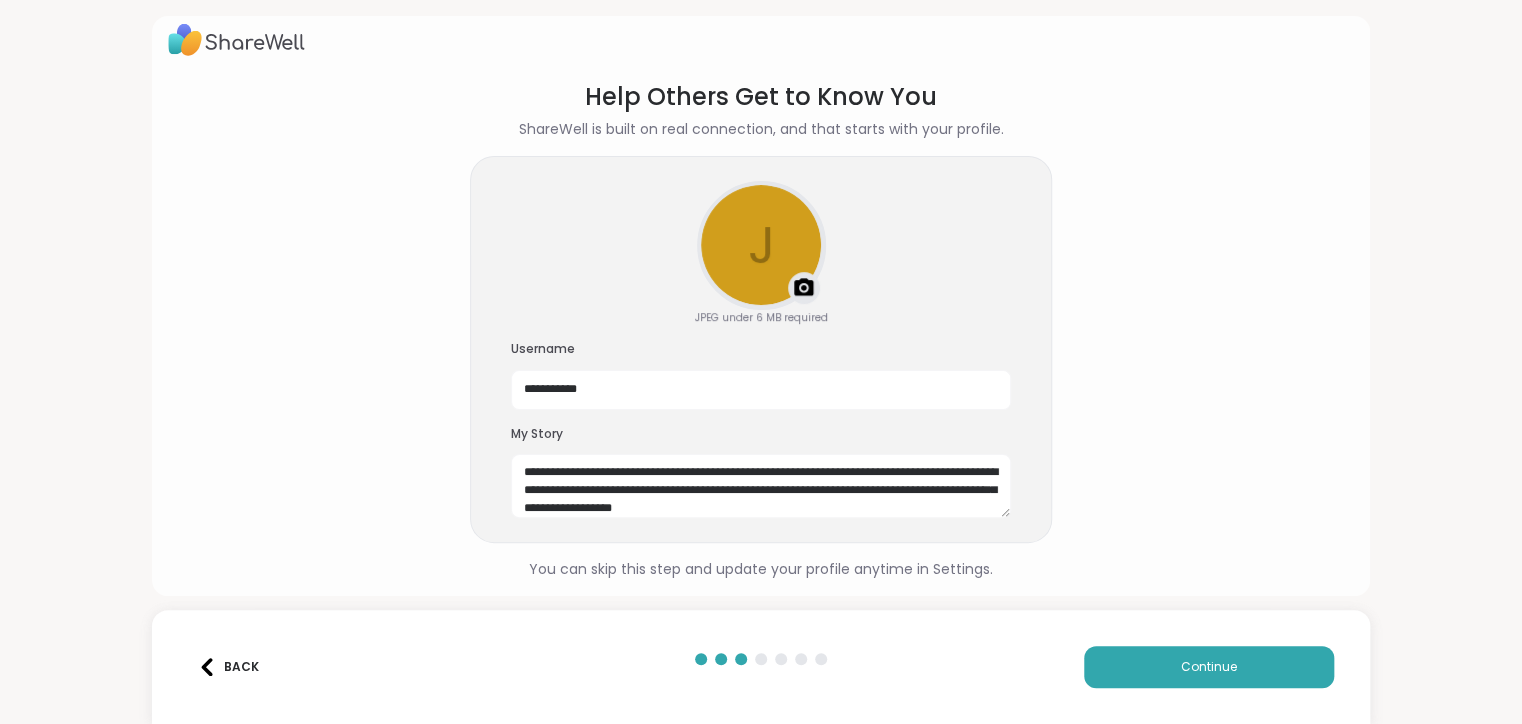 drag, startPoint x: 1234, startPoint y: 665, endPoint x: 970, endPoint y: 546, distance: 289.58072 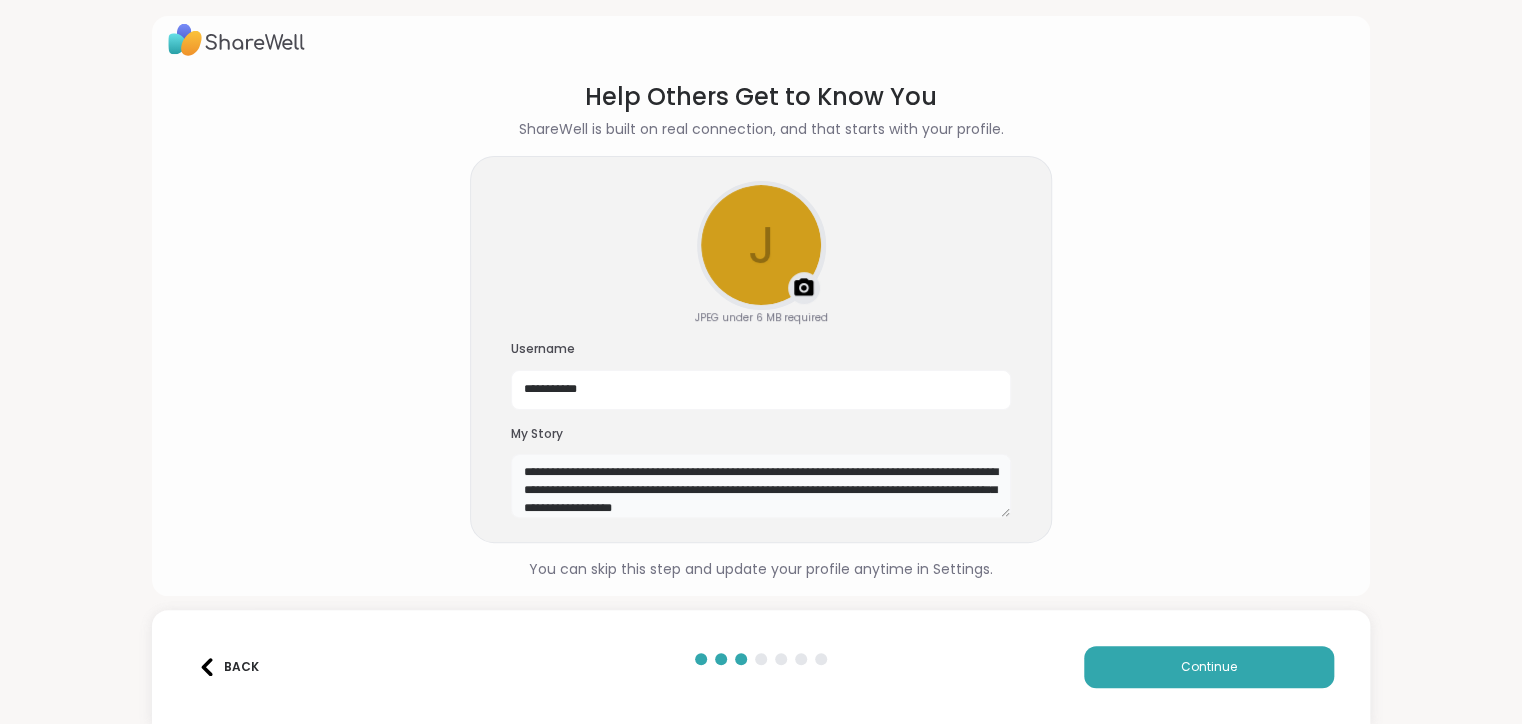 drag, startPoint x: 836, startPoint y: 506, endPoint x: 538, endPoint y: 486, distance: 298.67038 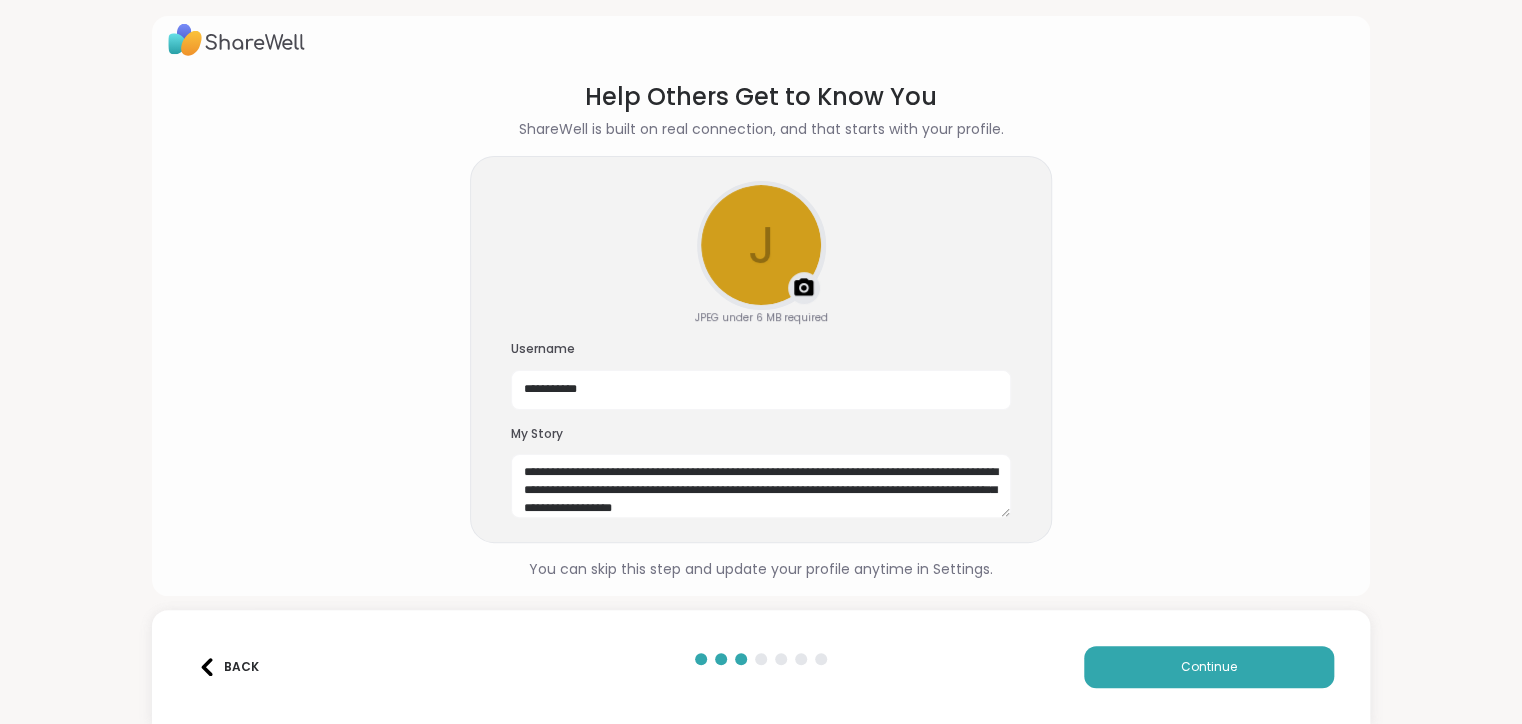 click on "**********" at bounding box center (761, 330) 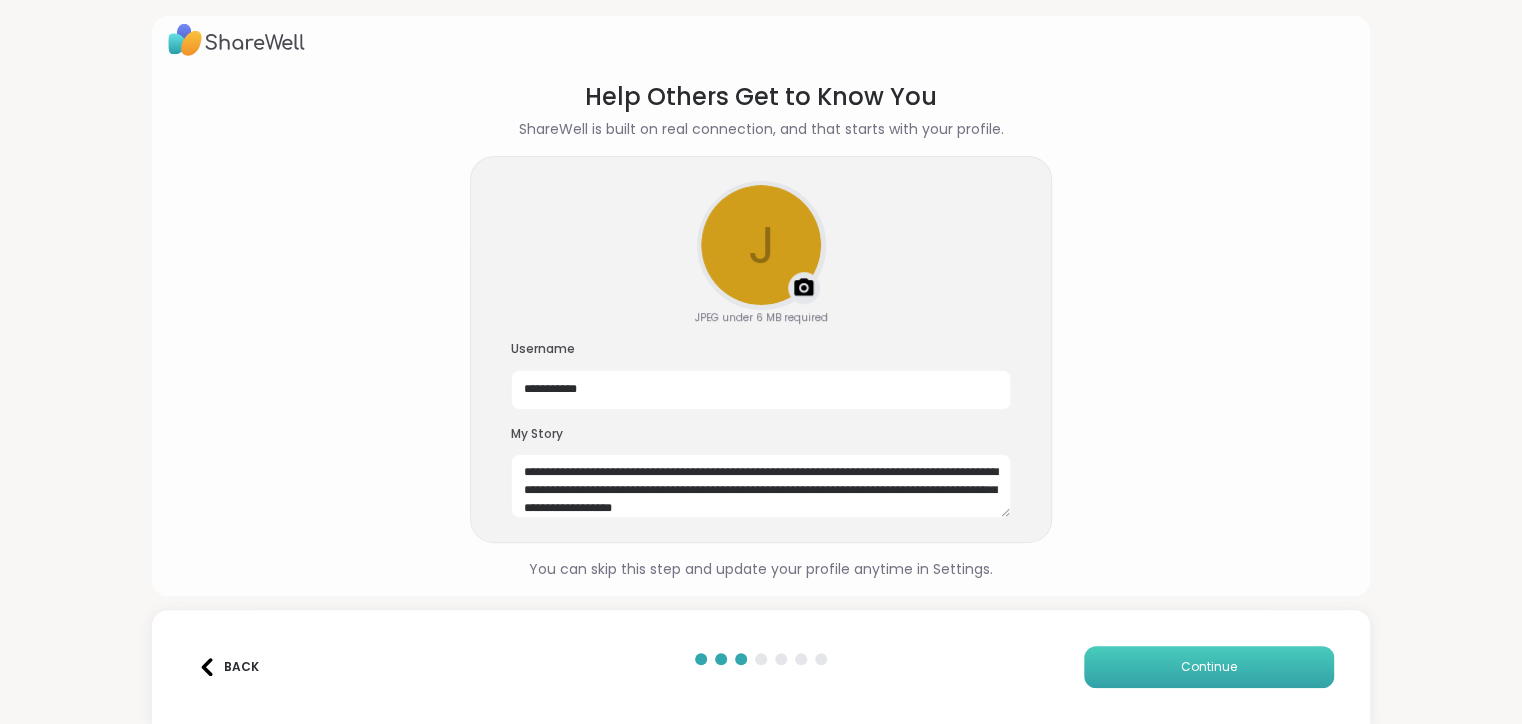 click on "Continue" at bounding box center (1209, 667) 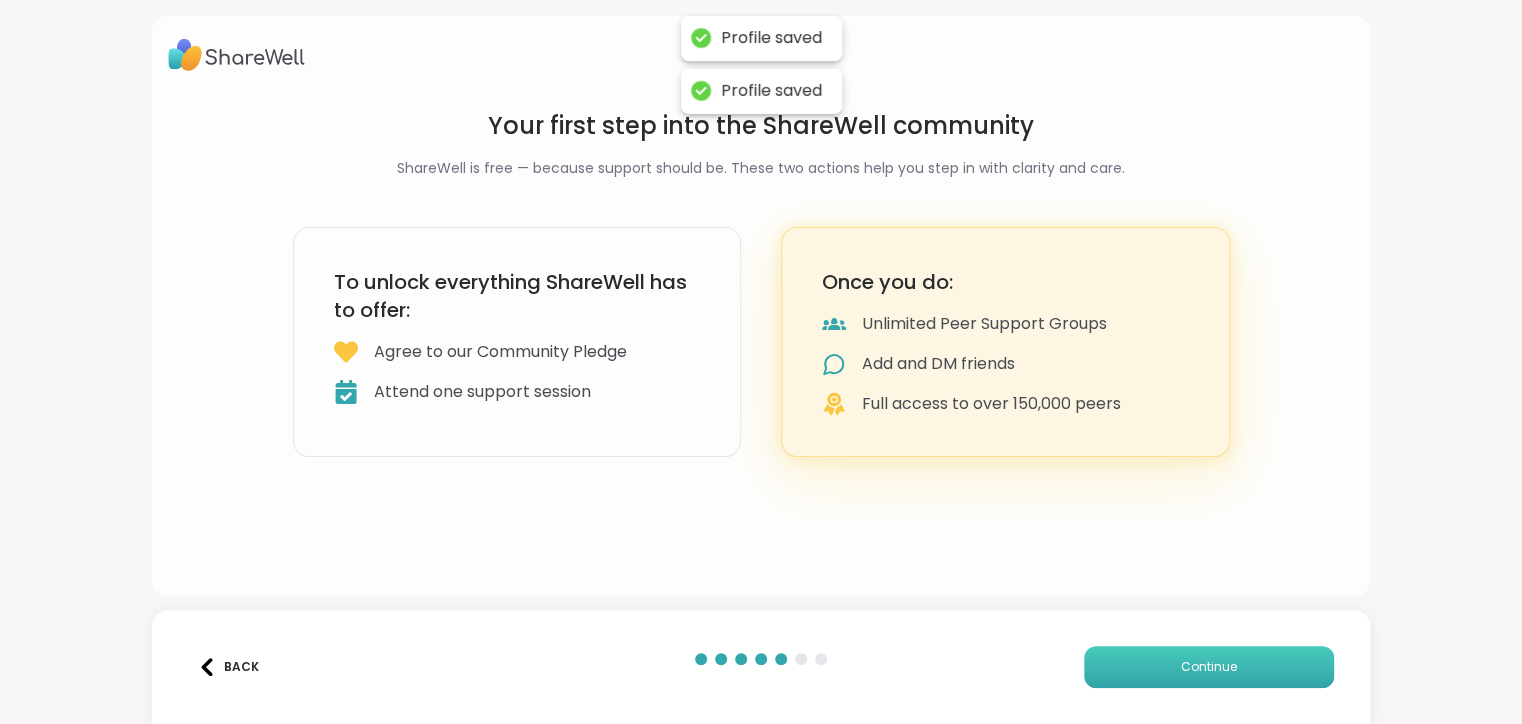 scroll, scrollTop: 0, scrollLeft: 0, axis: both 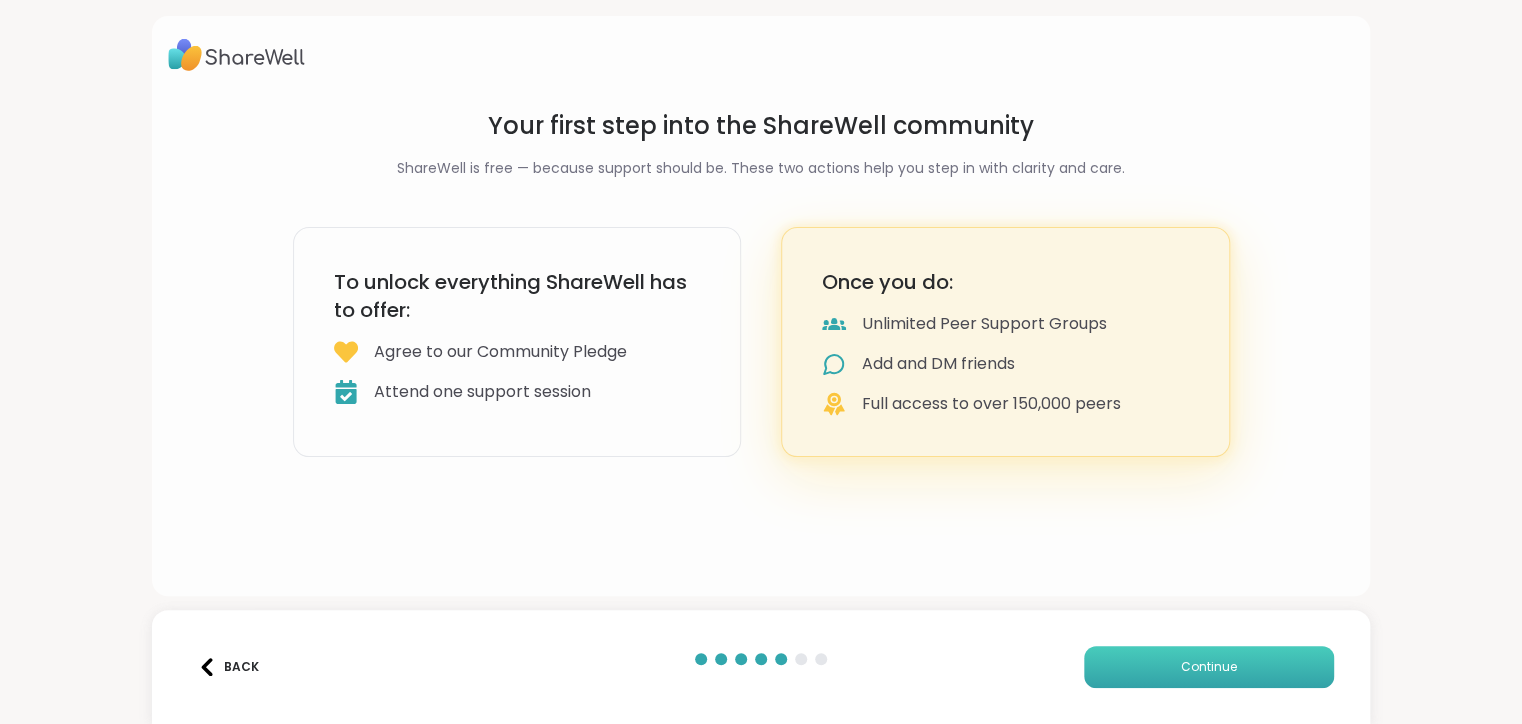 click on "Continue" at bounding box center [1209, 667] 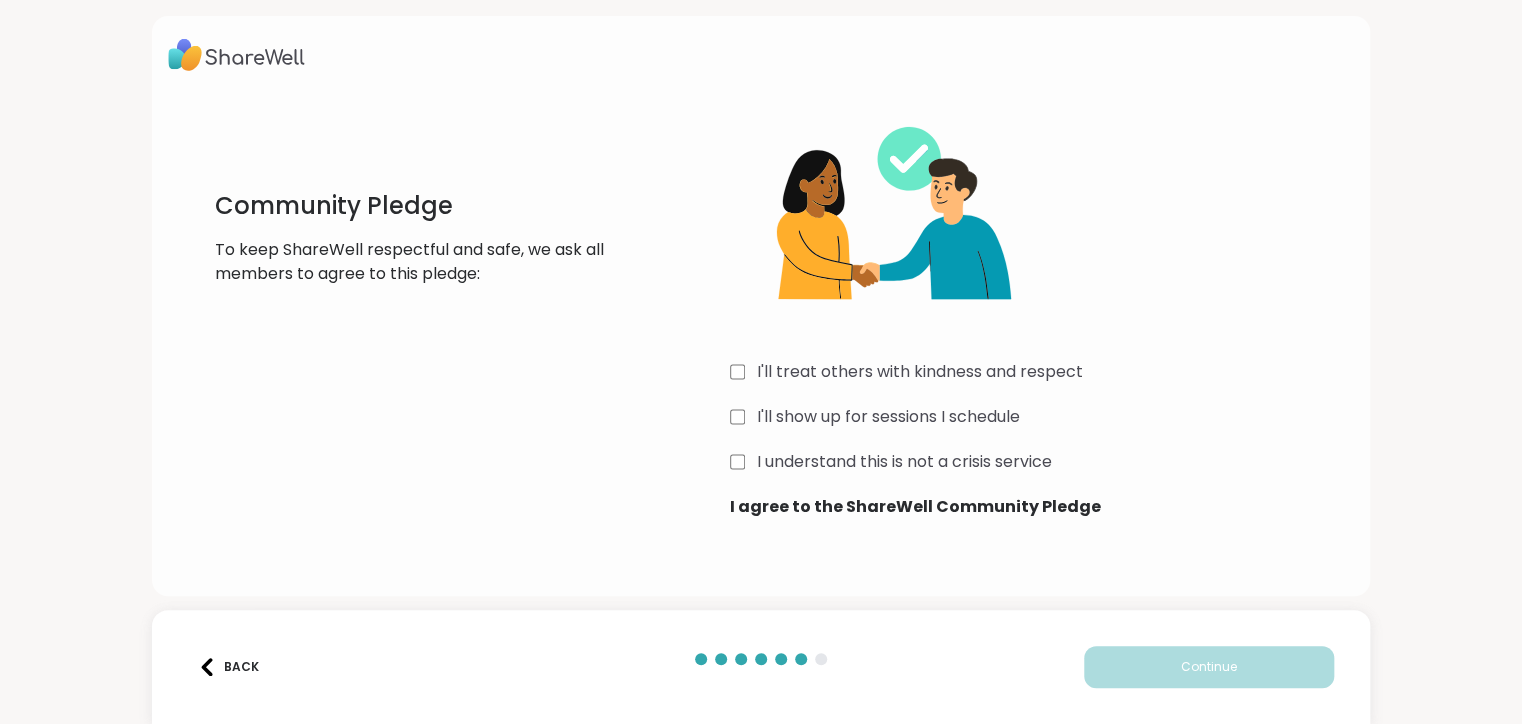 click on "I'll treat others with kindness and respect I'll show up for sessions I schedule I understand this is not a crisis service I agree to the ShareWell Community Pledge" at bounding box center (1038, 306) 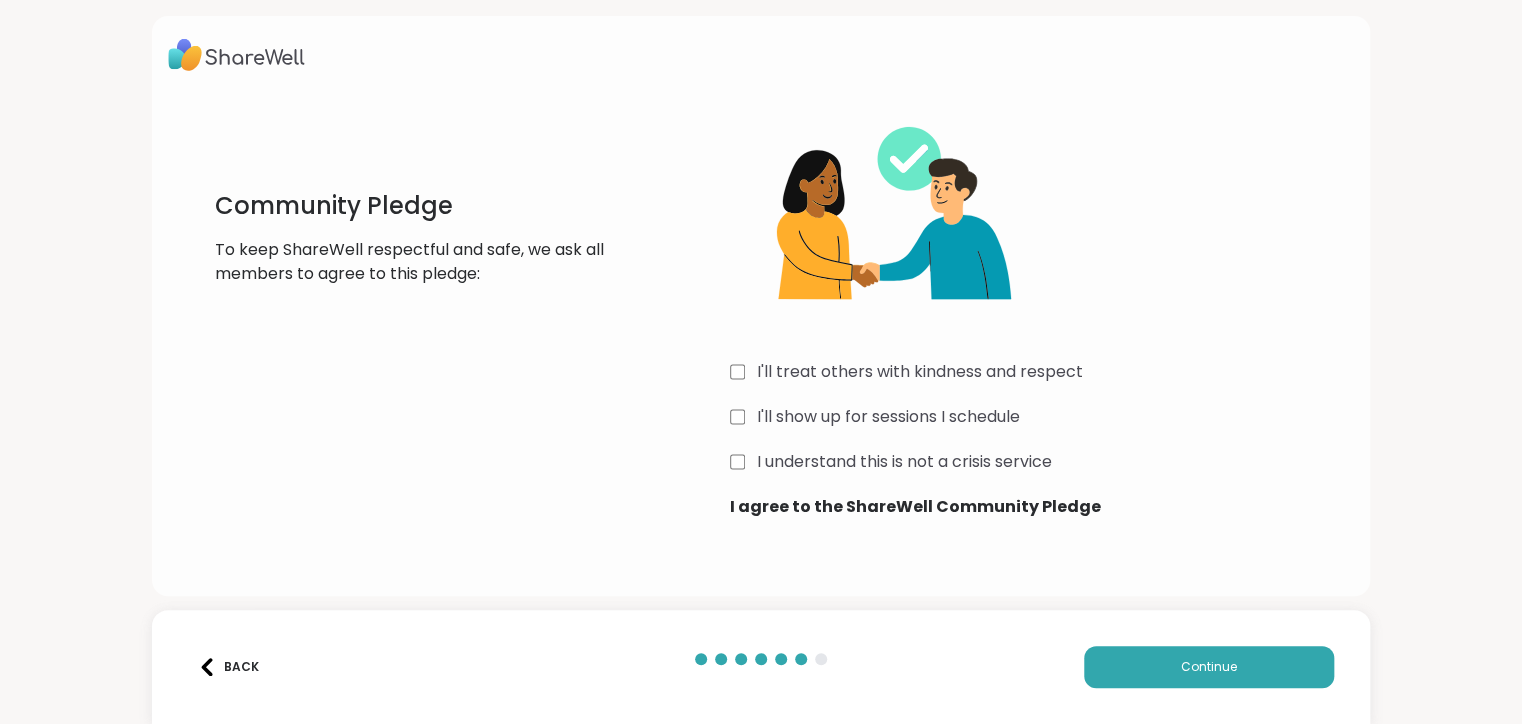 click on "Back Continue" at bounding box center [761, 667] 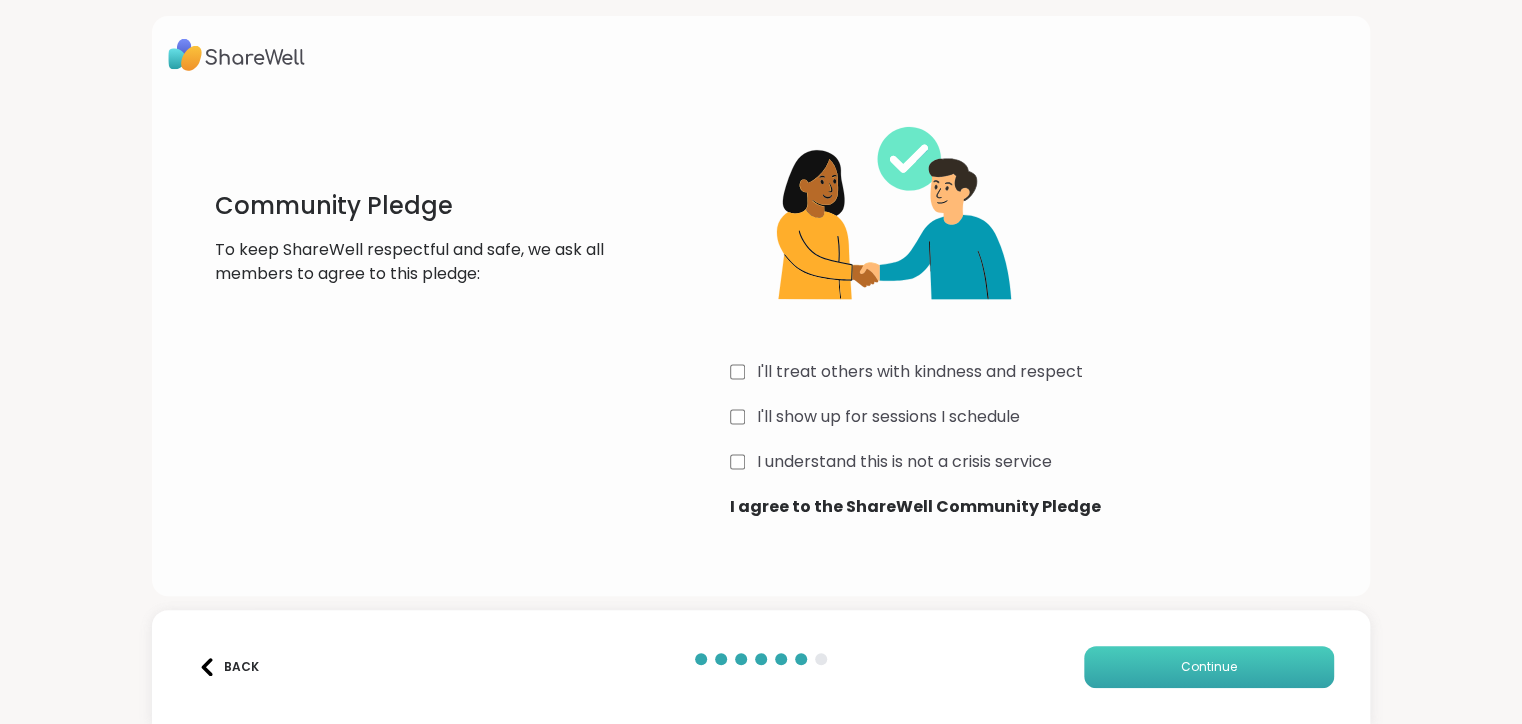 click on "Continue" at bounding box center [1209, 667] 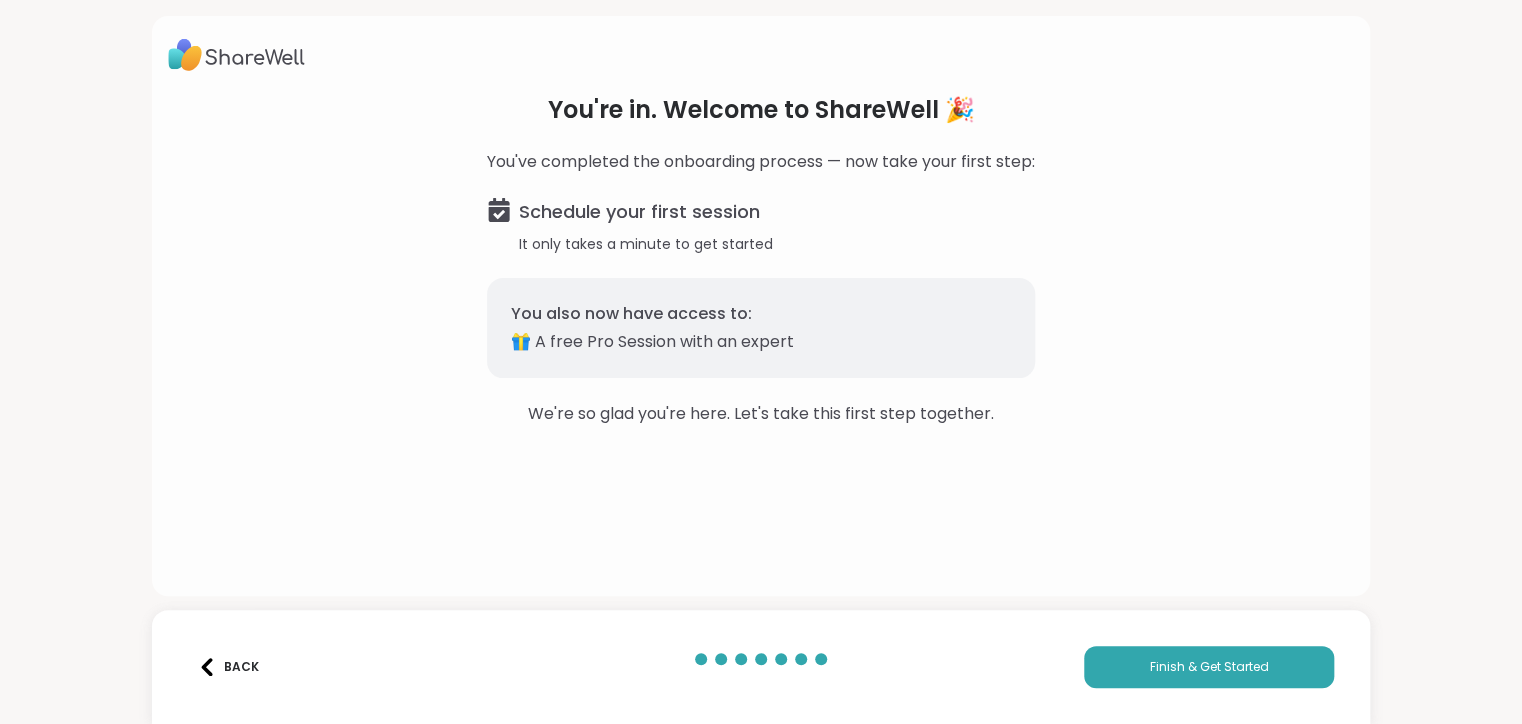 click on "You're in. Welcome to ShareWell 🎉 You've completed the onboarding process — now take your first step: Schedule your first session It only takes a minute to get started You also now have access to: 🎁 A free Pro Session with an expert We're so glad you're here. Let's take this first step together." at bounding box center [761, 260] 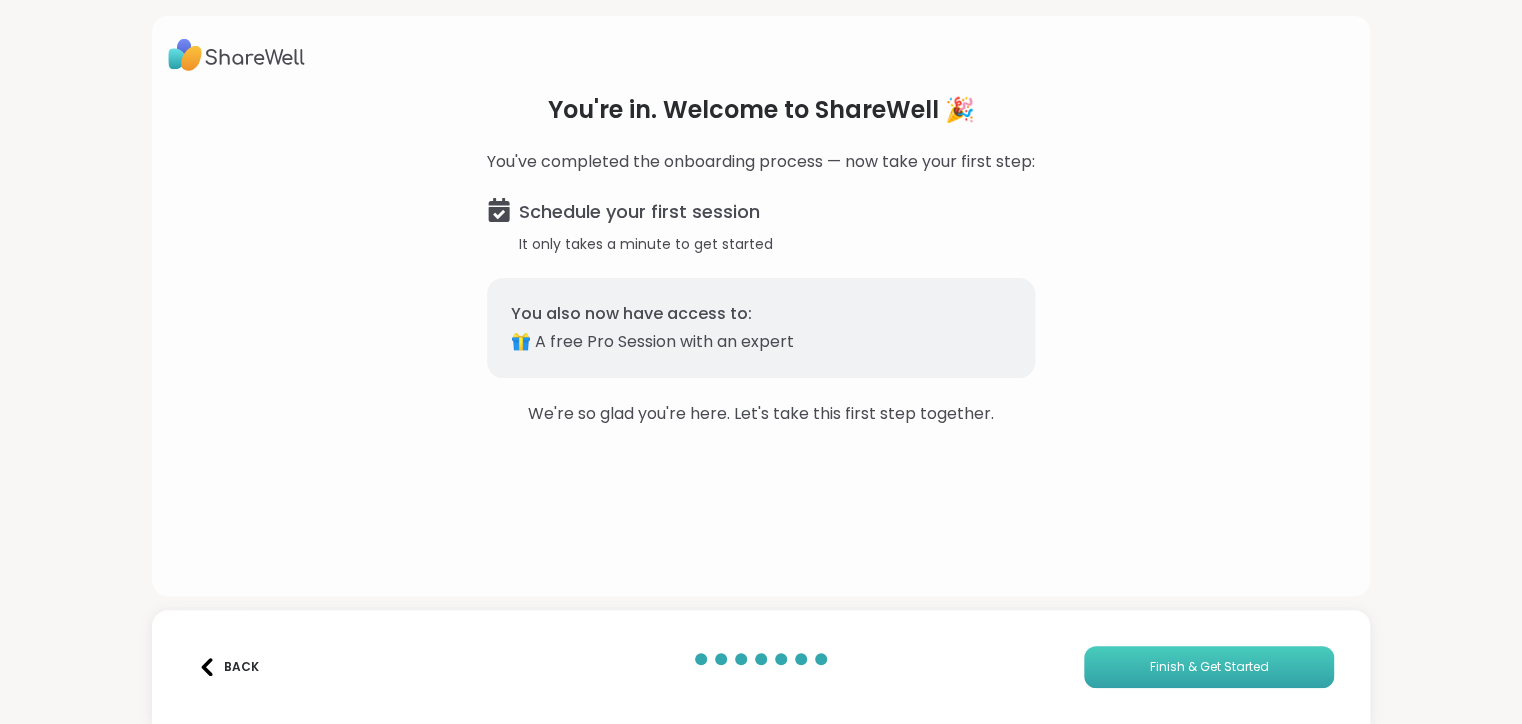 click on "Finish & Get Started" at bounding box center [1209, 667] 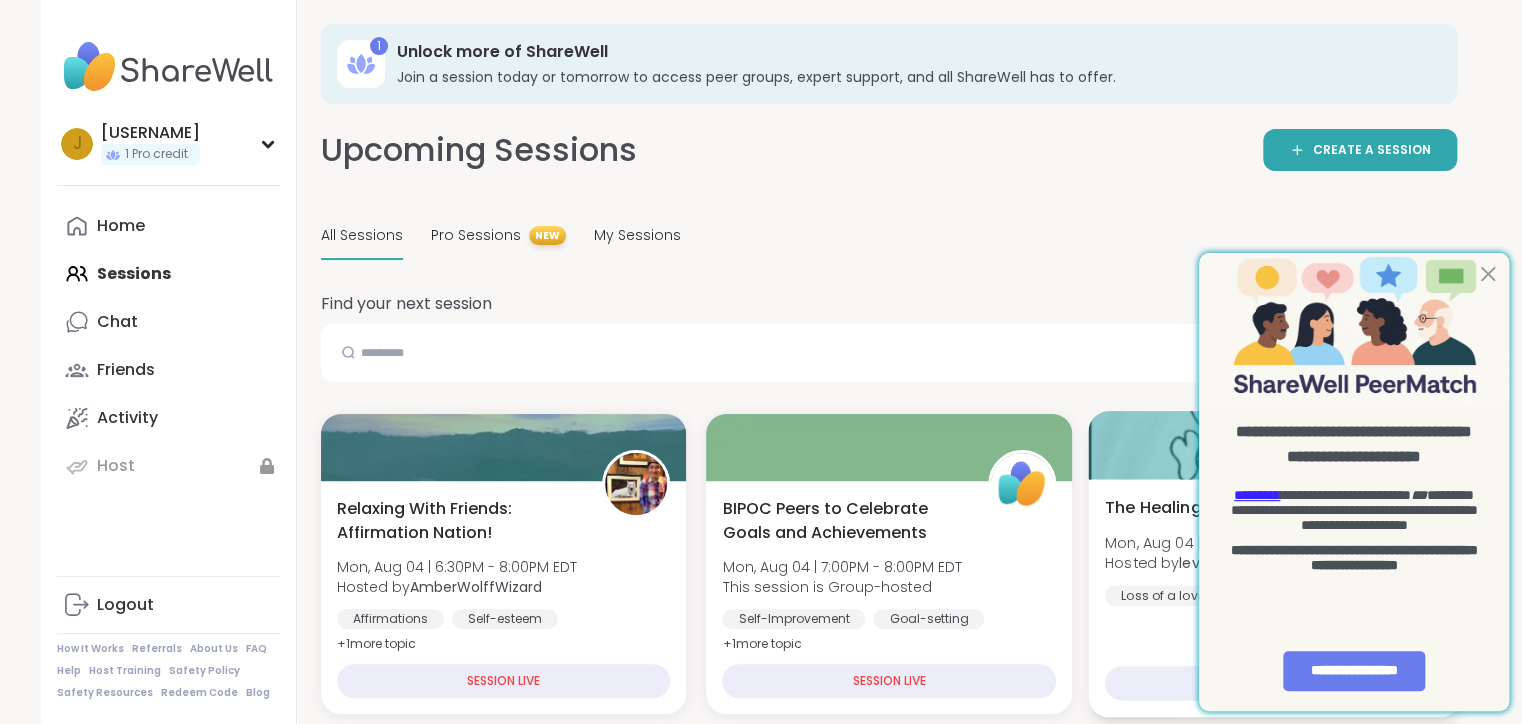 scroll, scrollTop: 0, scrollLeft: 0, axis: both 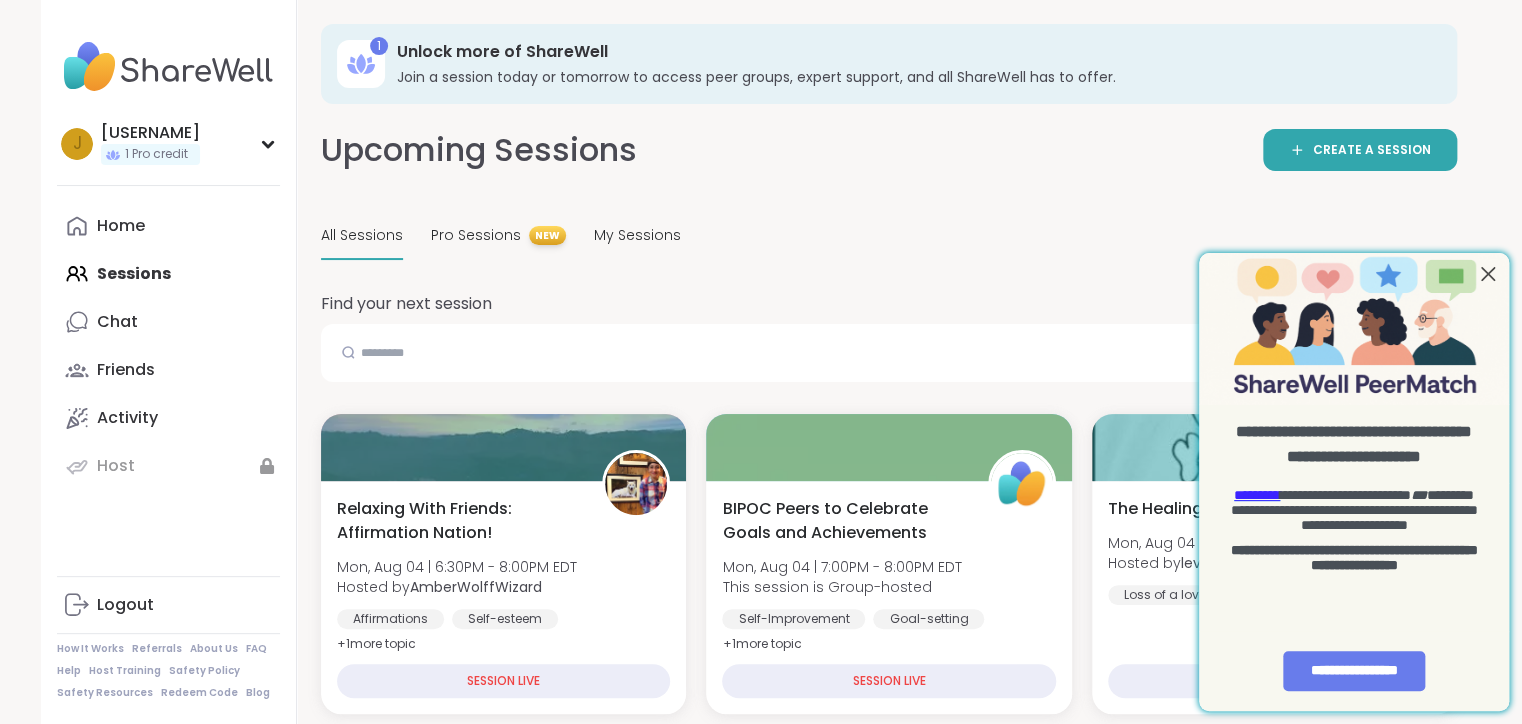click at bounding box center [1488, 274] 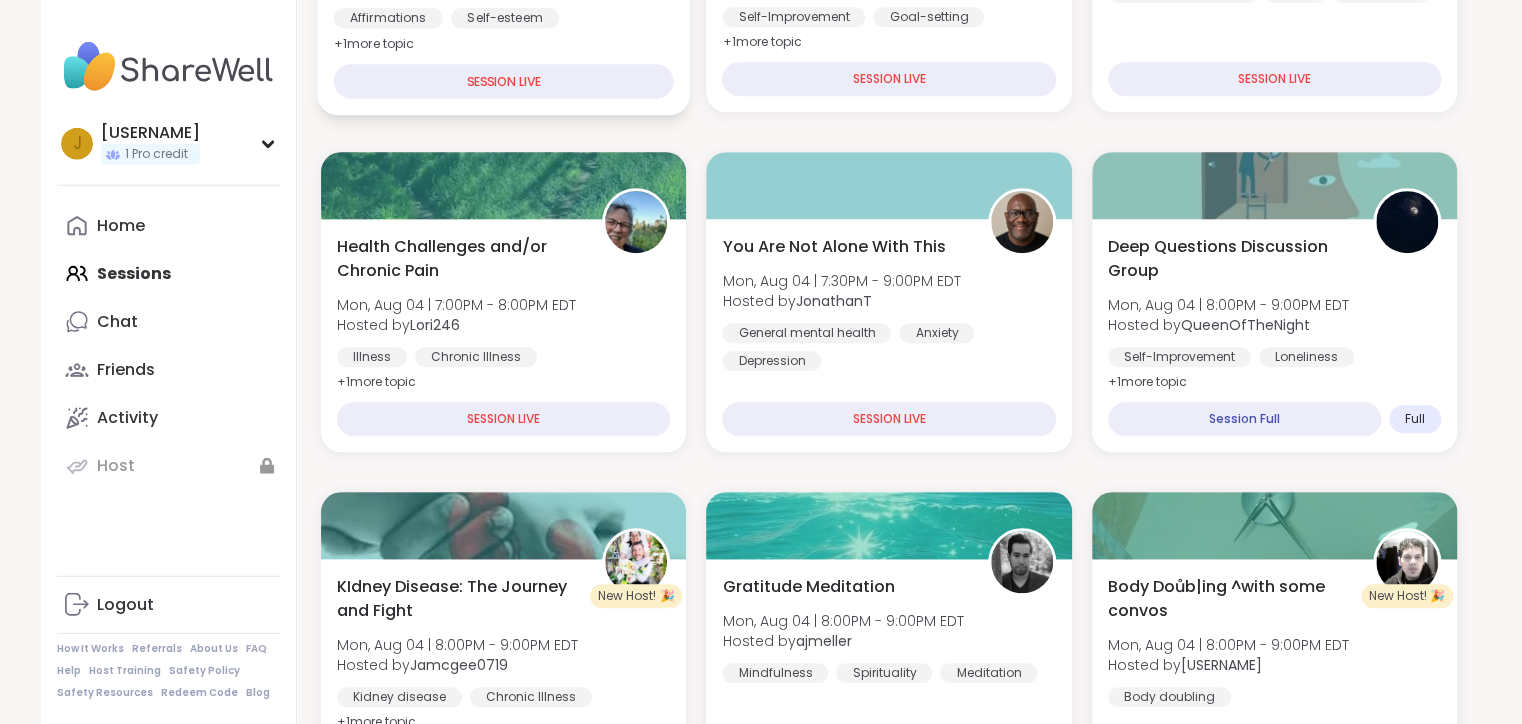 scroll, scrollTop: 600, scrollLeft: 0, axis: vertical 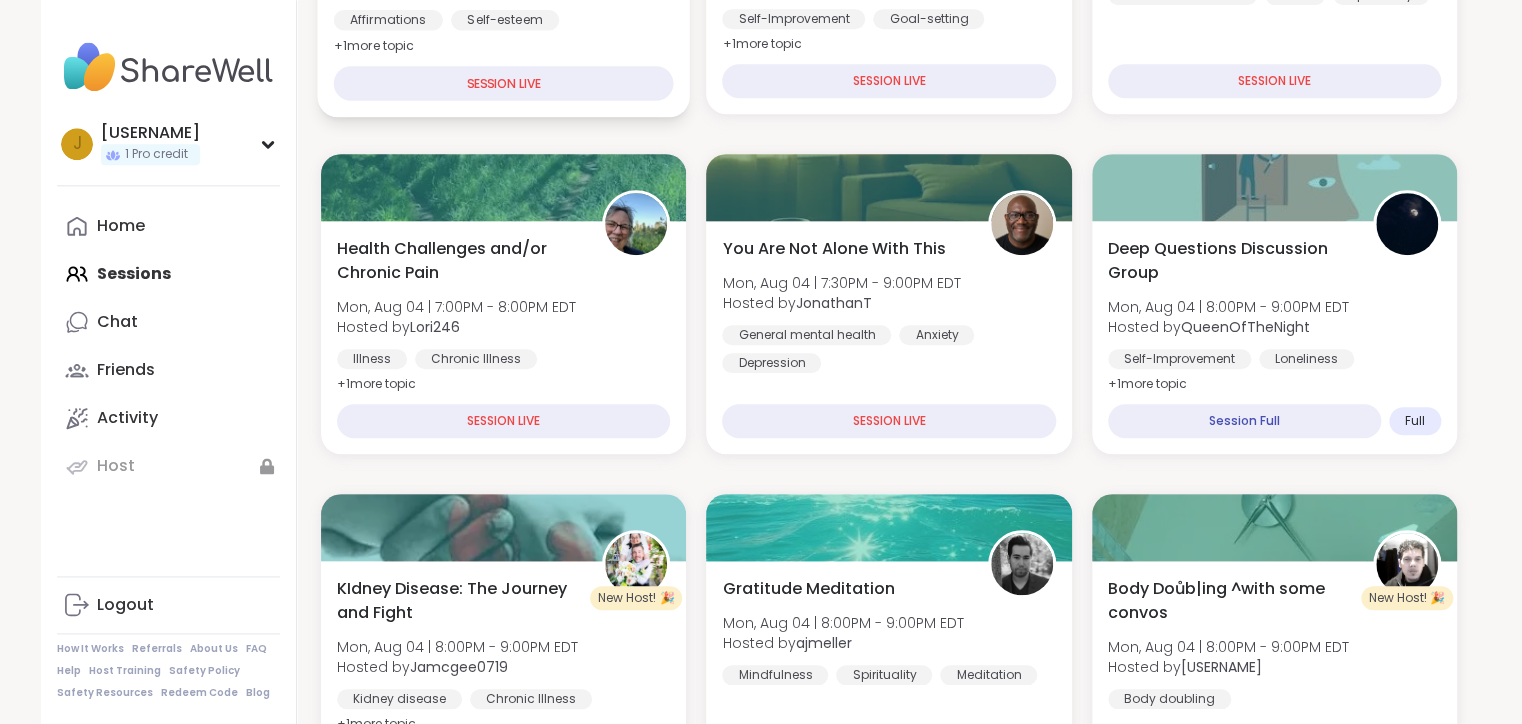 click at bounding box center (503, 527) 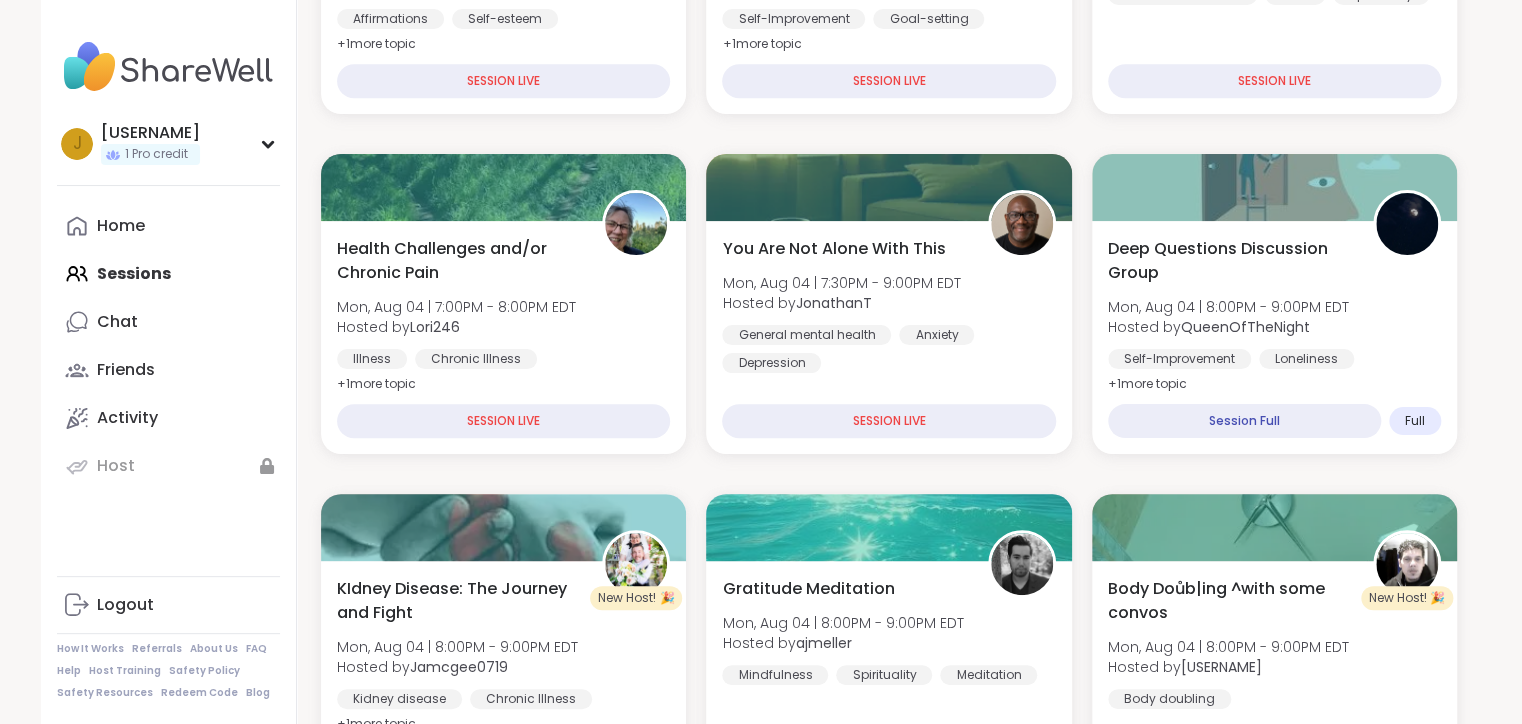 click on "Relaxing With Friends: Affirmation Nation! [DAY], [MONTH] [NUMBER] | [TIME] - [TIME] [TIMEZONE] Hosted by  [USERNAME] Affirmations Self-esteem Good company + 1  more topic SESSION LIVE BIPOC Peers to Celebrate Goals and Achievements [DAY], [MONTH] [NUMBER] | [TIME] - [TIME] [TIMEZONE] This session is Group-hosted Self-Improvement Goal-setting BIPOC Support + 1  more topic SESSION LIVE The Healing Journey of Grief [DAY], [MONTH] [NUMBER] | [TIME] - [TIME] [TIMEZONE] Hosted by  [USERNAME] Loss of a loved one Grief Spirituality SESSION LIVE Health Challenges and/or Chronic Pain [DAY], [MONTH] [NUMBER] | [TIME] - [TIME] [TIMEZONE] Hosted by  [USERNAME] Illness Chronic Illness Chronic pain management + 1  more topic SESSION LIVE You Are Not Alone With This [DAY], [MONTH] [NUMBER] | [TIME] - [TIME] [TIMEZONE] Hosted by  [USERNAME] General mental health Anxiety Depression SESSION LIVE Deep Questions Discussion Group [DAY], [MONTH] [NUMBER] | [TIME] - [TIME] [TIMEZONE] Hosted by  [USERNAME] Self-Improvement Loneliness Depression + 1  more topic Session Full Full New Host! 🎉 KIdney Disease: The Journey and Fight  +" at bounding box center [889, 1834] 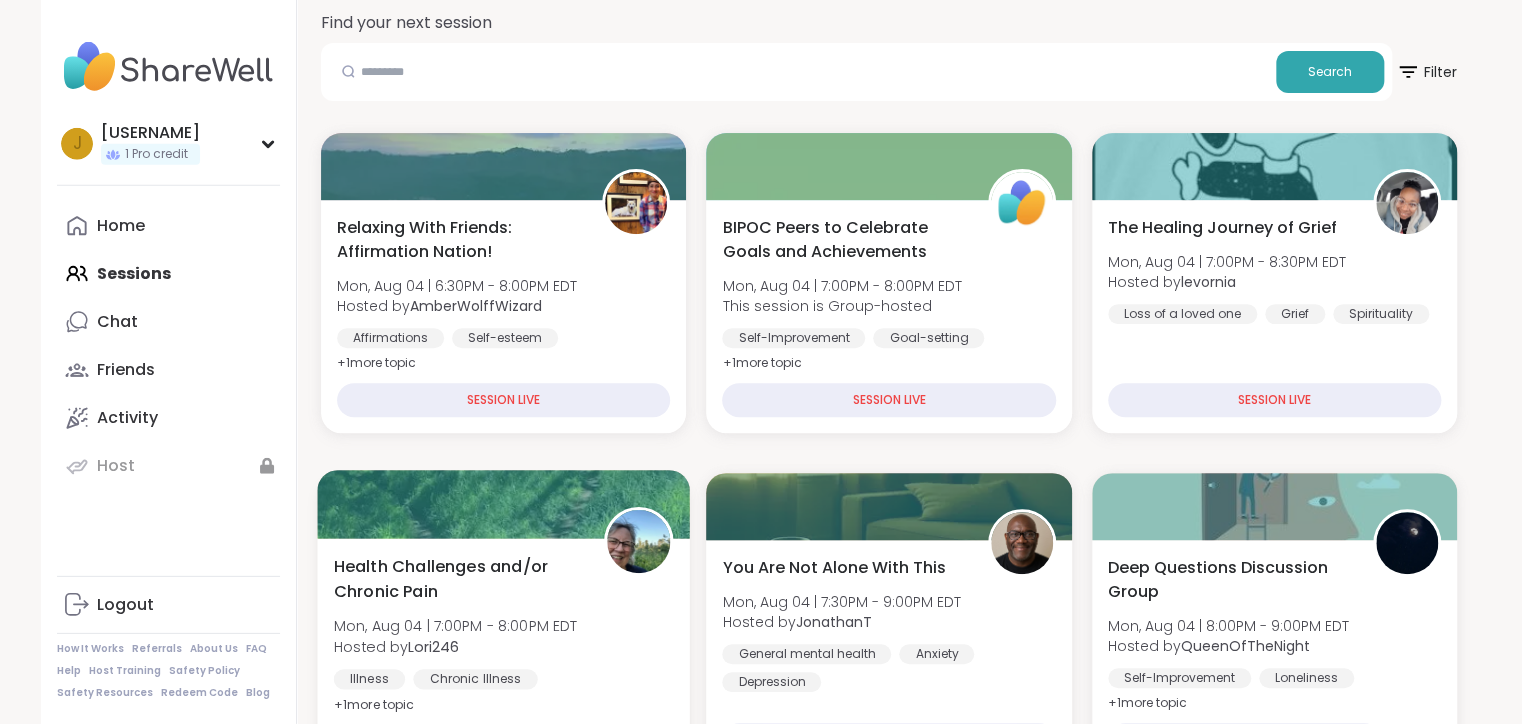 scroll, scrollTop: 80, scrollLeft: 0, axis: vertical 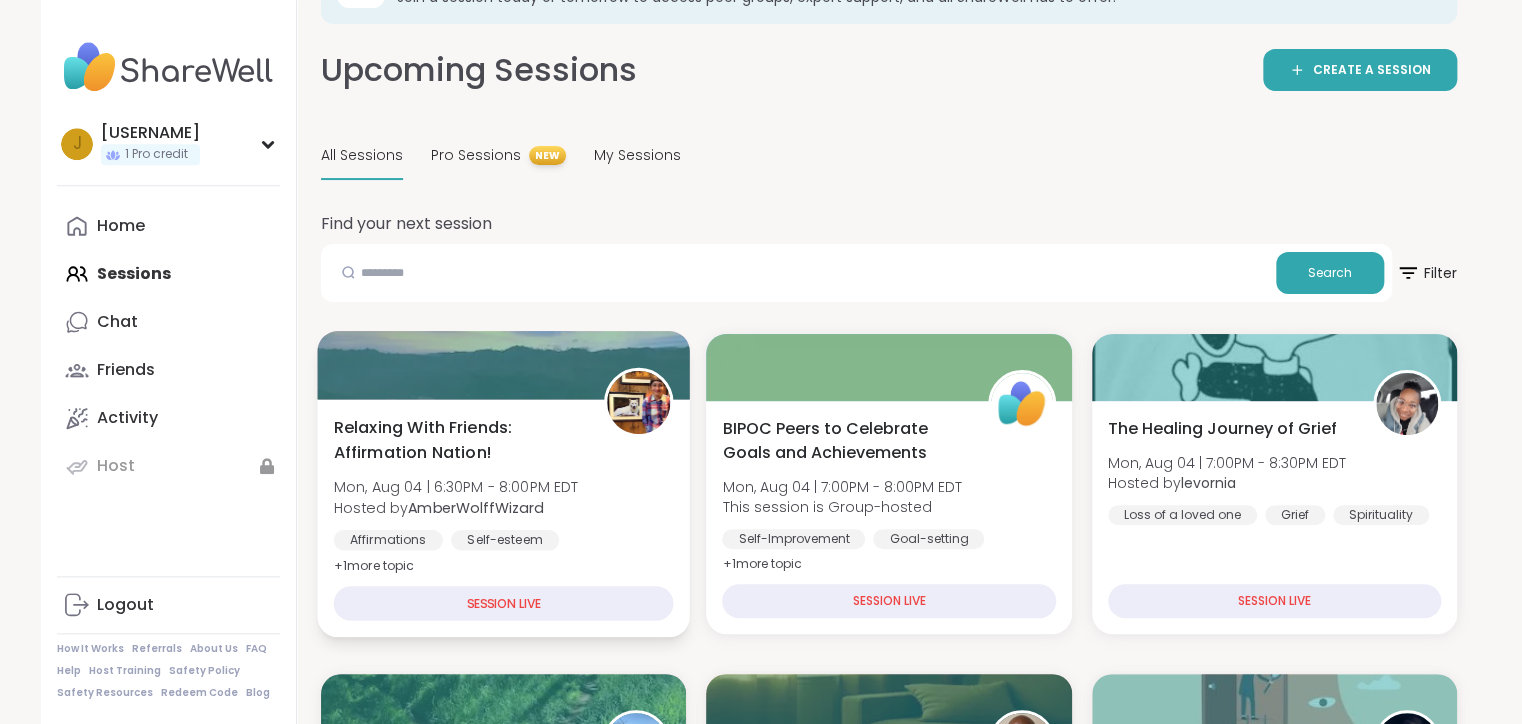 click on "SESSION LIVE" at bounding box center [504, 603] 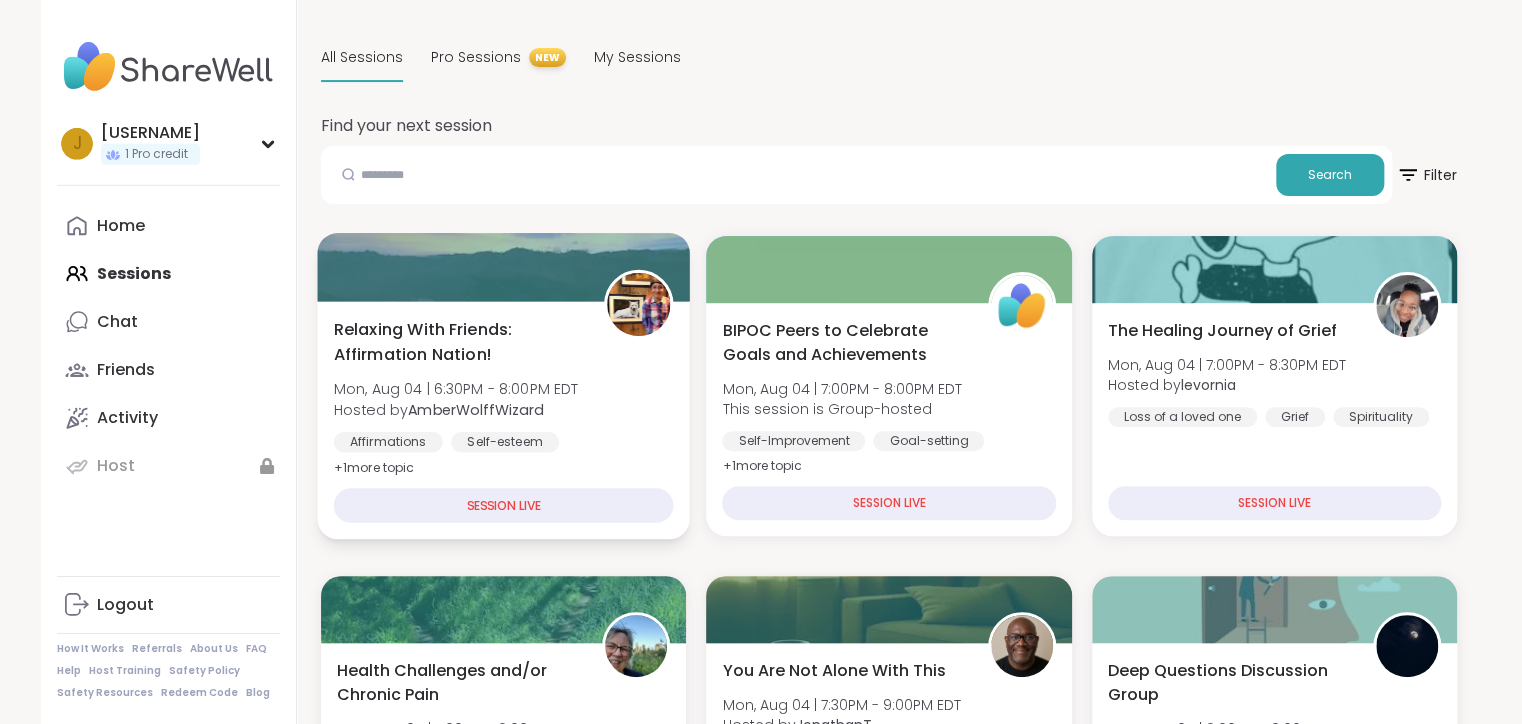 scroll, scrollTop: 152, scrollLeft: 0, axis: vertical 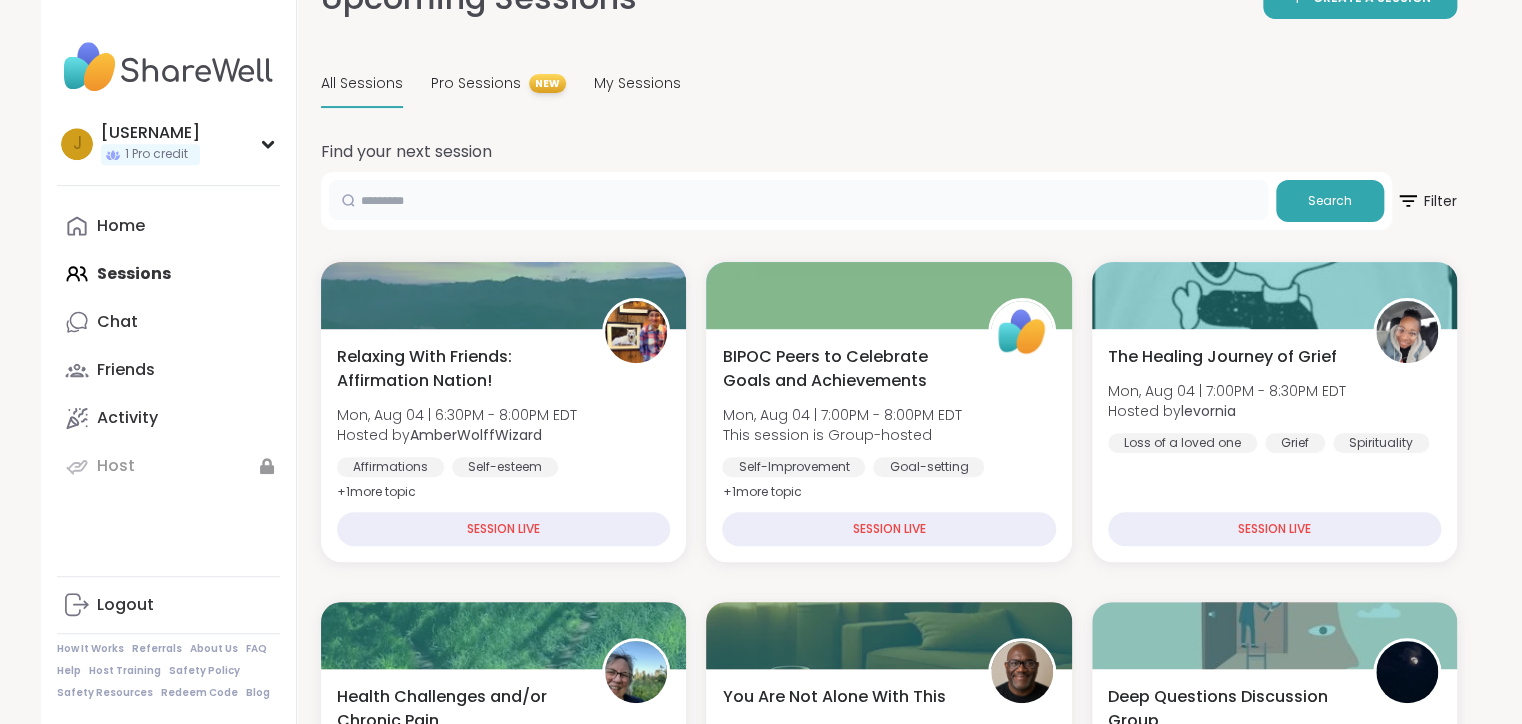 click at bounding box center [798, 200] 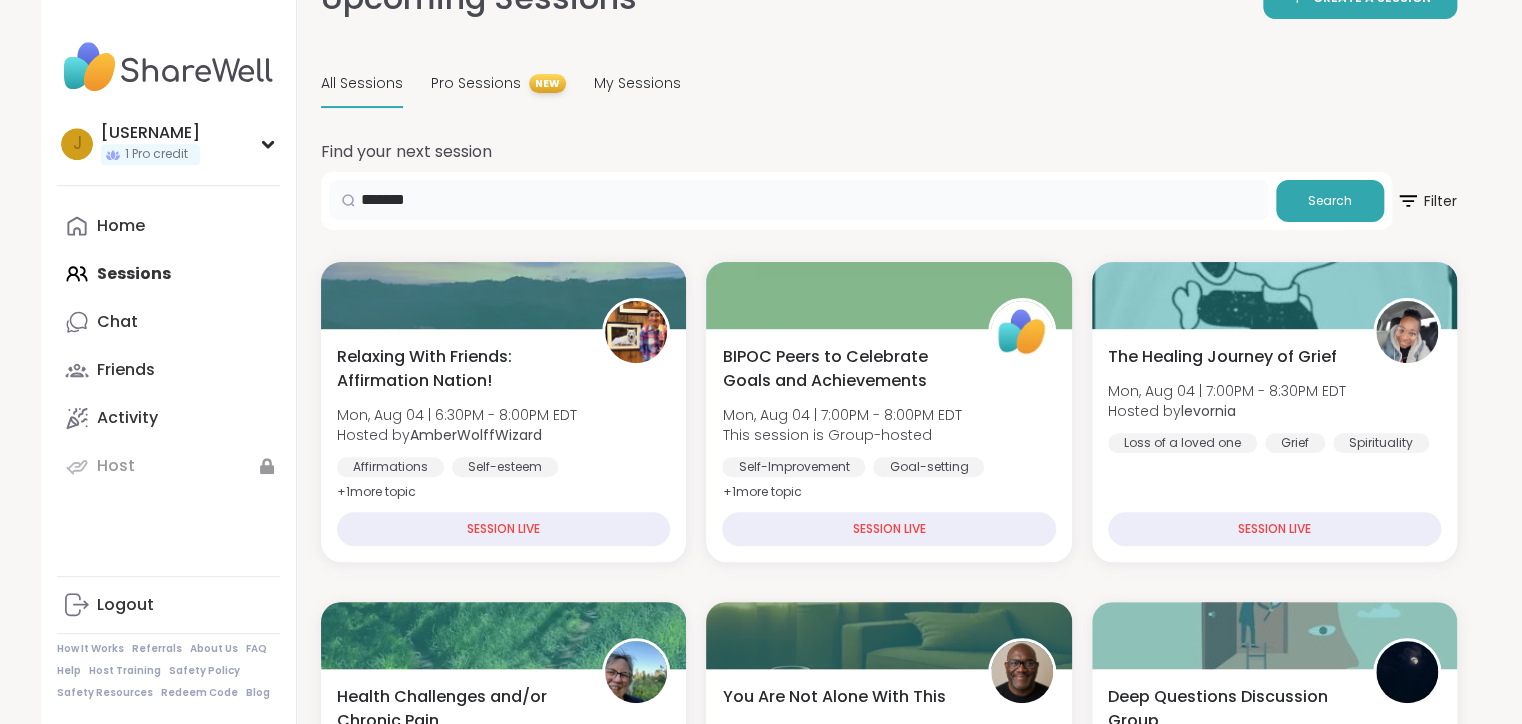 type on "*******" 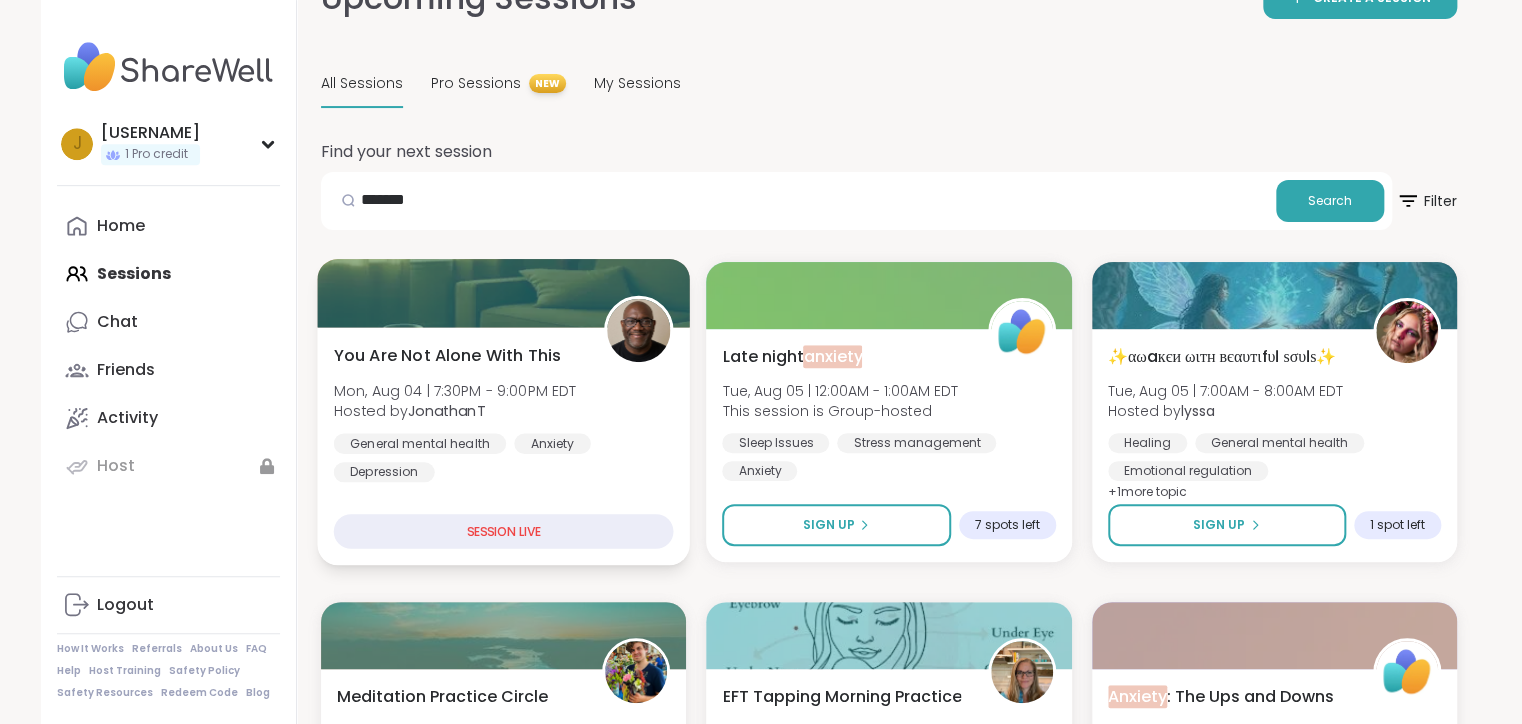 click on "SESSION LIVE" at bounding box center (504, 531) 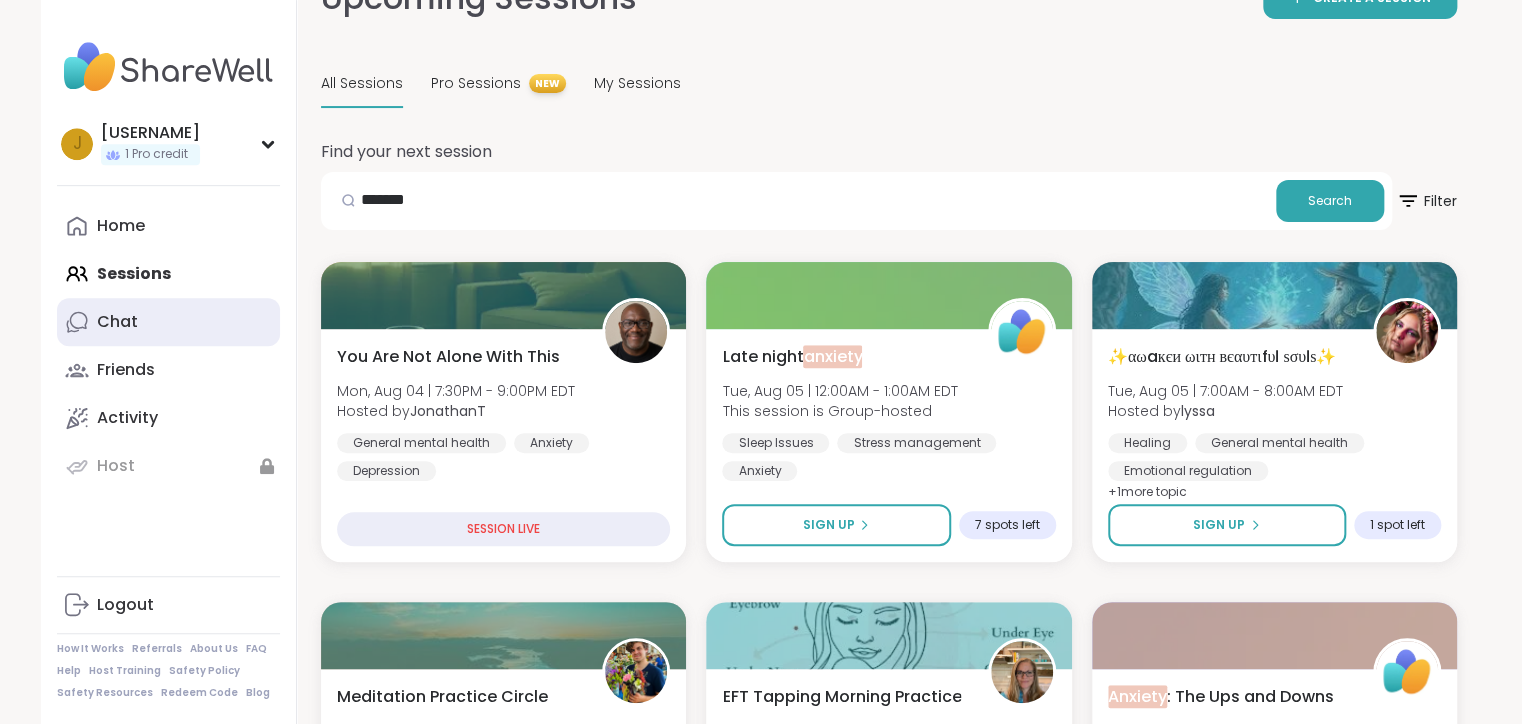 click on "Chat" at bounding box center (168, 322) 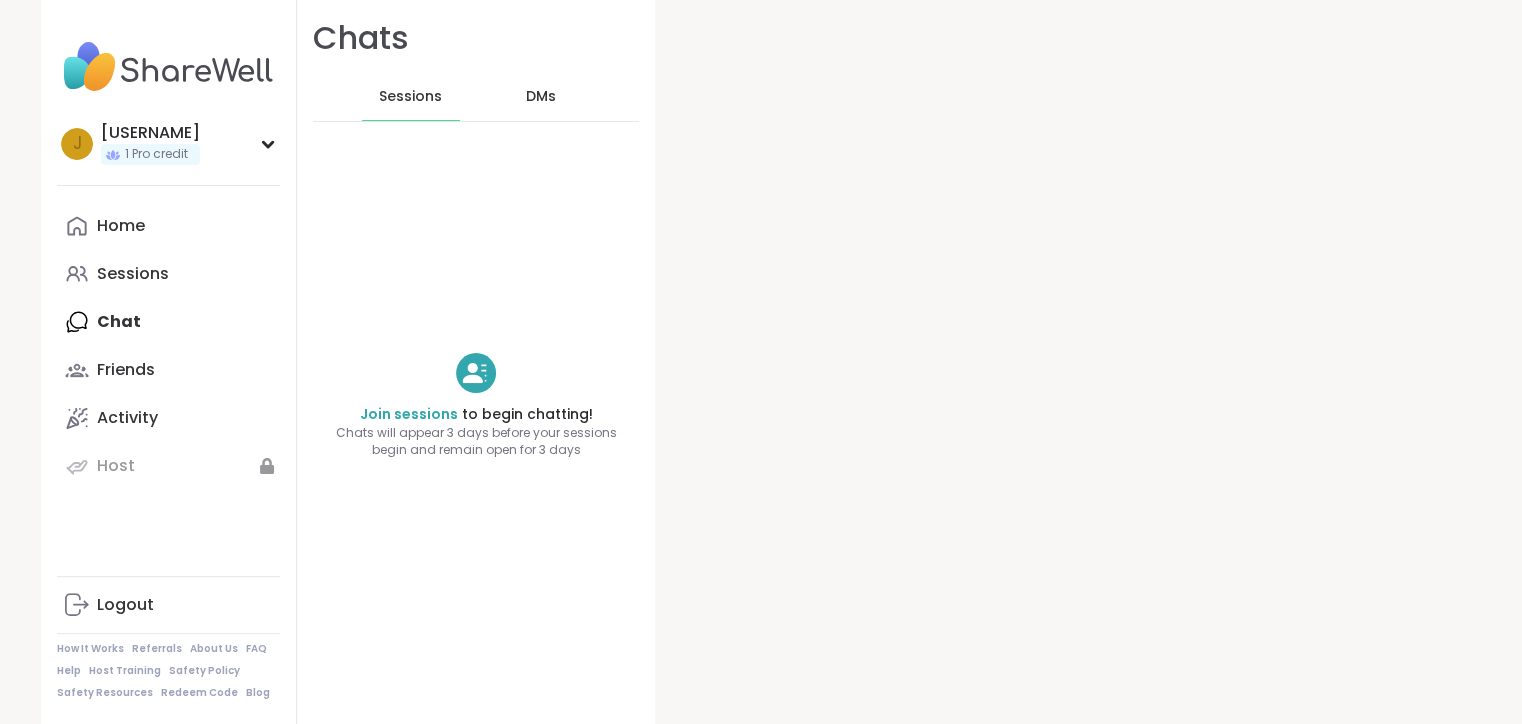 scroll, scrollTop: 0, scrollLeft: 0, axis: both 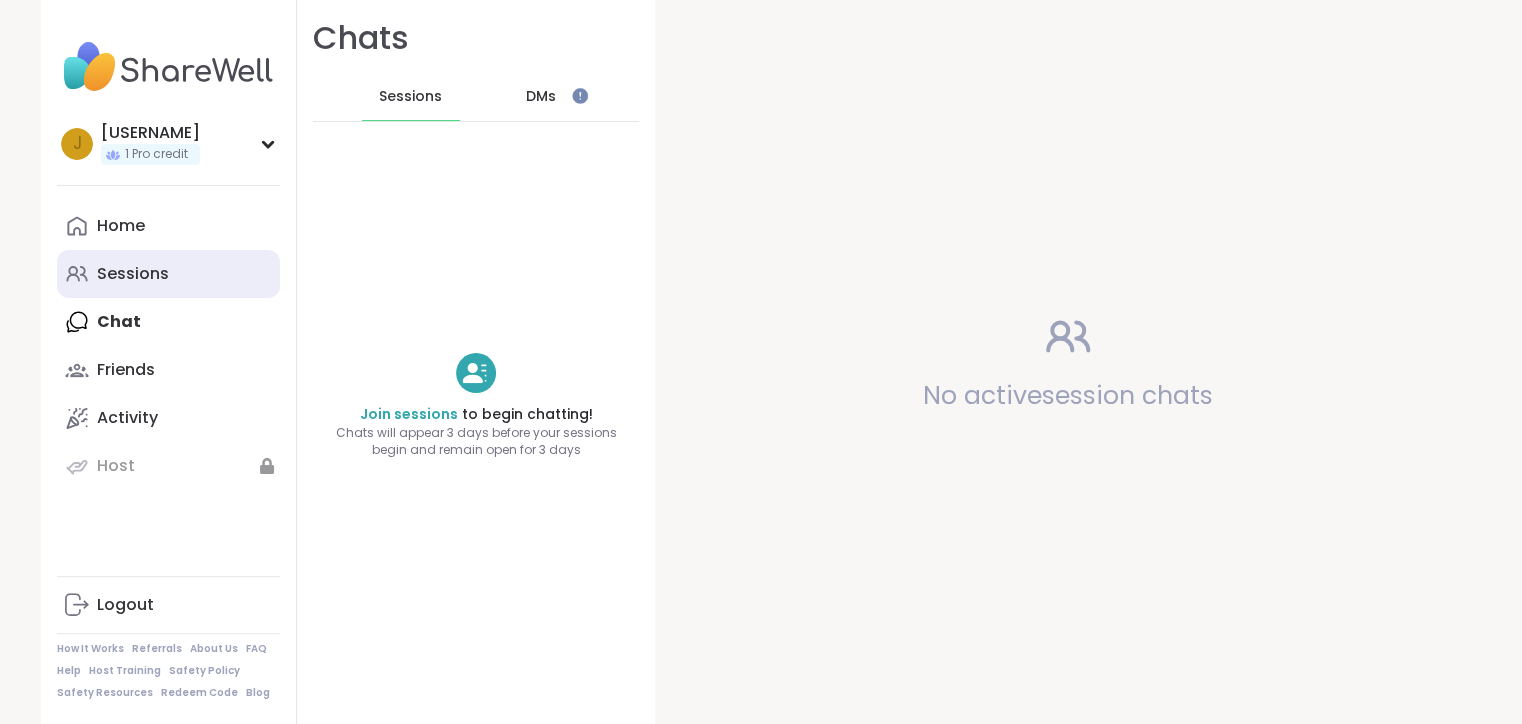 click on "Sessions" at bounding box center [133, 274] 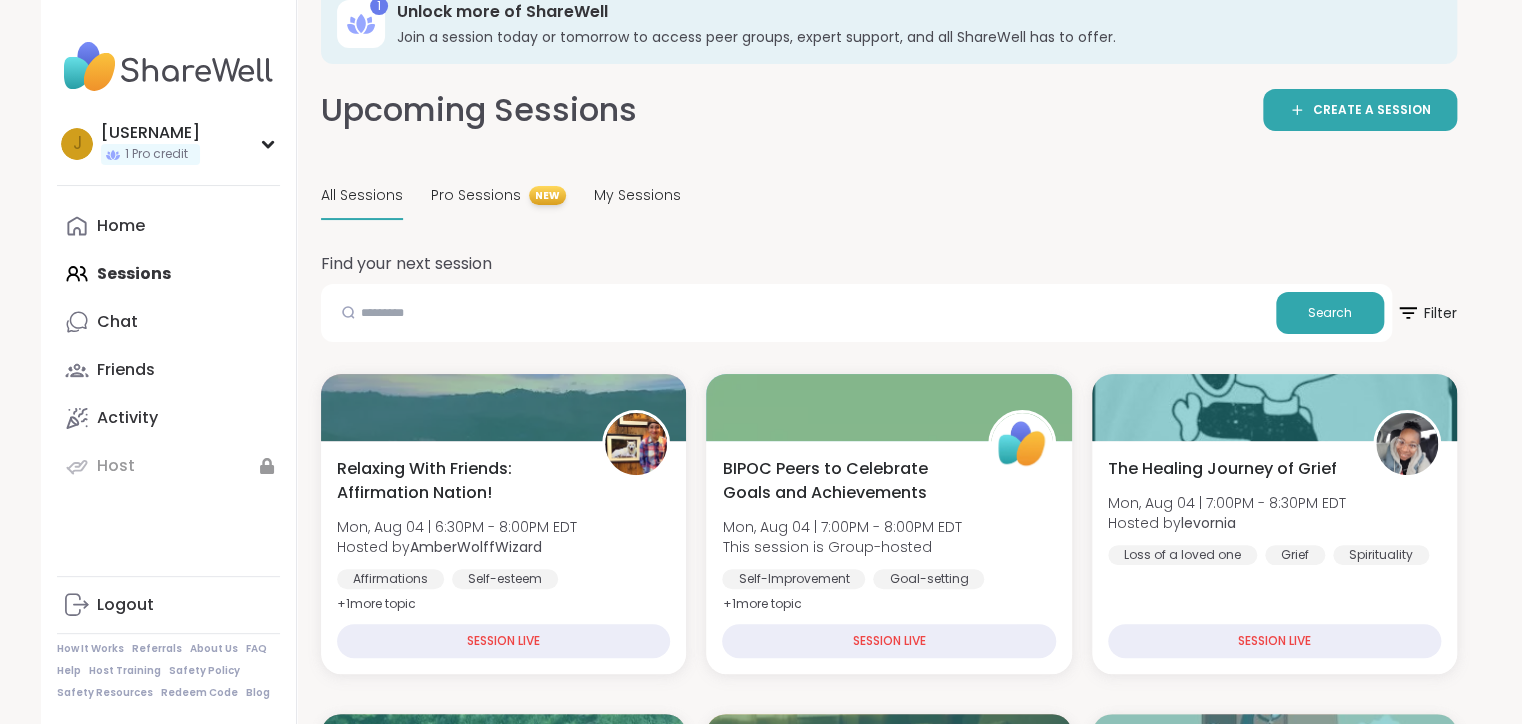 scroll, scrollTop: 12, scrollLeft: 0, axis: vertical 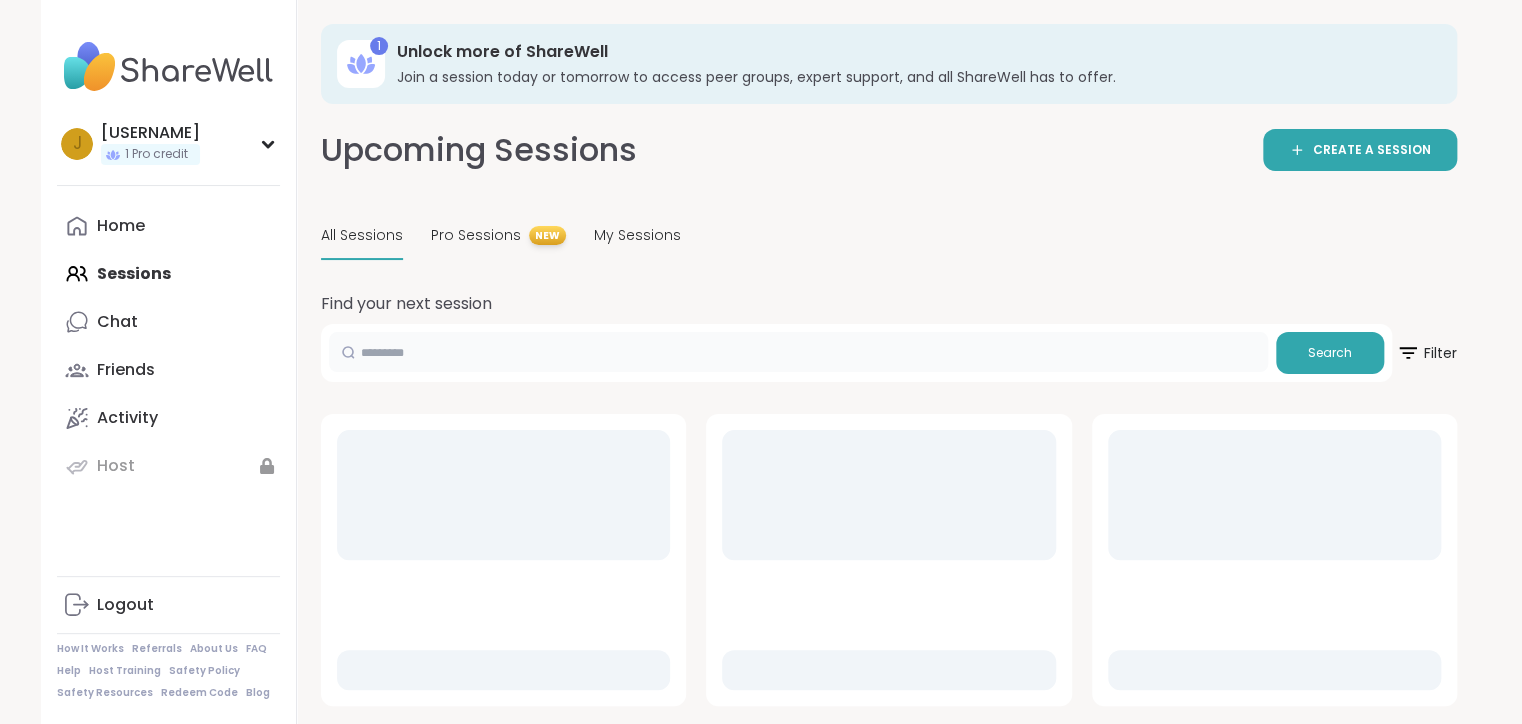 click at bounding box center (798, 352) 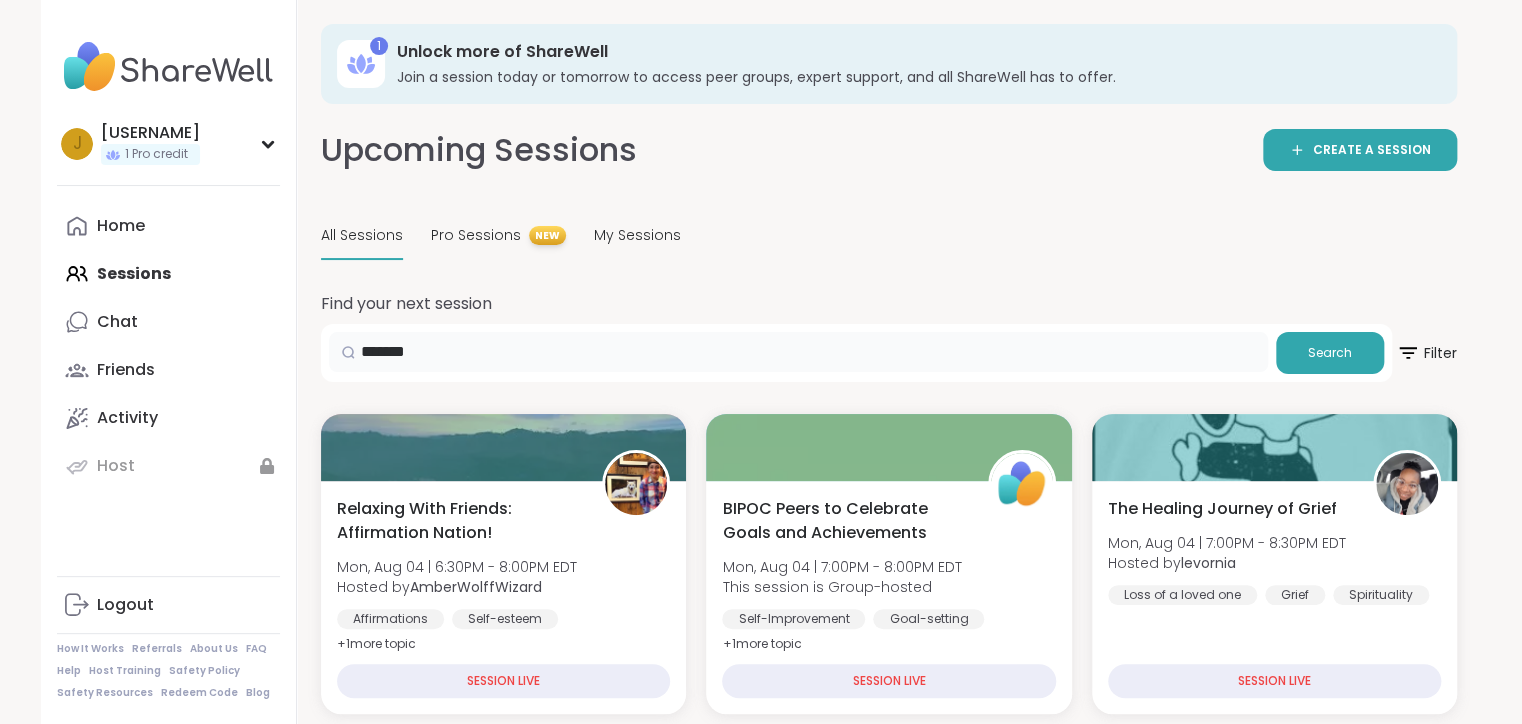 type on "*******" 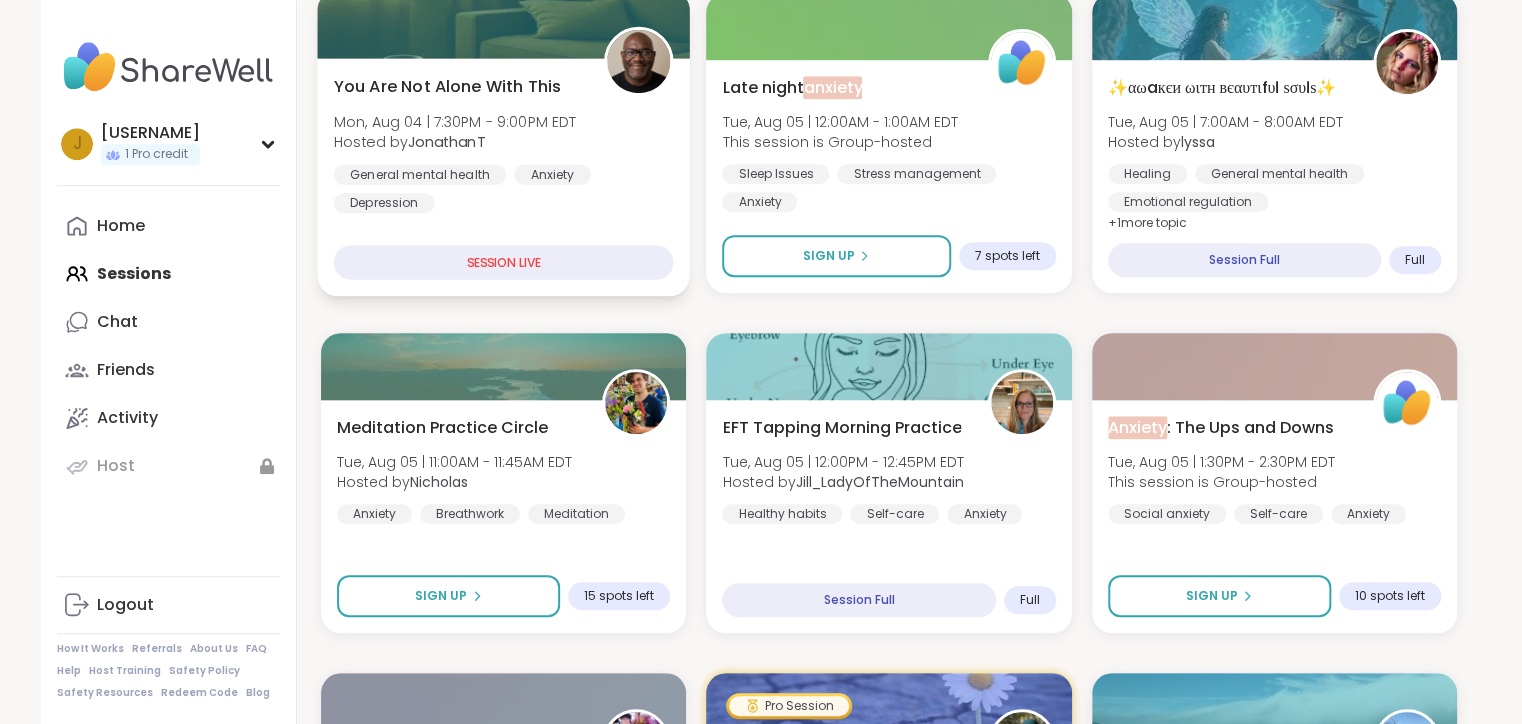 scroll, scrollTop: 316, scrollLeft: 0, axis: vertical 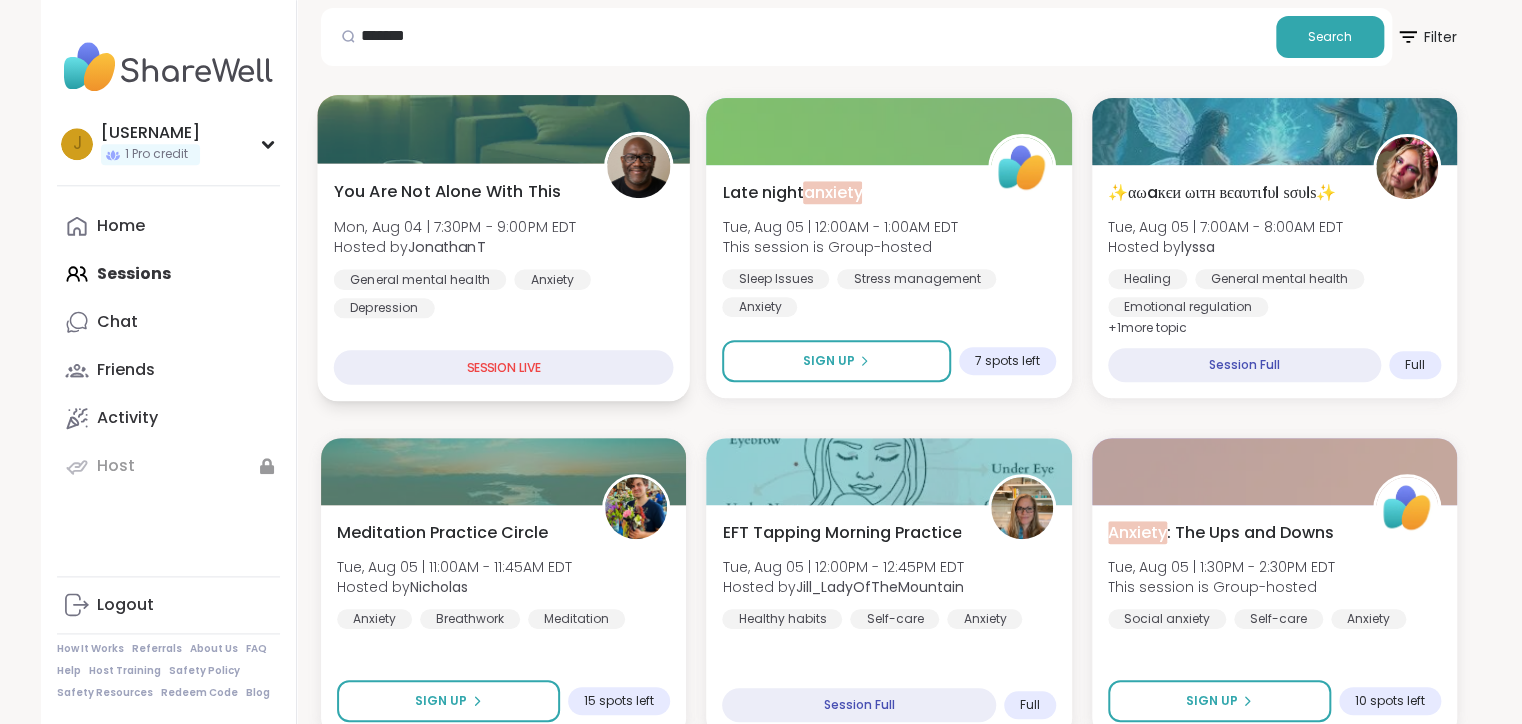 click on "SESSION LIVE" at bounding box center (504, 367) 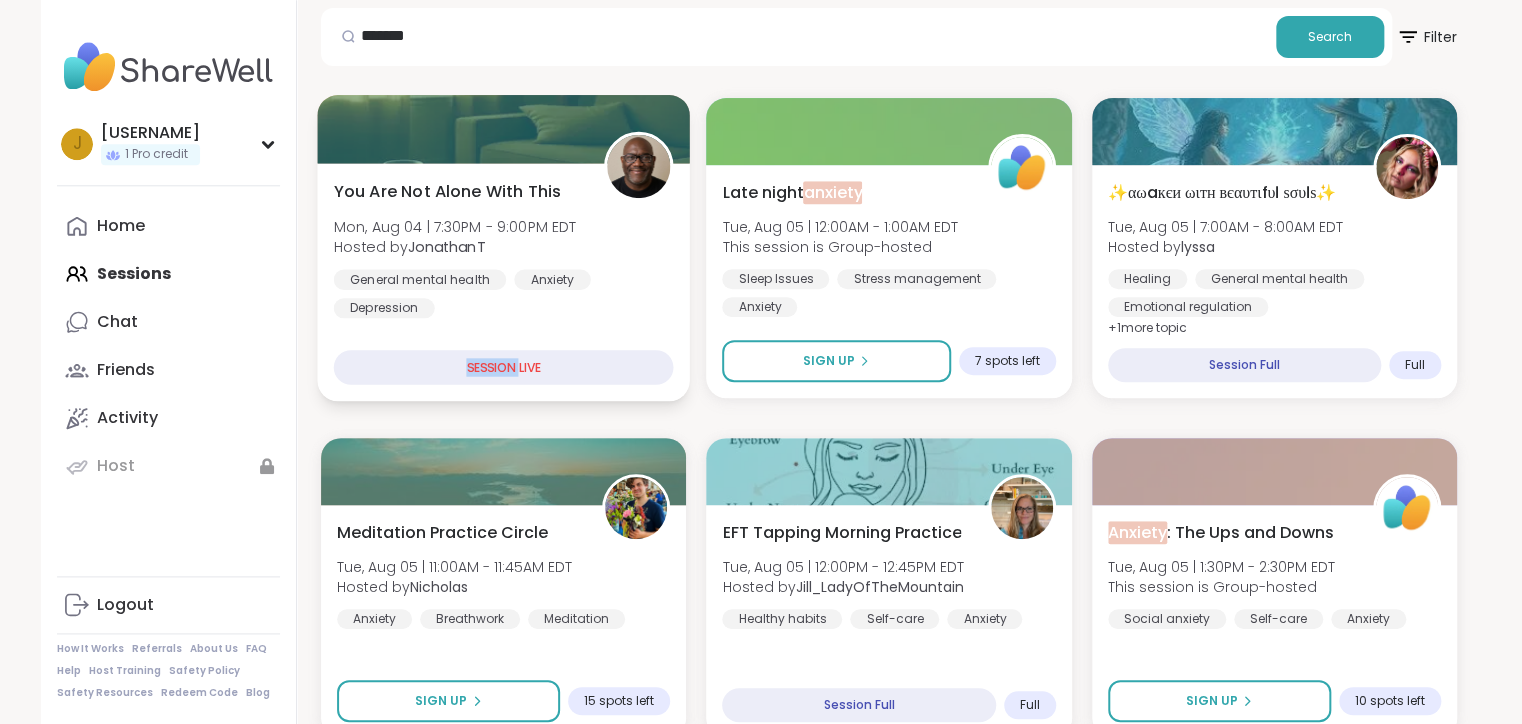click on "SESSION LIVE" at bounding box center [504, 367] 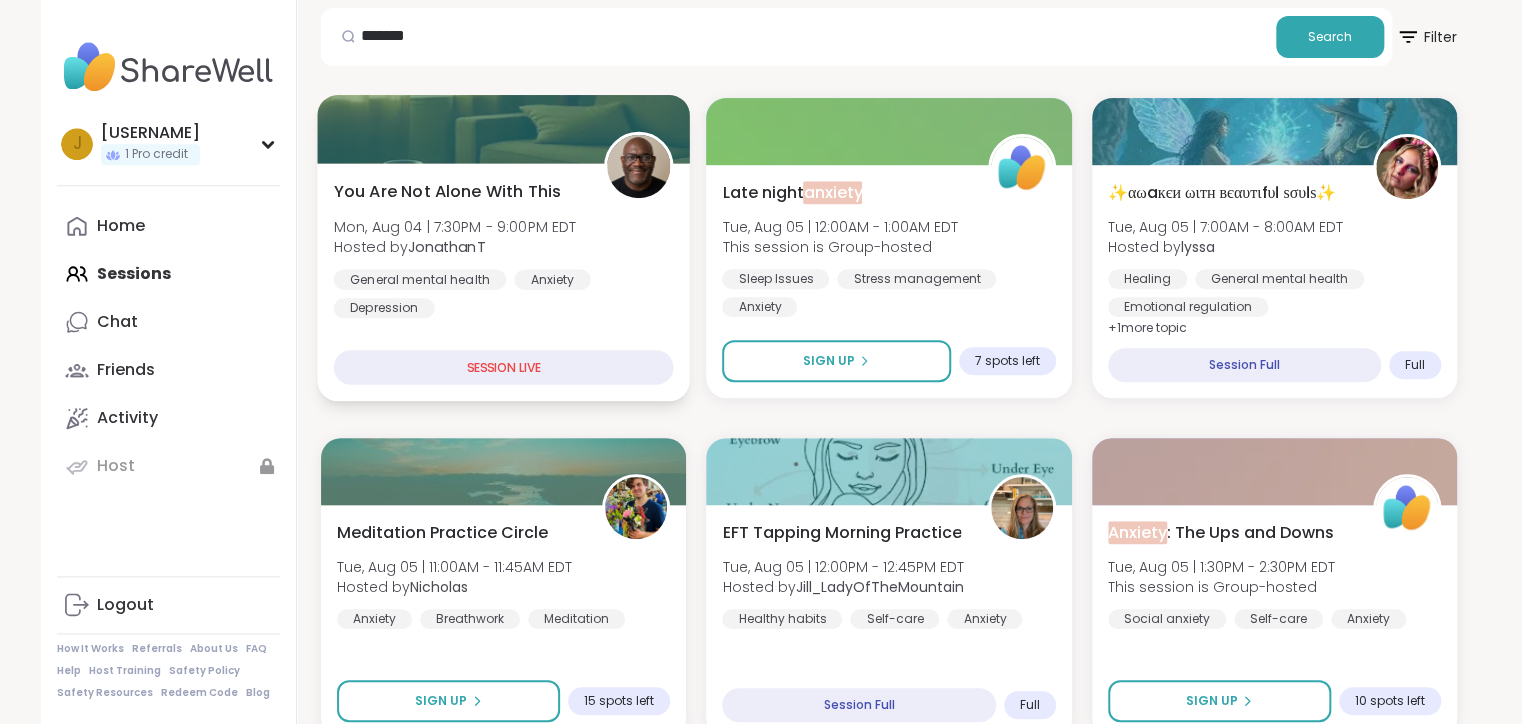 click on "SESSION LIVE" at bounding box center [504, 367] 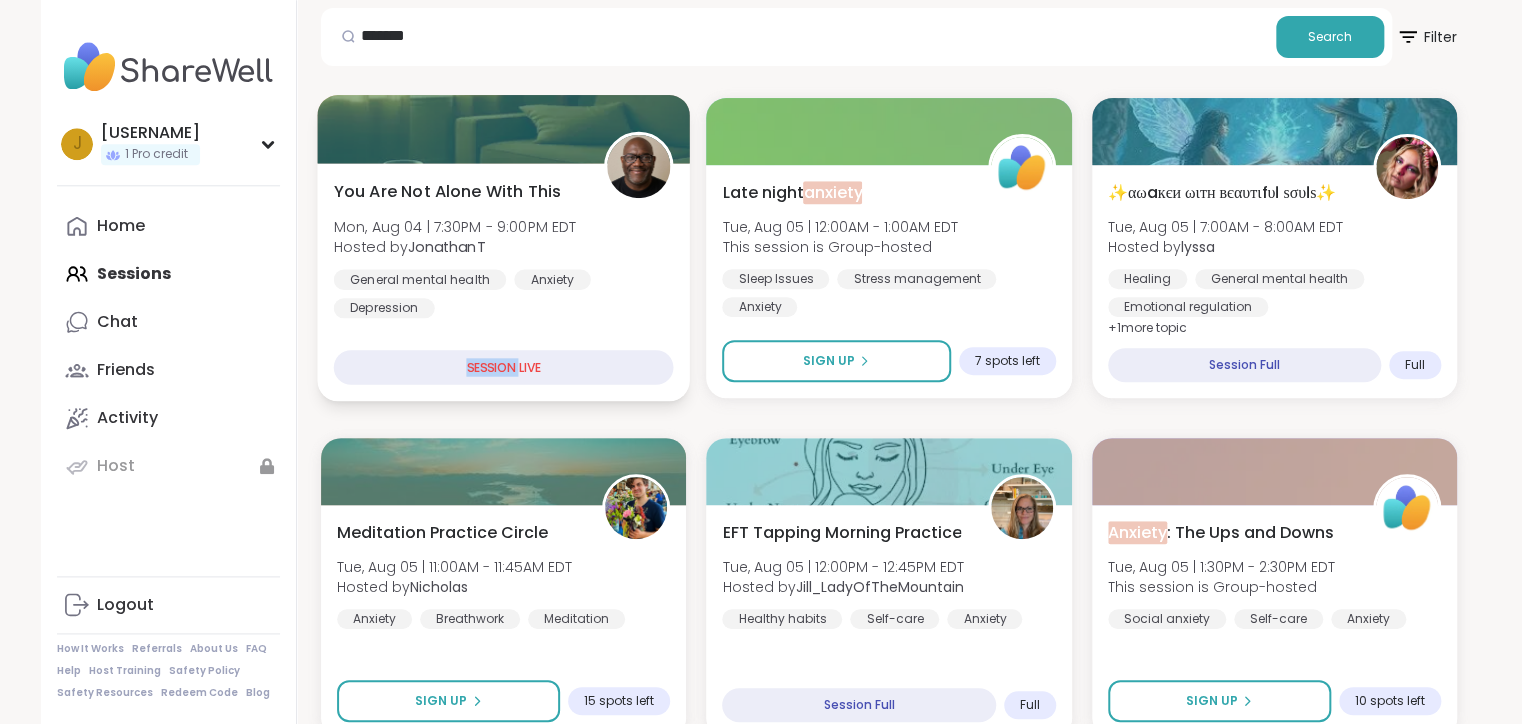 click on "SESSION LIVE" at bounding box center (504, 367) 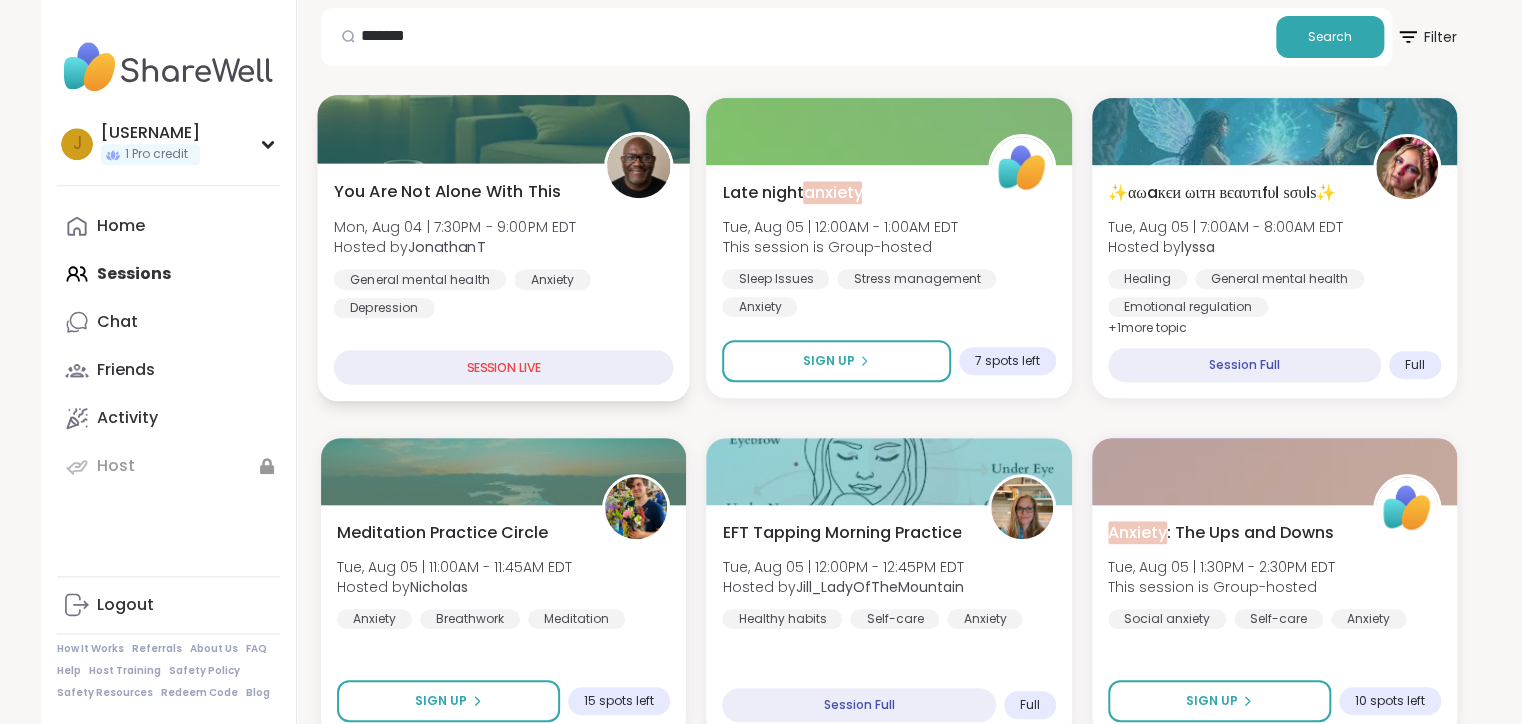 click on "You Are Not Alone With This [DAY], [MONTH] [NUMBER] | [TIME] - [TIME] [TIMEZONE] Hosted by  [USERNAME] General mental health Anxiety Depression SESSION LIVE" at bounding box center [503, 282] 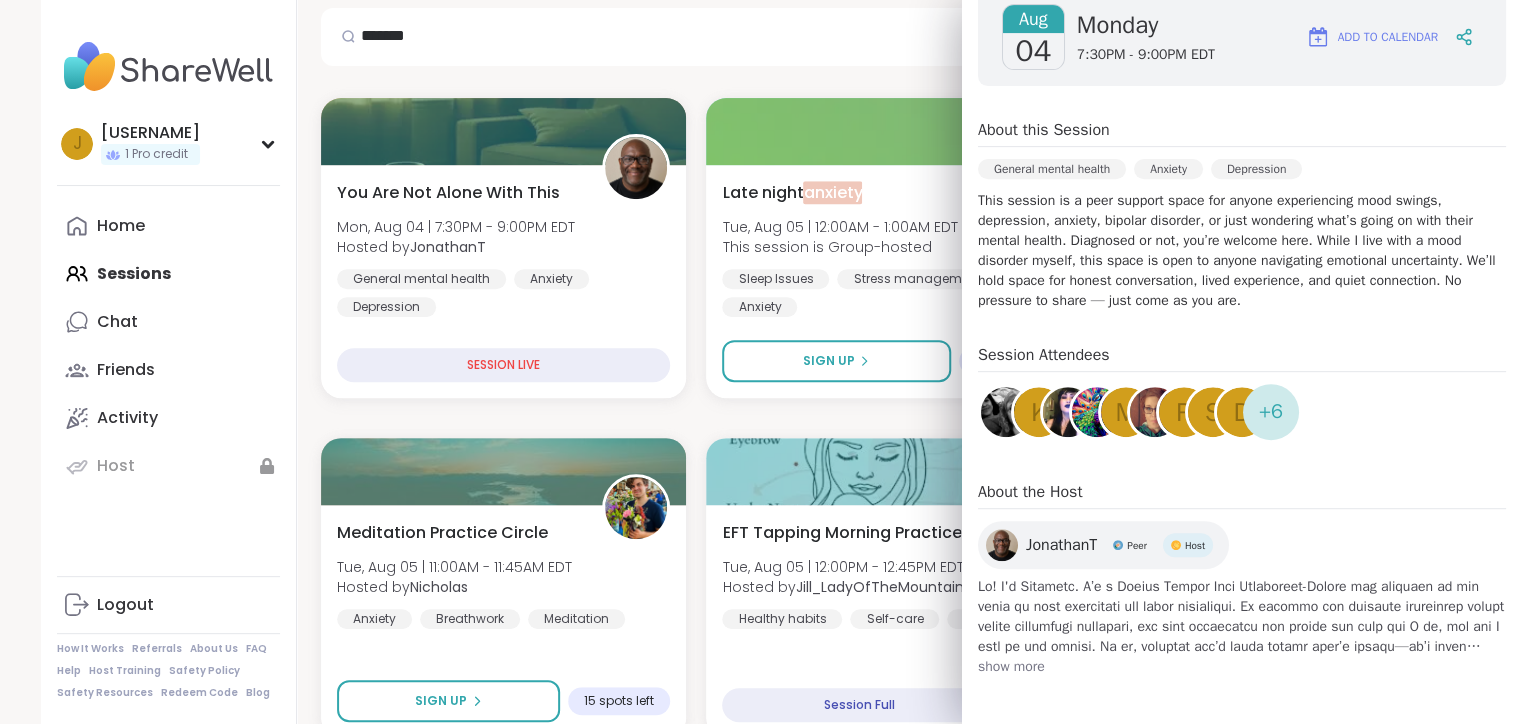 scroll, scrollTop: 0, scrollLeft: 0, axis: both 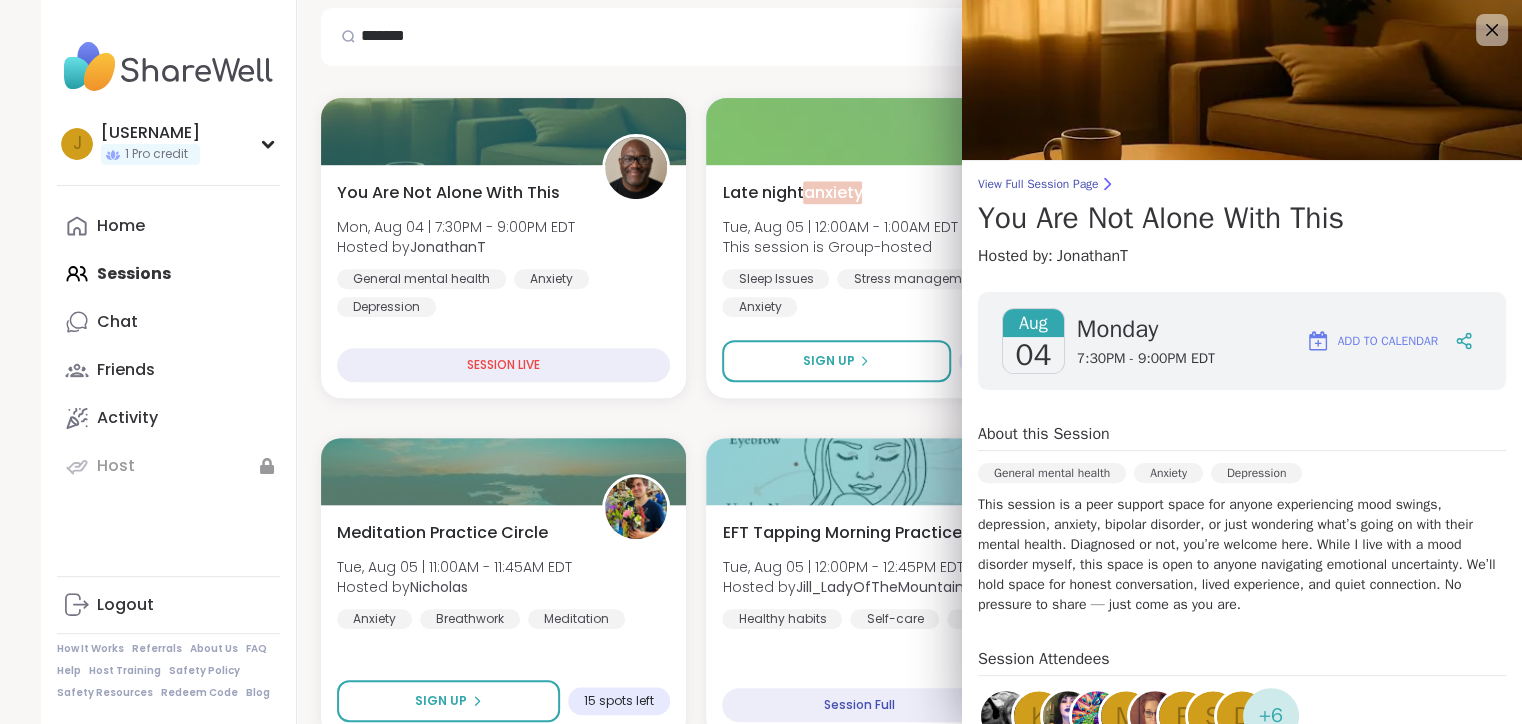 click on "Add to Calendar" at bounding box center (1388, 341) 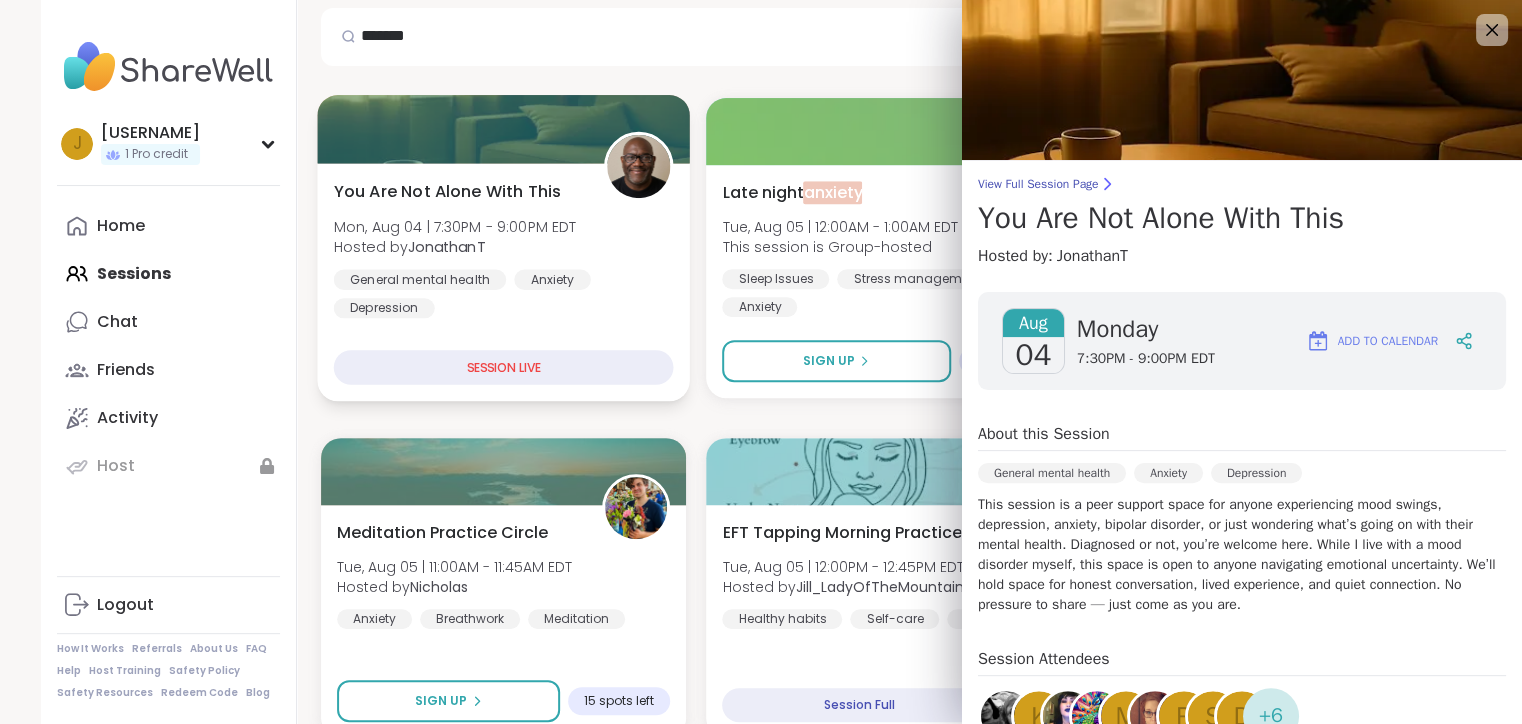 click on "SESSION LIVE" at bounding box center [504, 367] 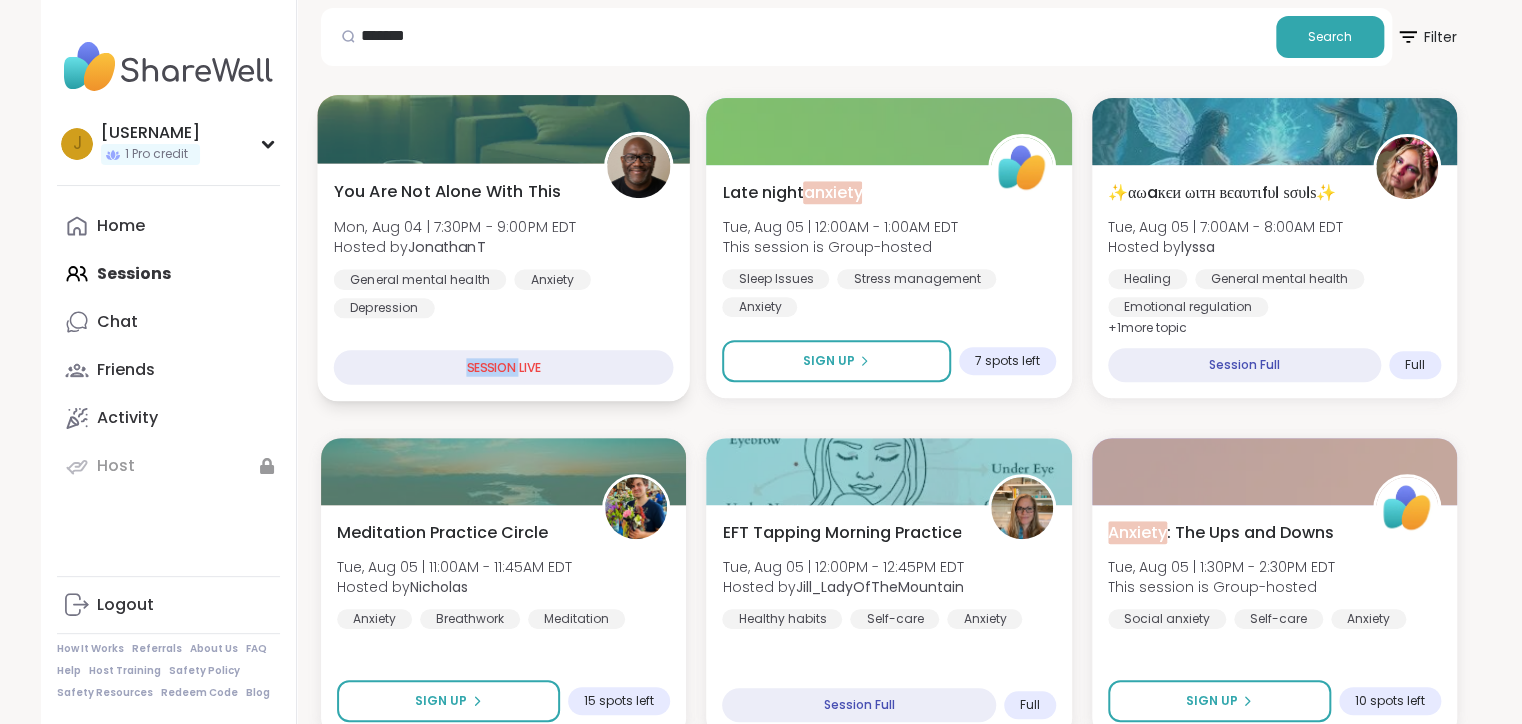 click on "SESSION LIVE" at bounding box center [504, 367] 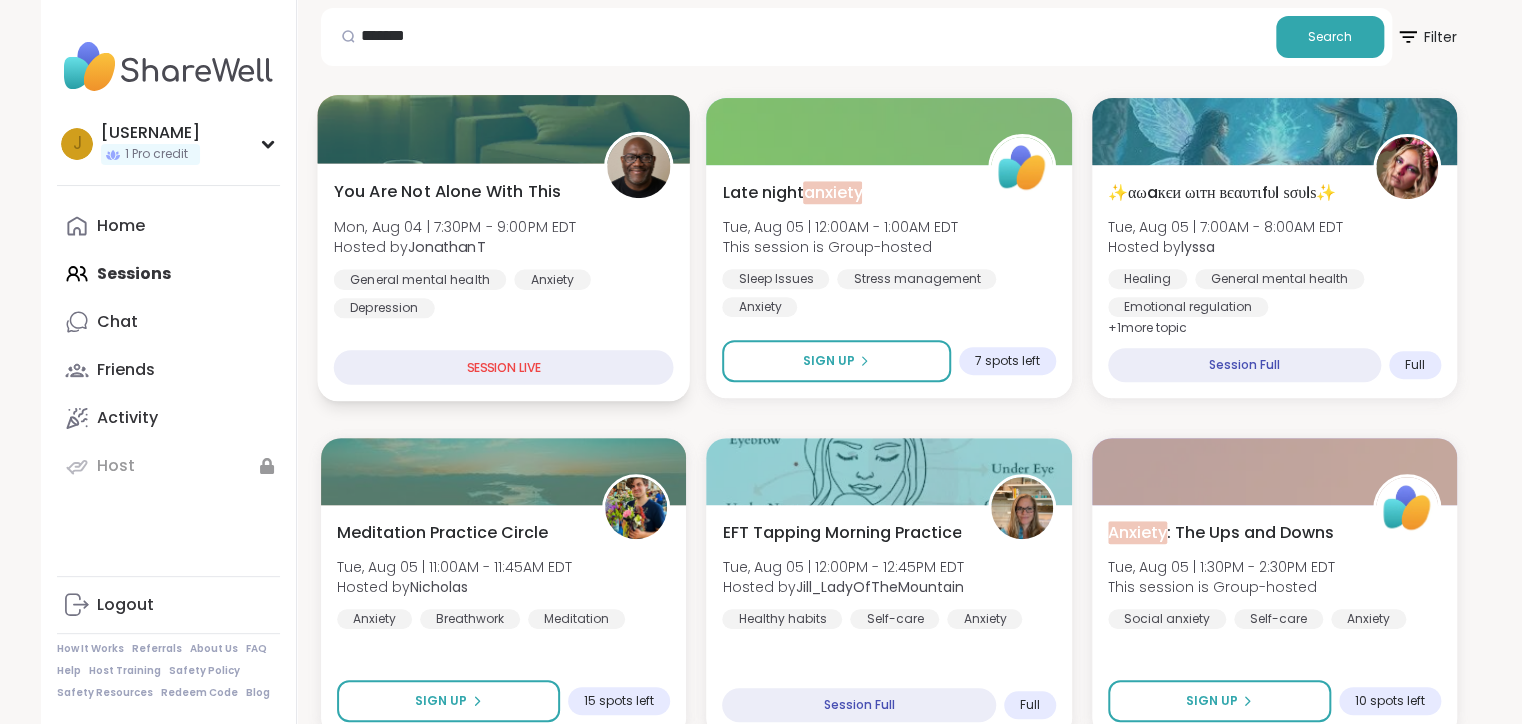 click on "SESSION LIVE" at bounding box center (504, 367) 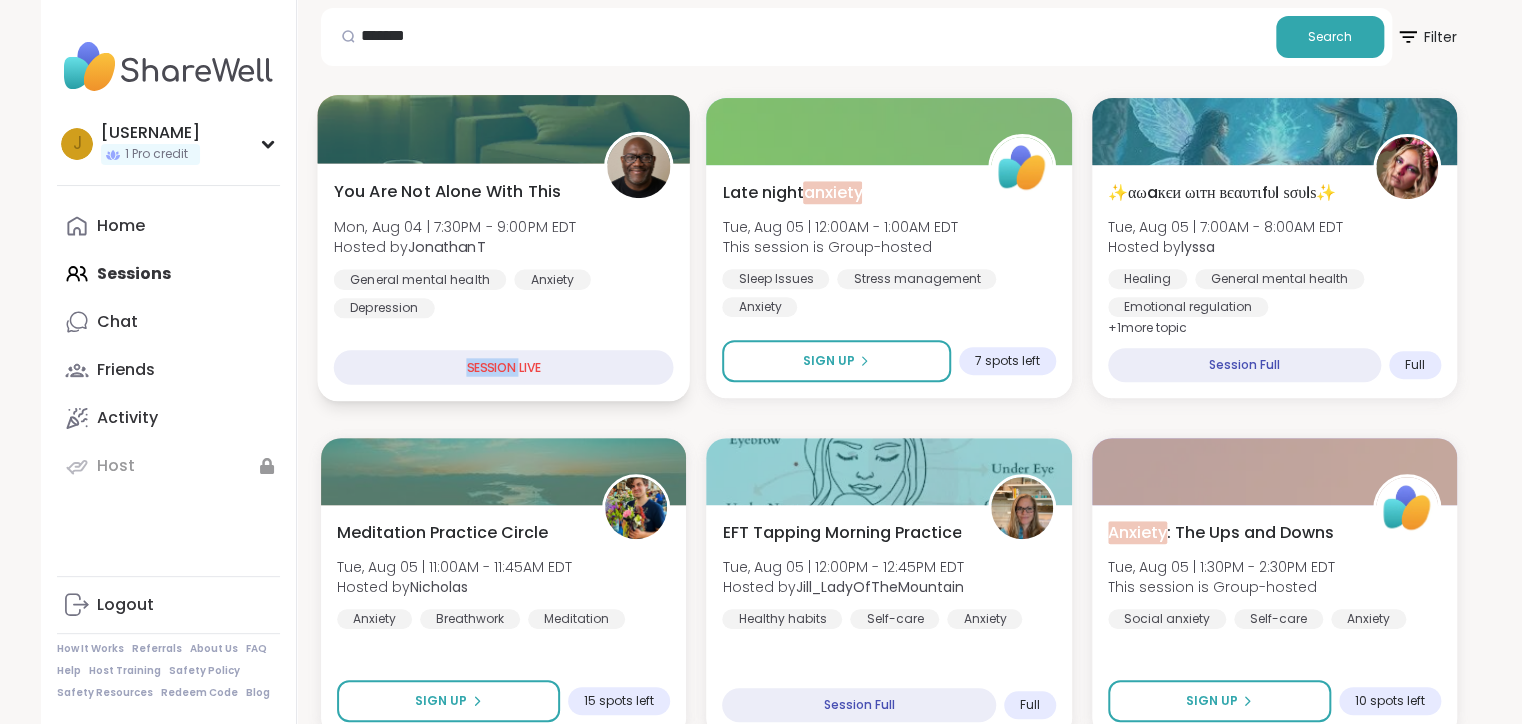 click on "SESSION LIVE" at bounding box center [504, 367] 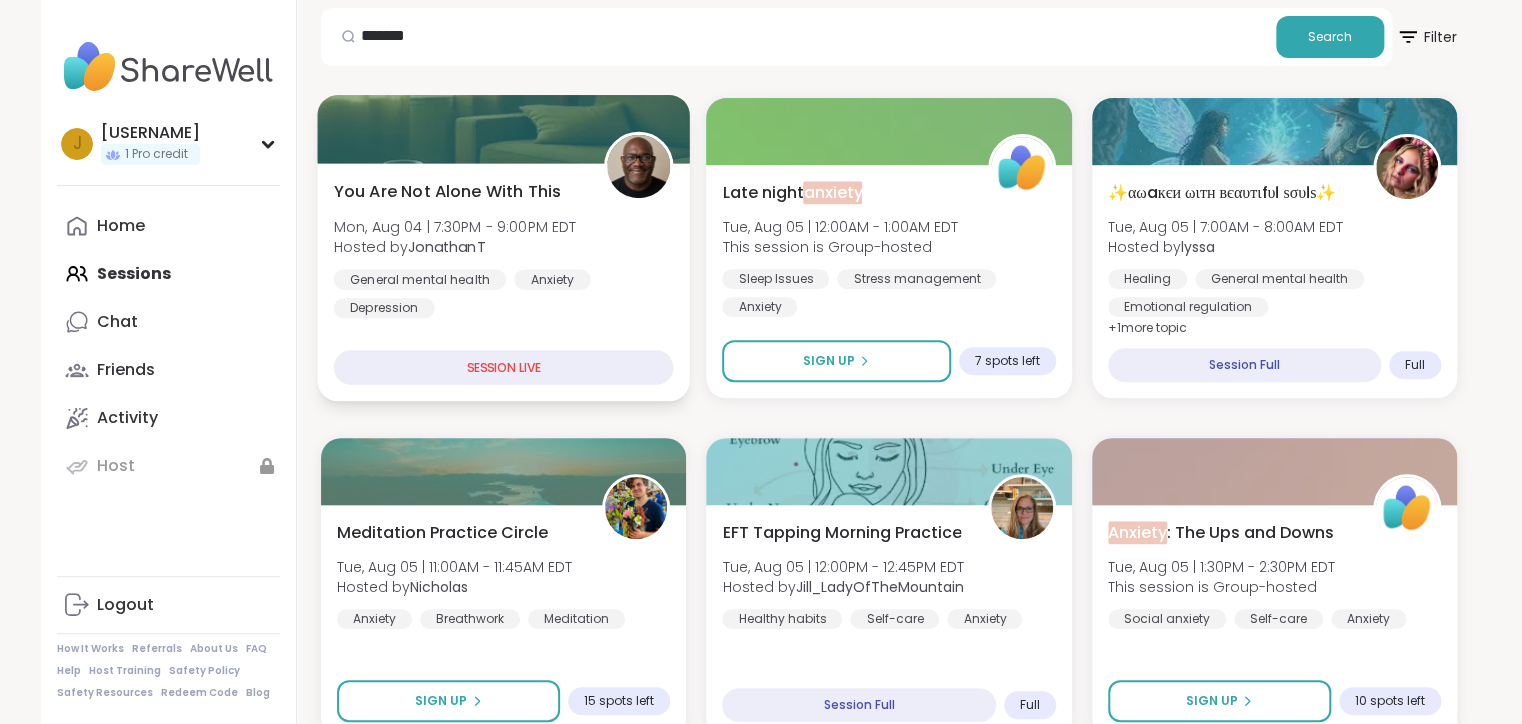 click on "SESSION LIVE" at bounding box center (504, 367) 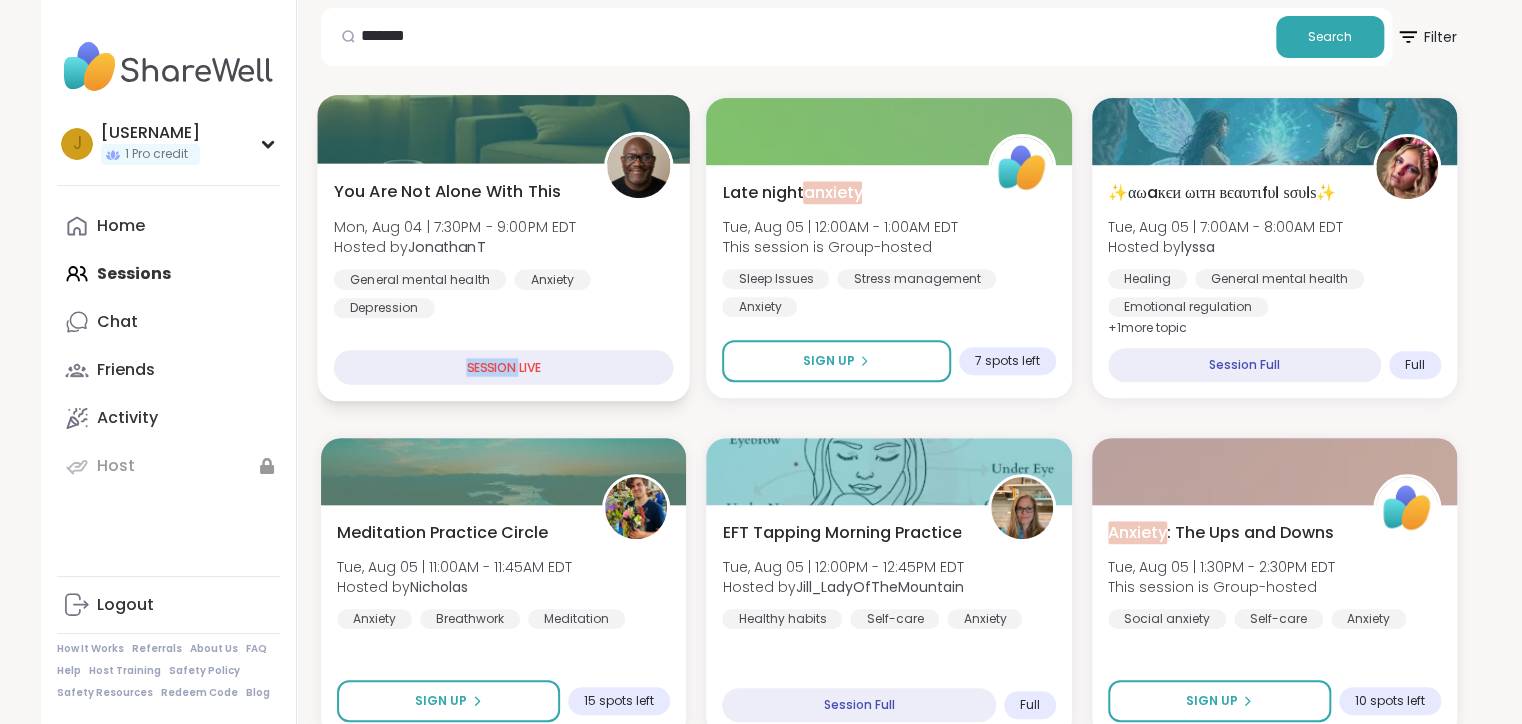 click on "SESSION LIVE" at bounding box center [504, 367] 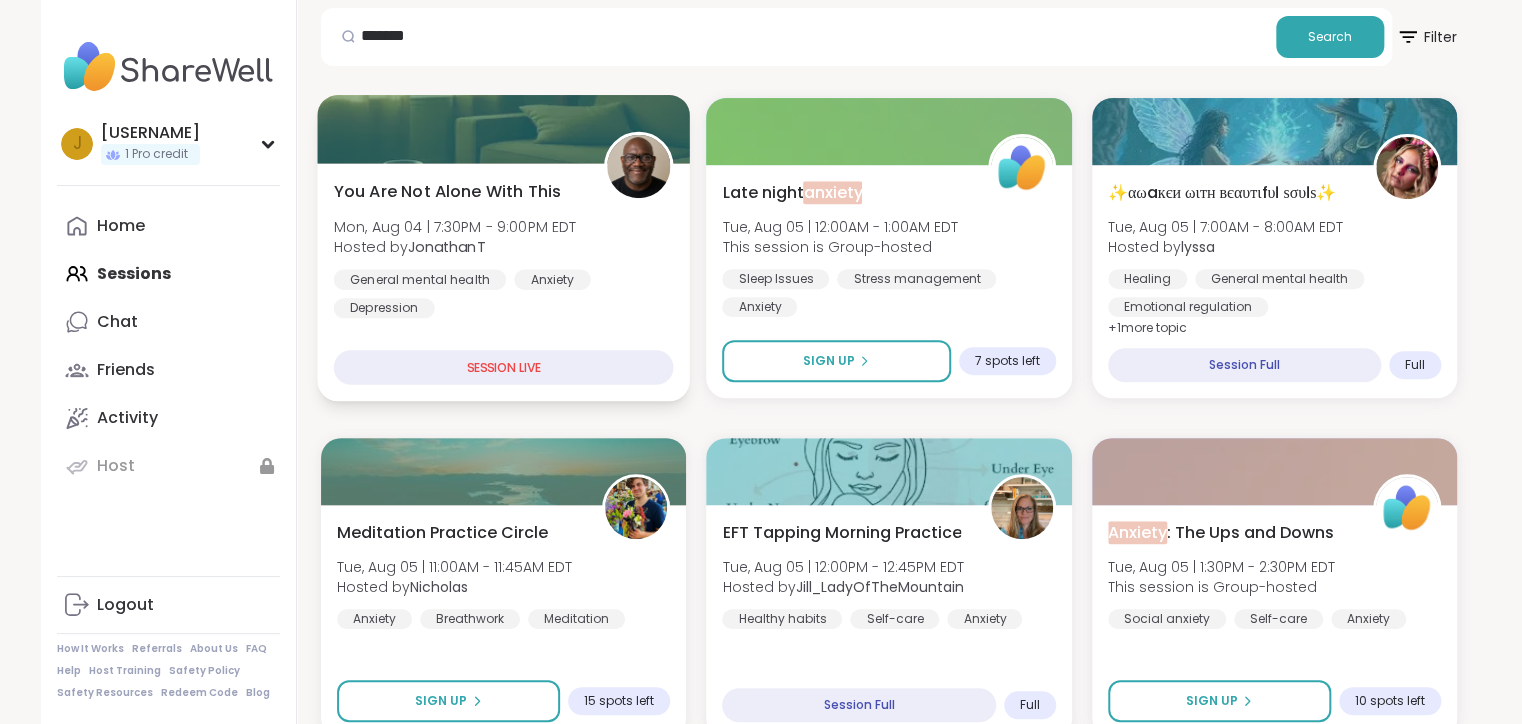 click on "SESSION LIVE" at bounding box center [504, 367] 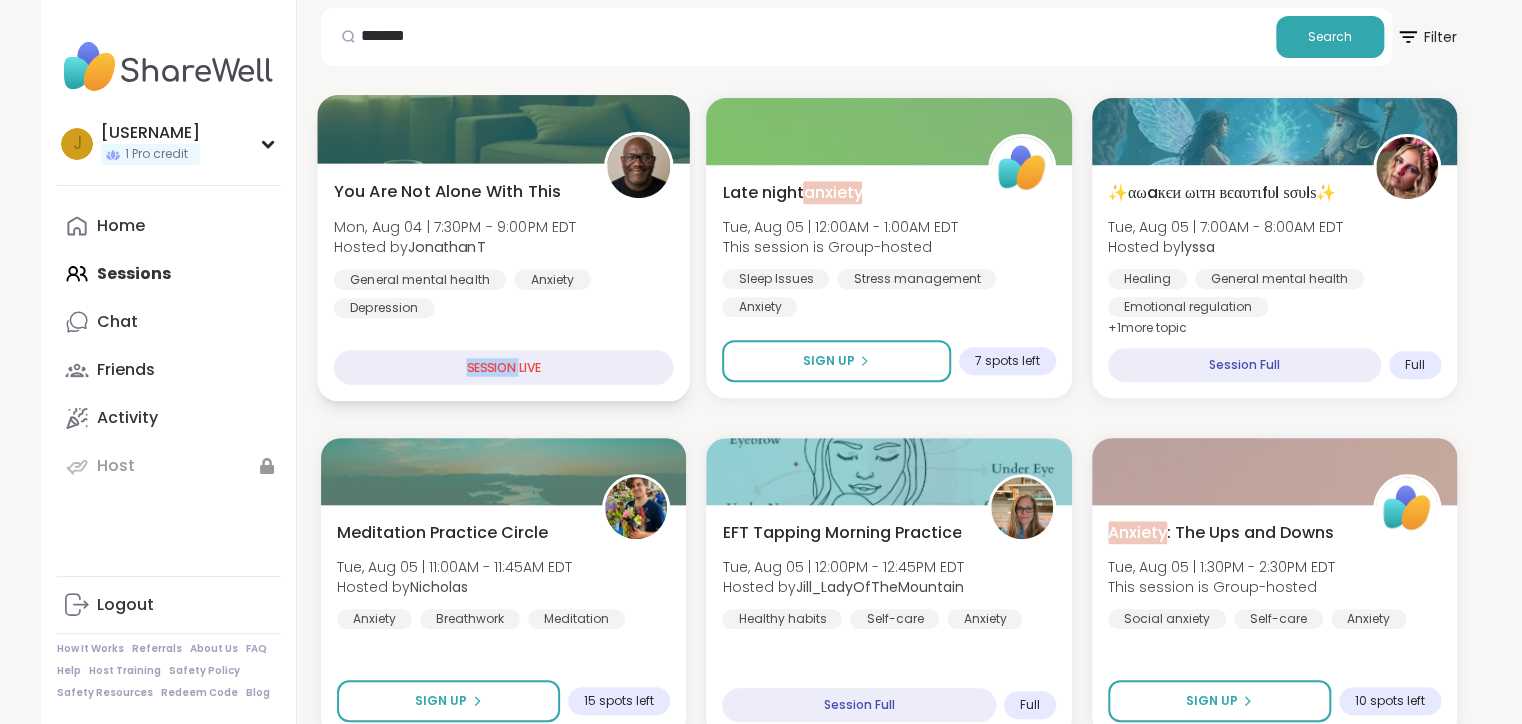 click on "SESSION LIVE" at bounding box center [504, 367] 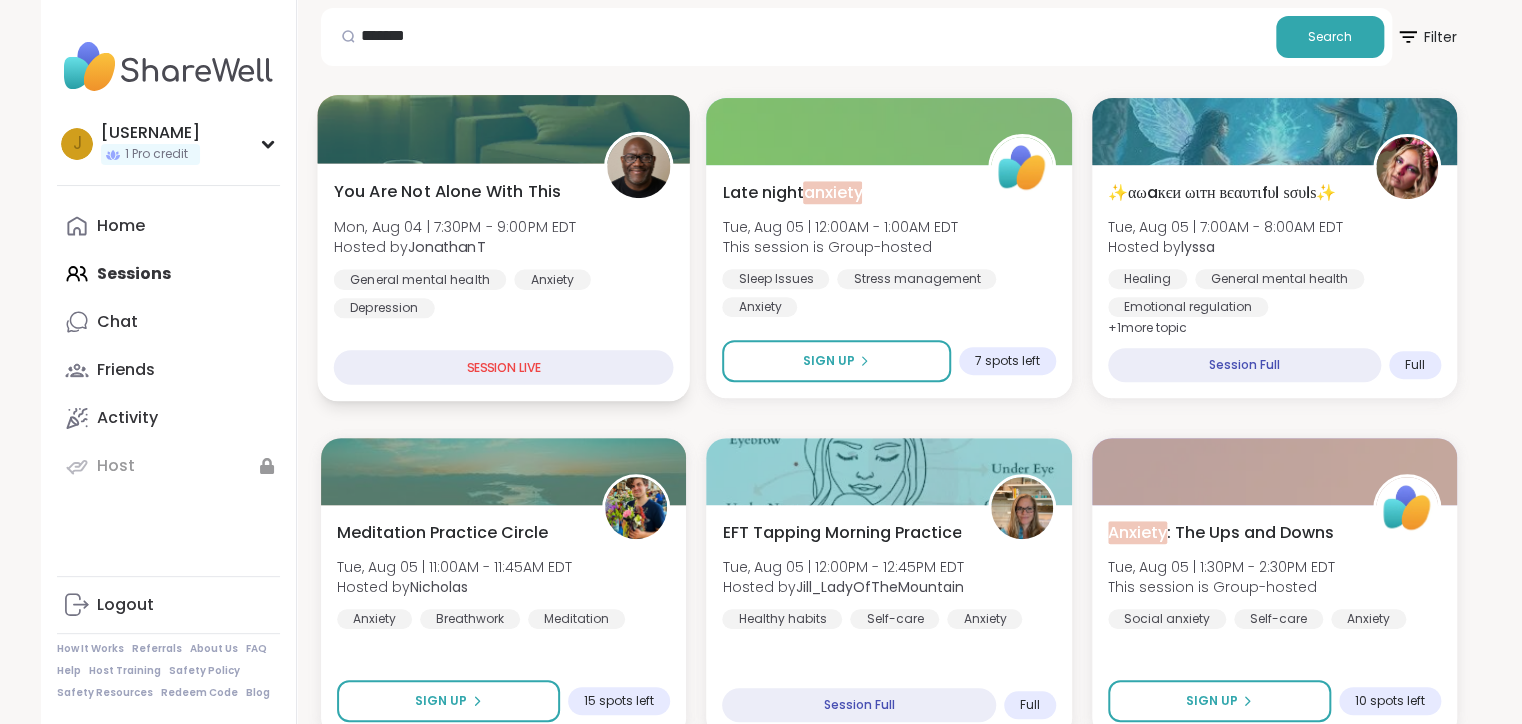click on "General mental health Anxiety Depression" at bounding box center (504, 293) 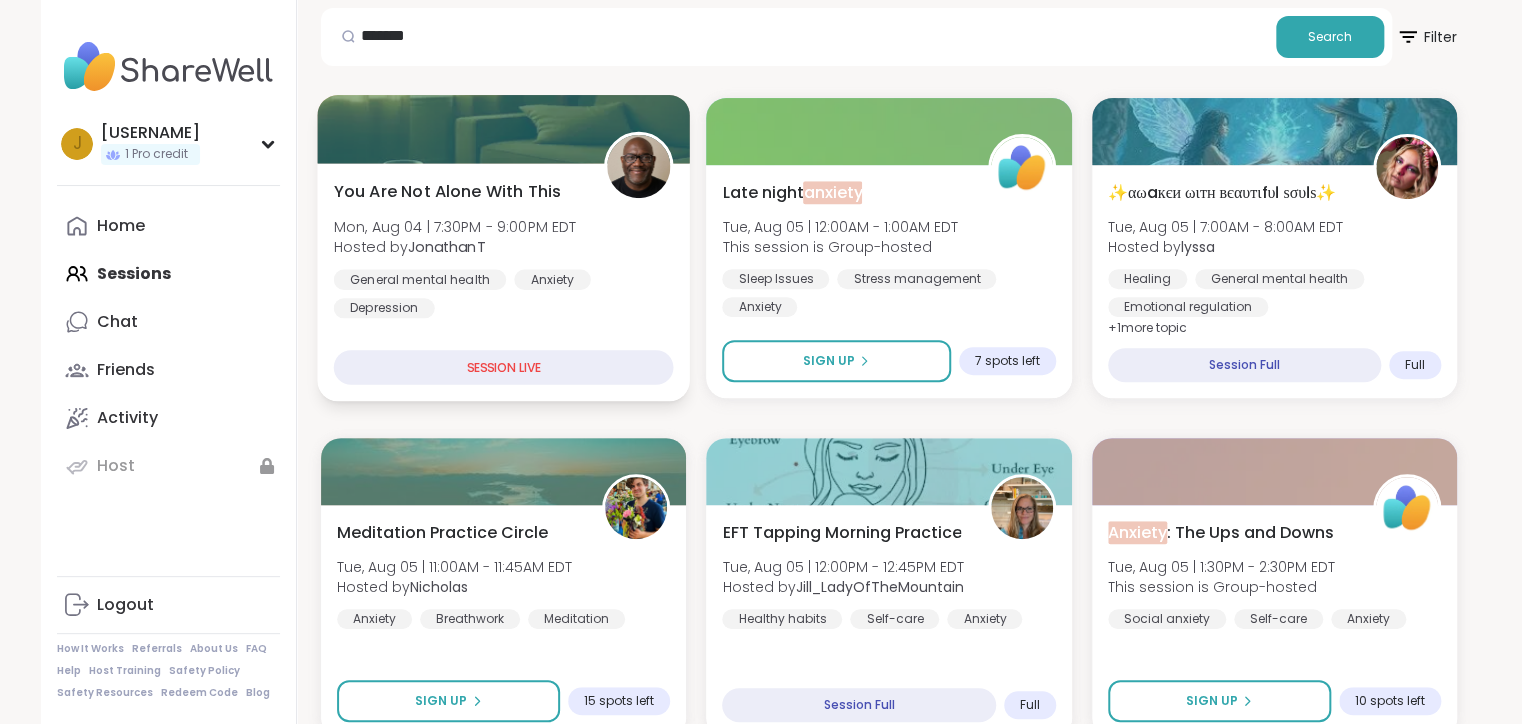 click on "General mental health Anxiety Depression" at bounding box center (504, 293) 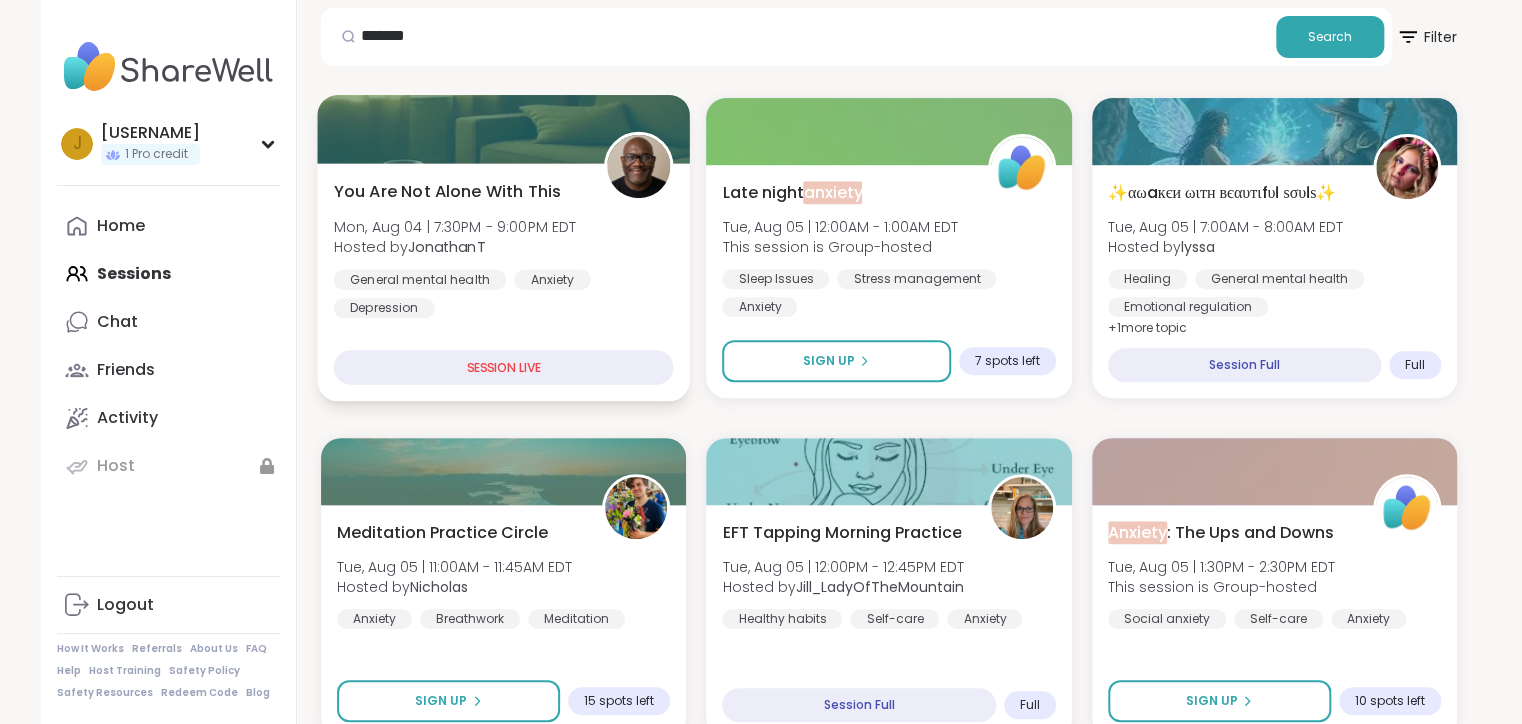 click on "SESSION LIVE" at bounding box center [504, 367] 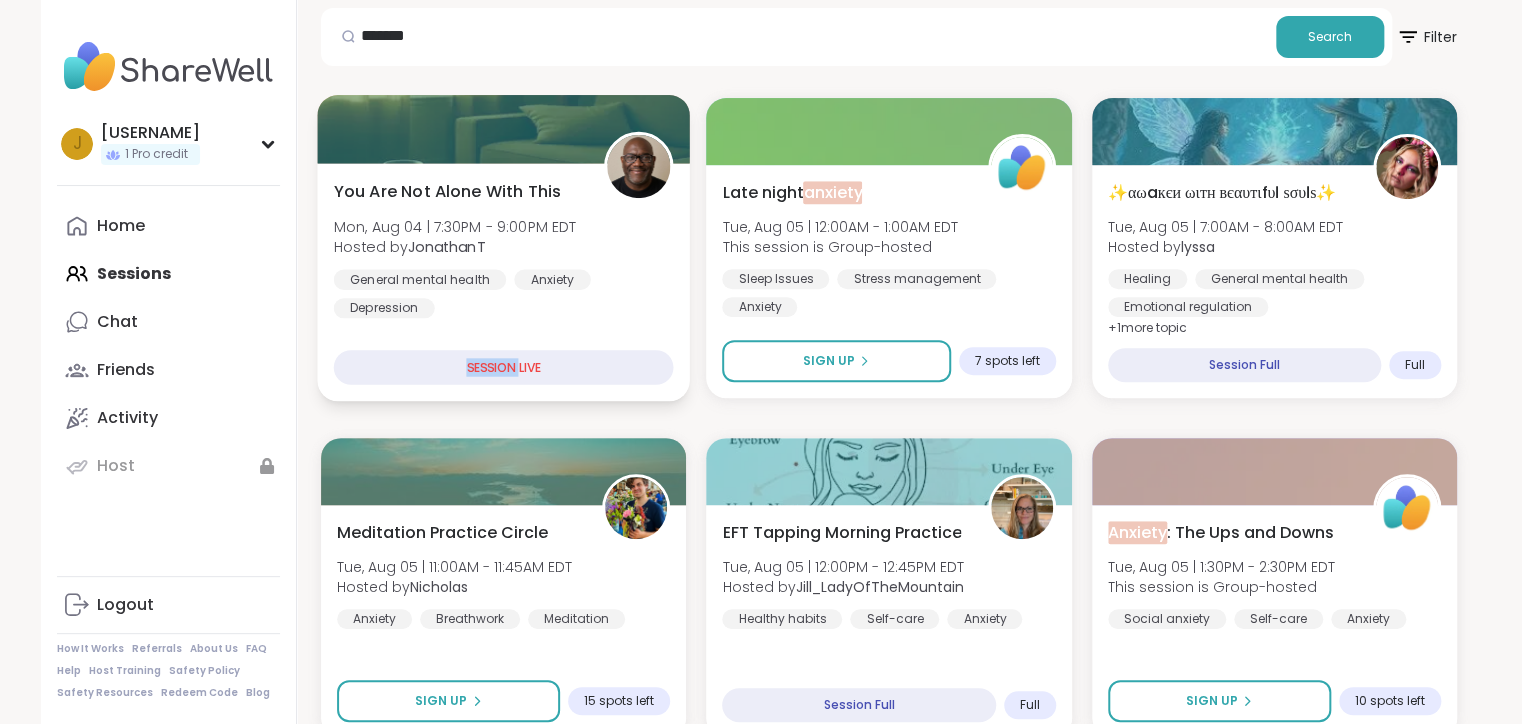 click on "SESSION LIVE" at bounding box center [504, 367] 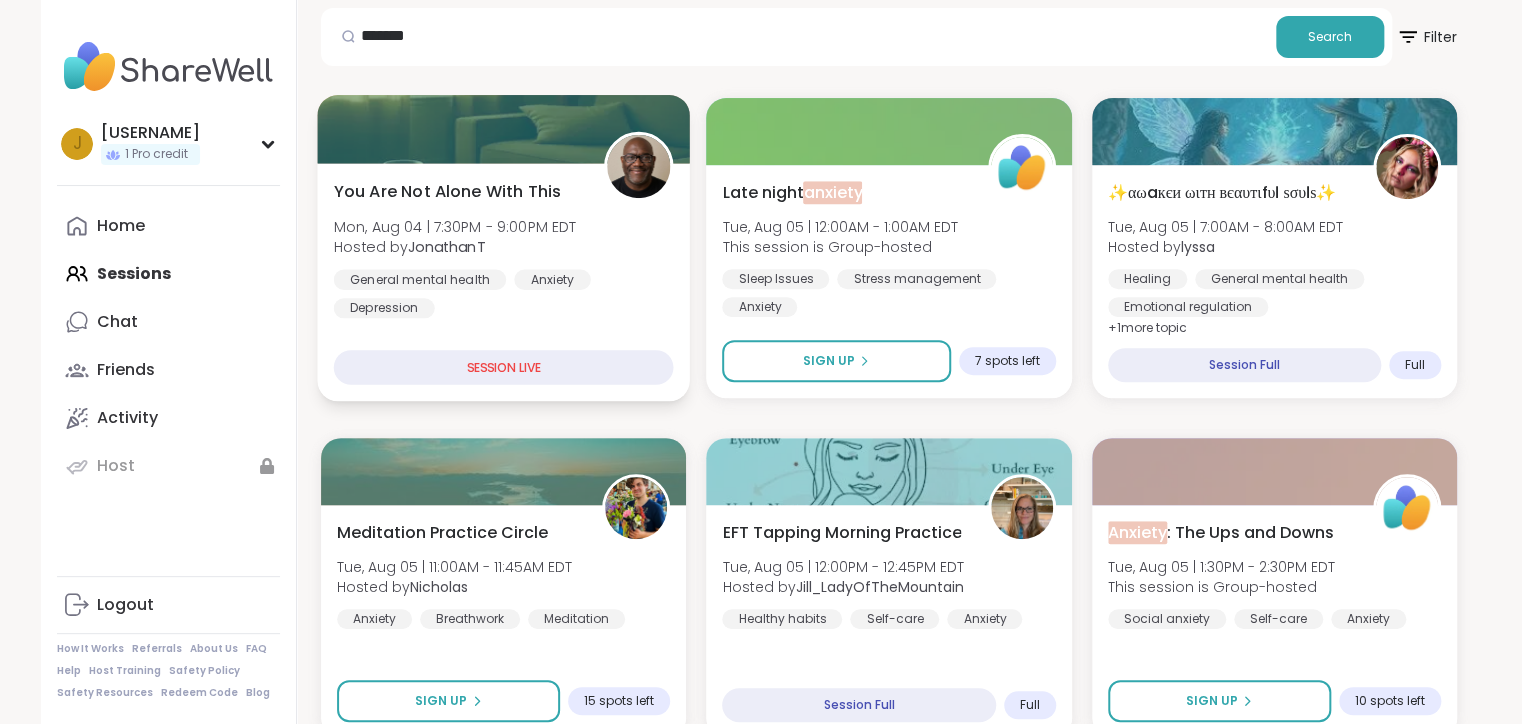 click on "SESSION LIVE" at bounding box center [504, 367] 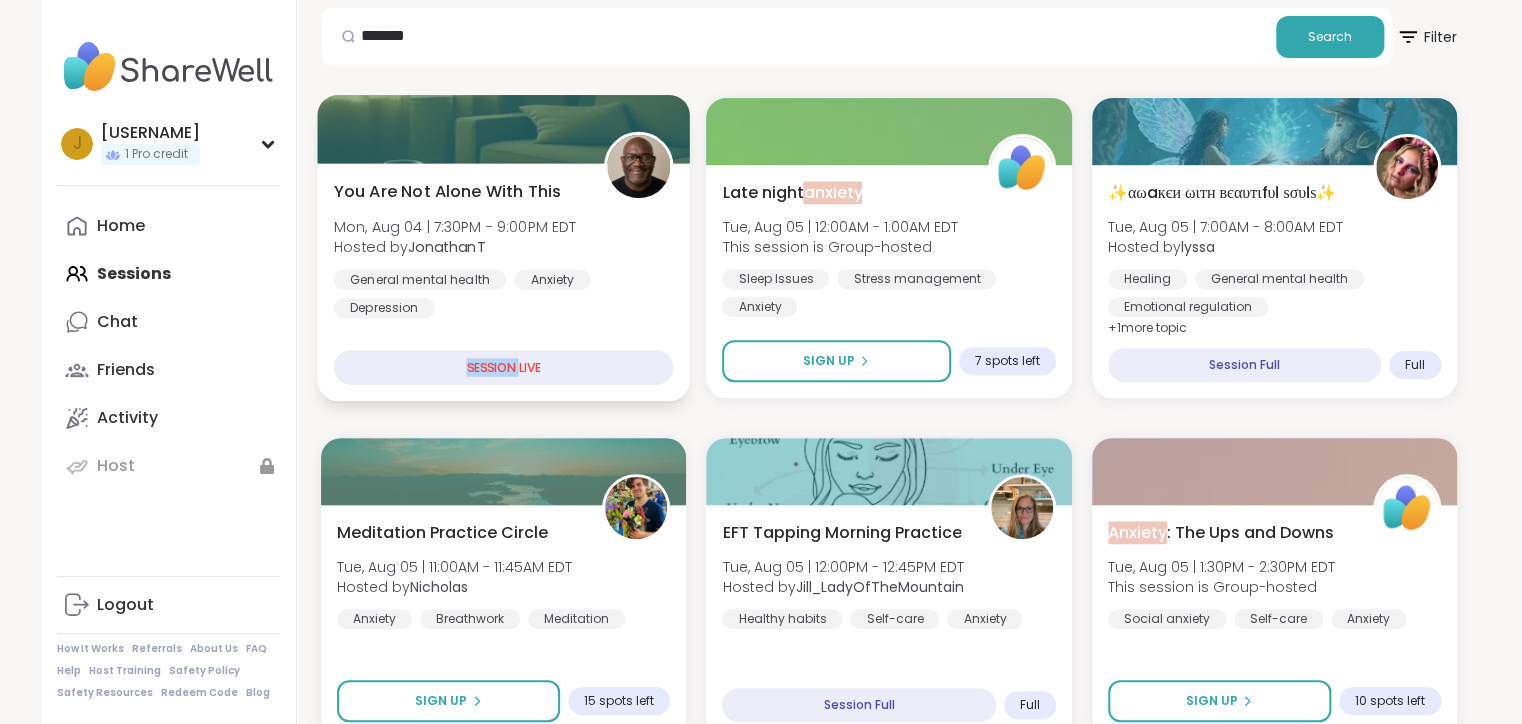 click on "SESSION LIVE" at bounding box center [504, 367] 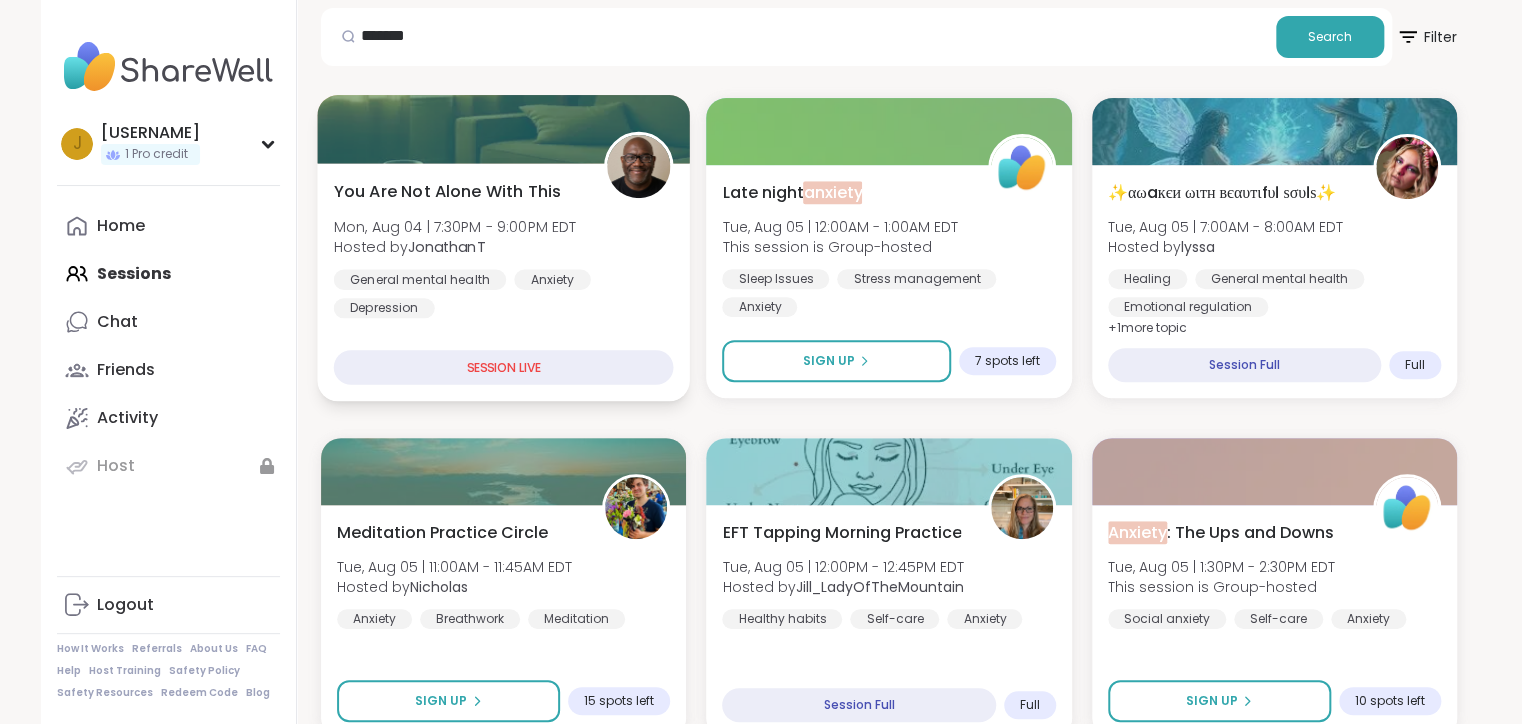 click on "SESSION LIVE" at bounding box center [504, 367] 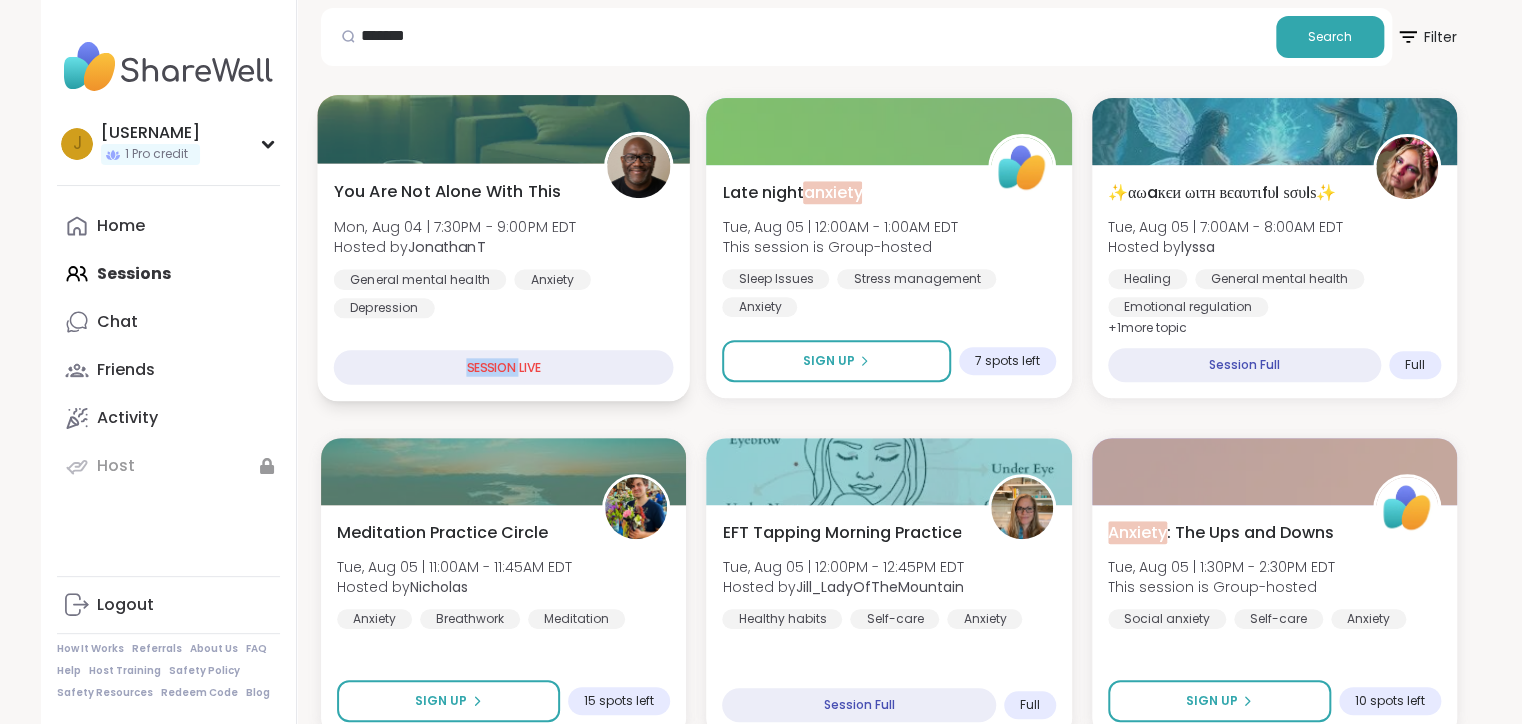 click on "SESSION LIVE" at bounding box center (504, 367) 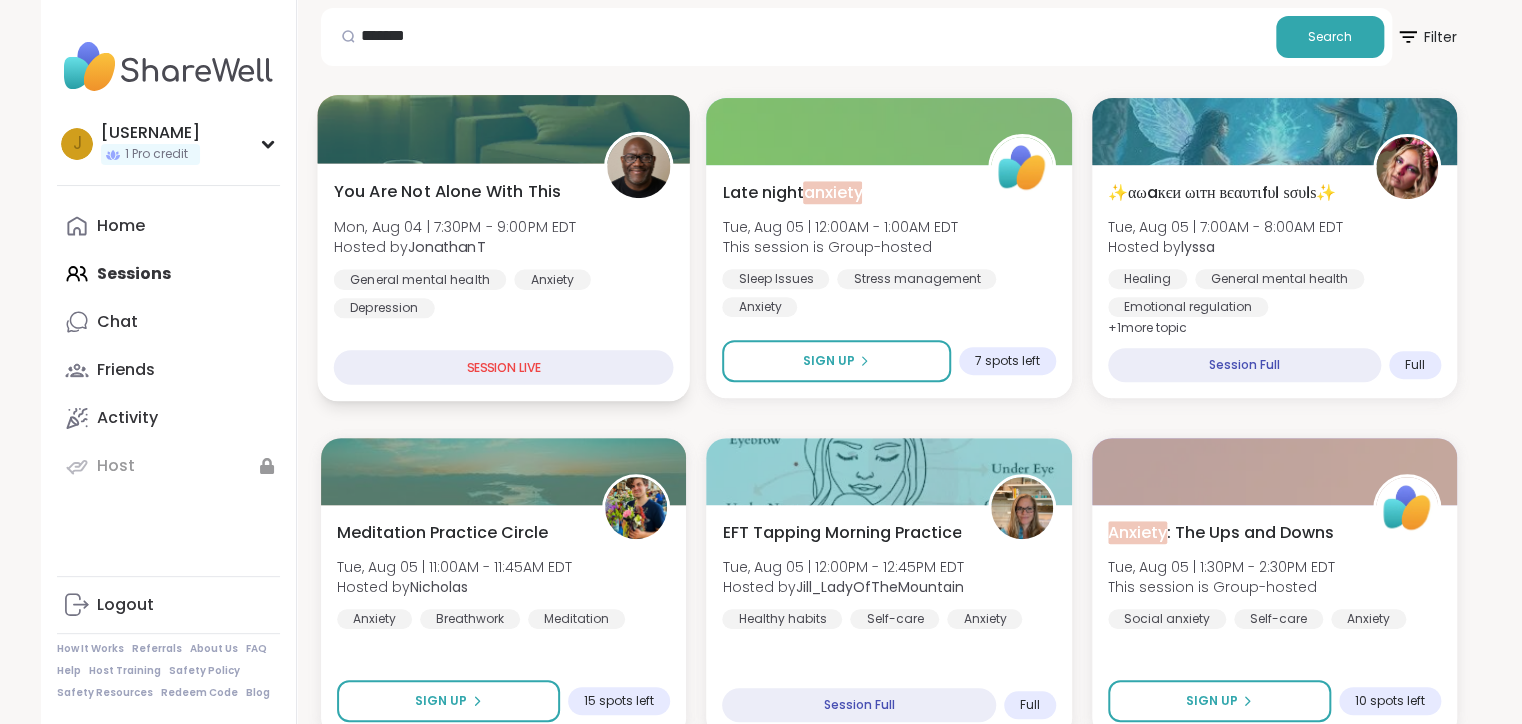 click on "SESSION LIVE" at bounding box center (504, 367) 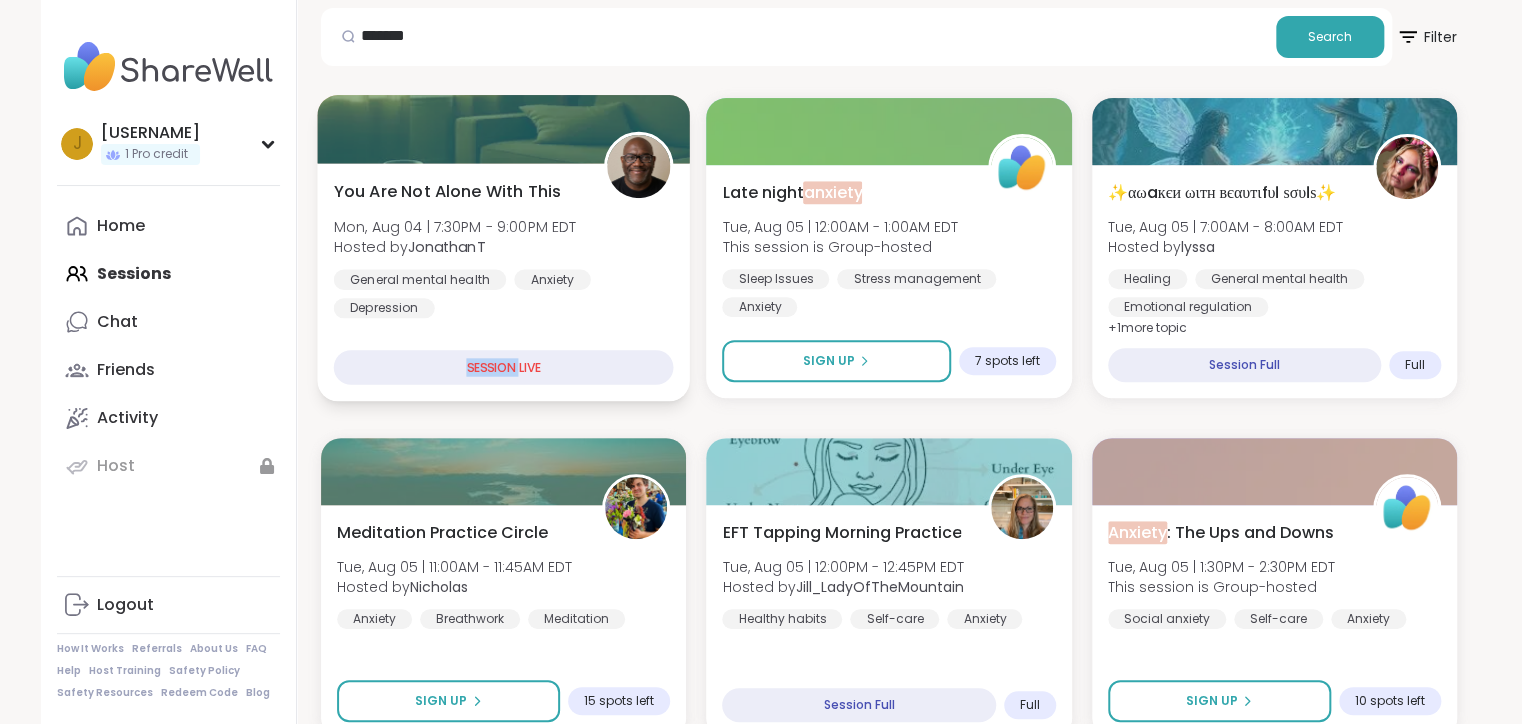 click on "SESSION LIVE" at bounding box center (504, 367) 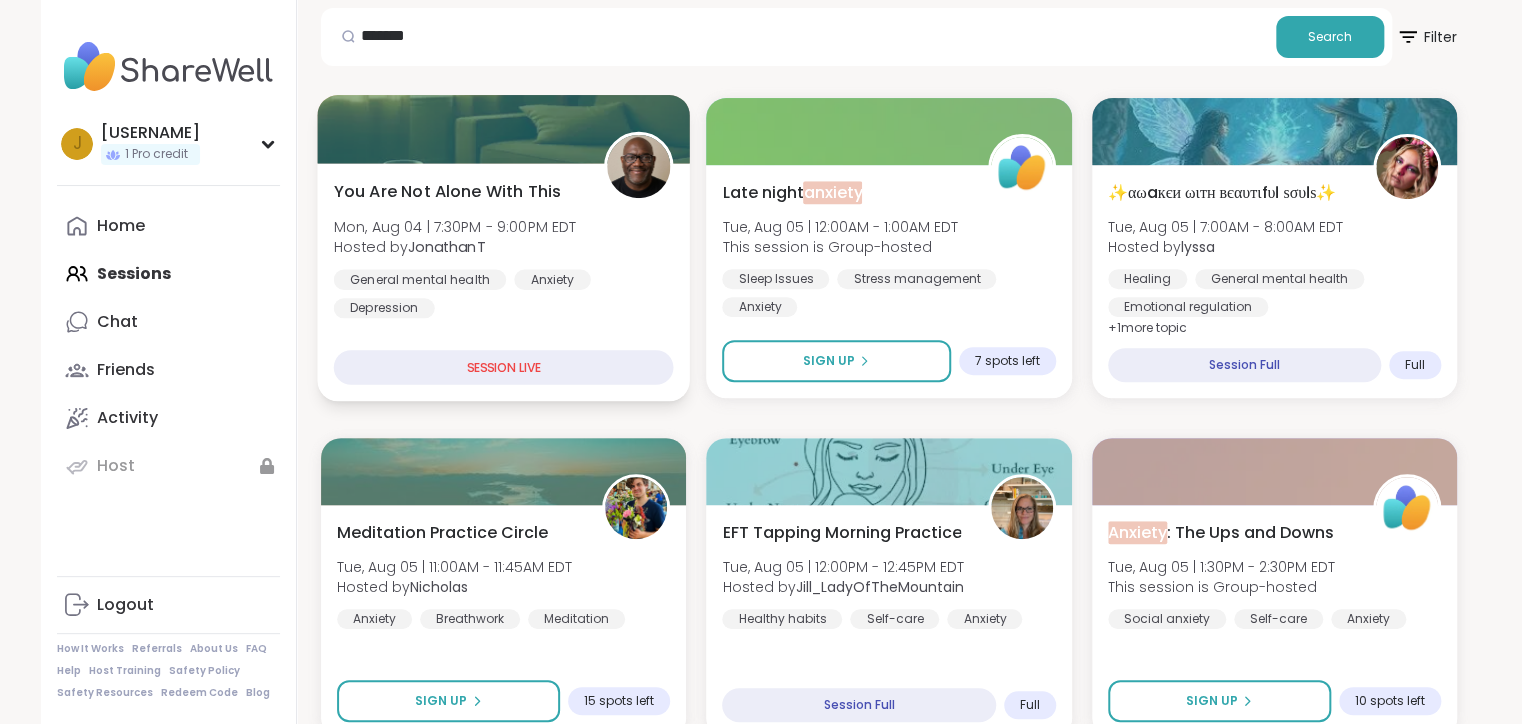 click on "SESSION LIVE" at bounding box center [504, 367] 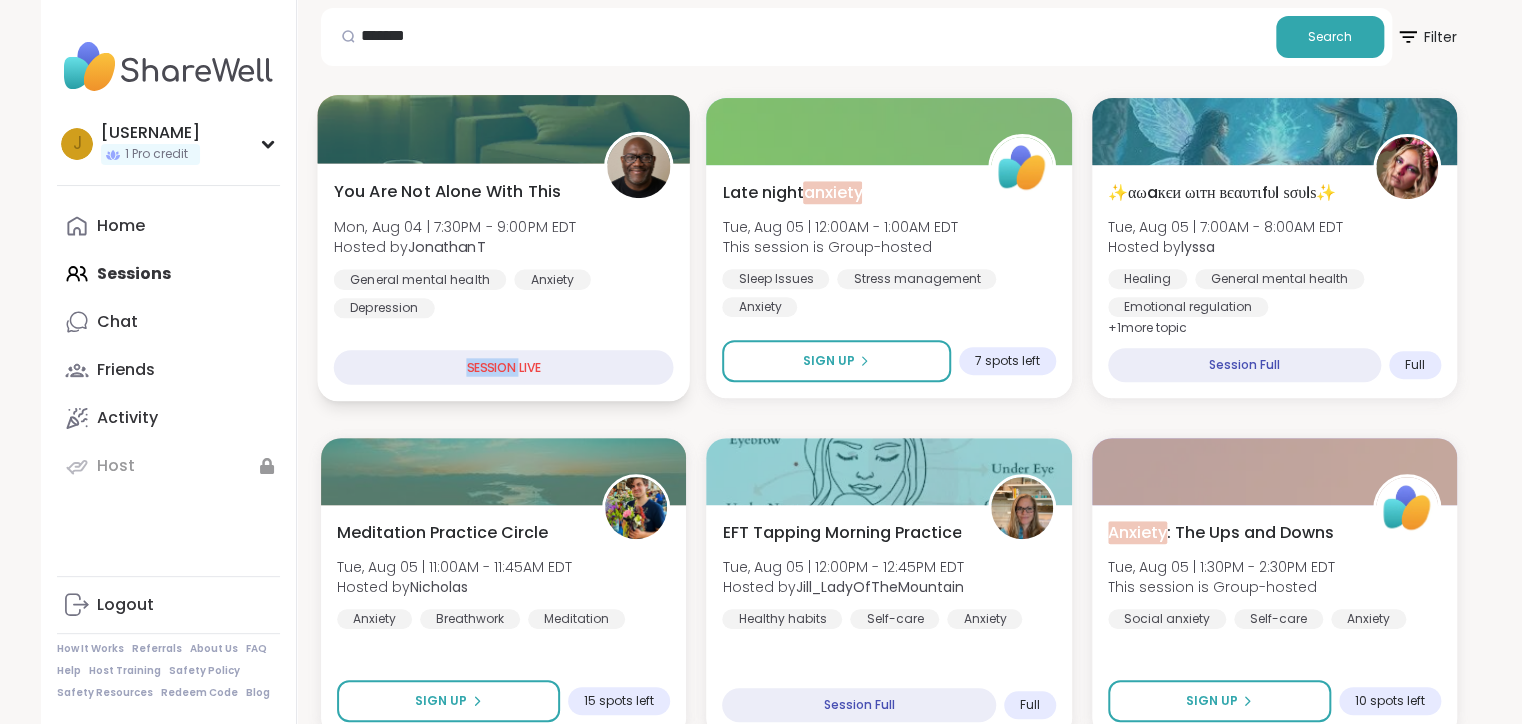 click on "SESSION LIVE" at bounding box center (504, 367) 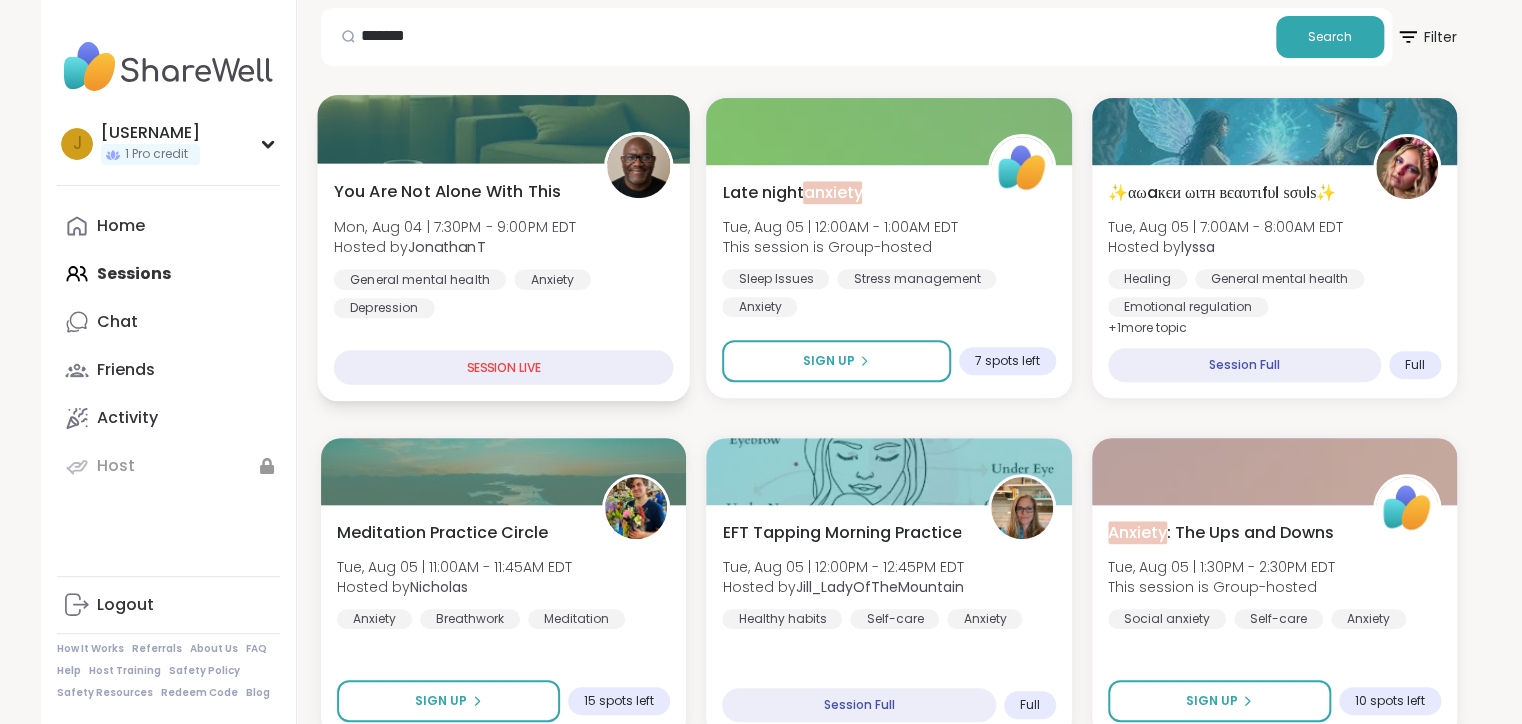 click on "SESSION LIVE" at bounding box center [504, 367] 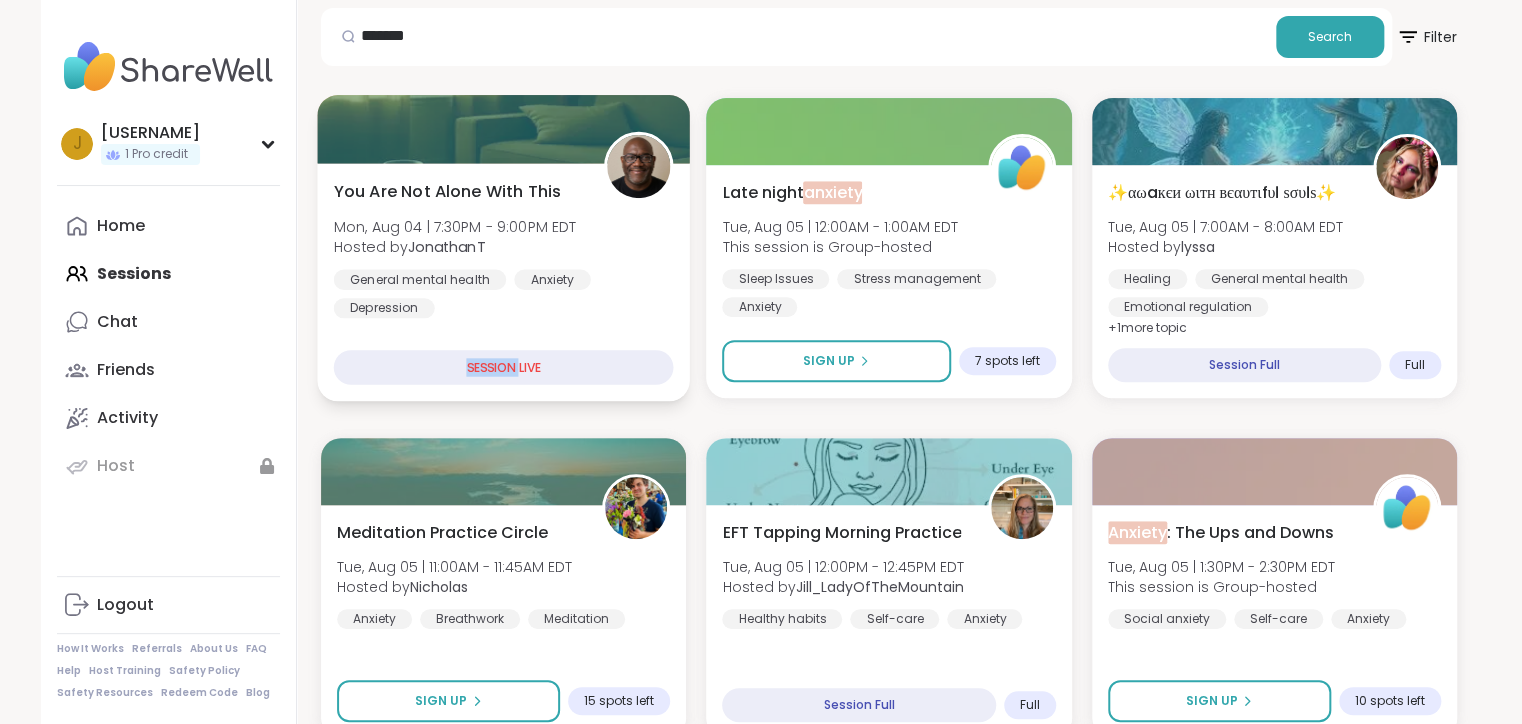 click on "SESSION LIVE" at bounding box center [504, 367] 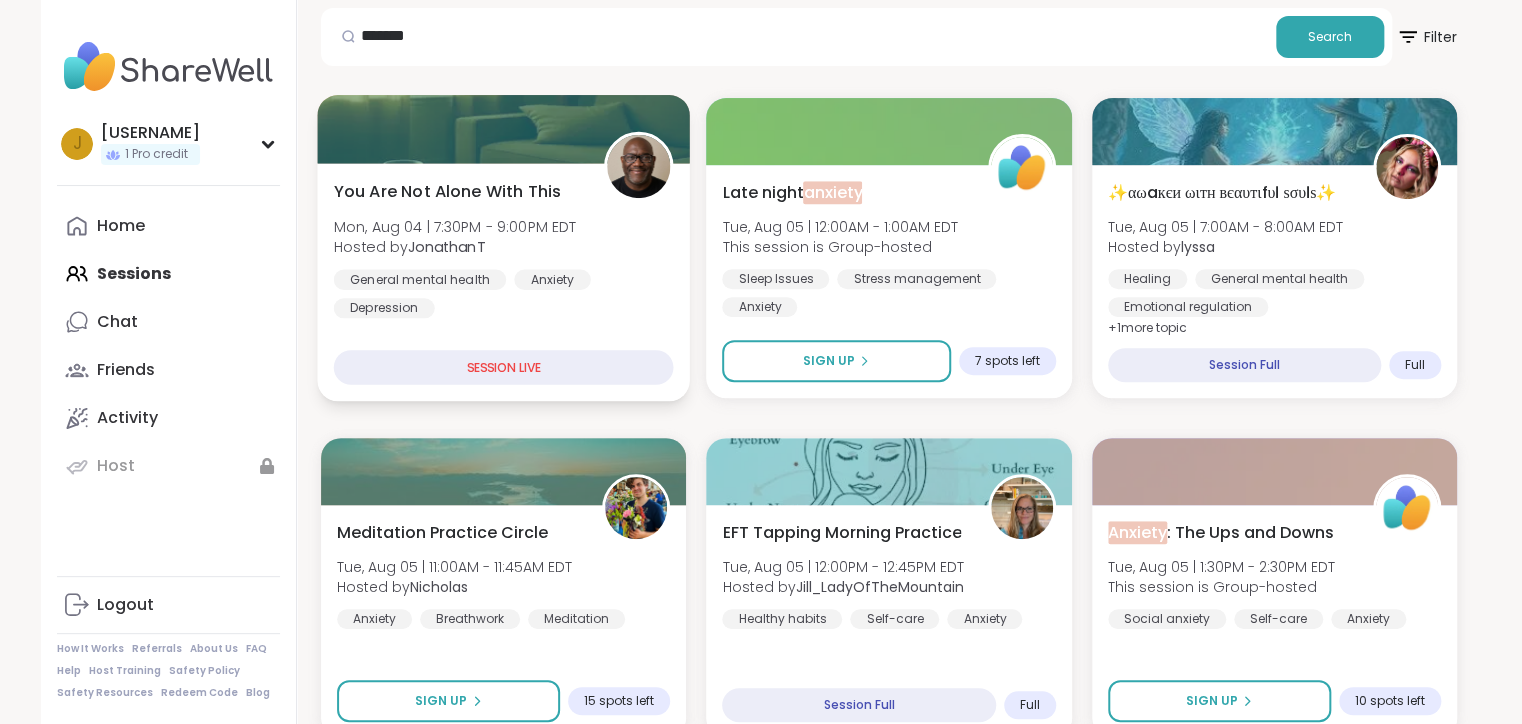 click on "SESSION LIVE" at bounding box center (504, 367) 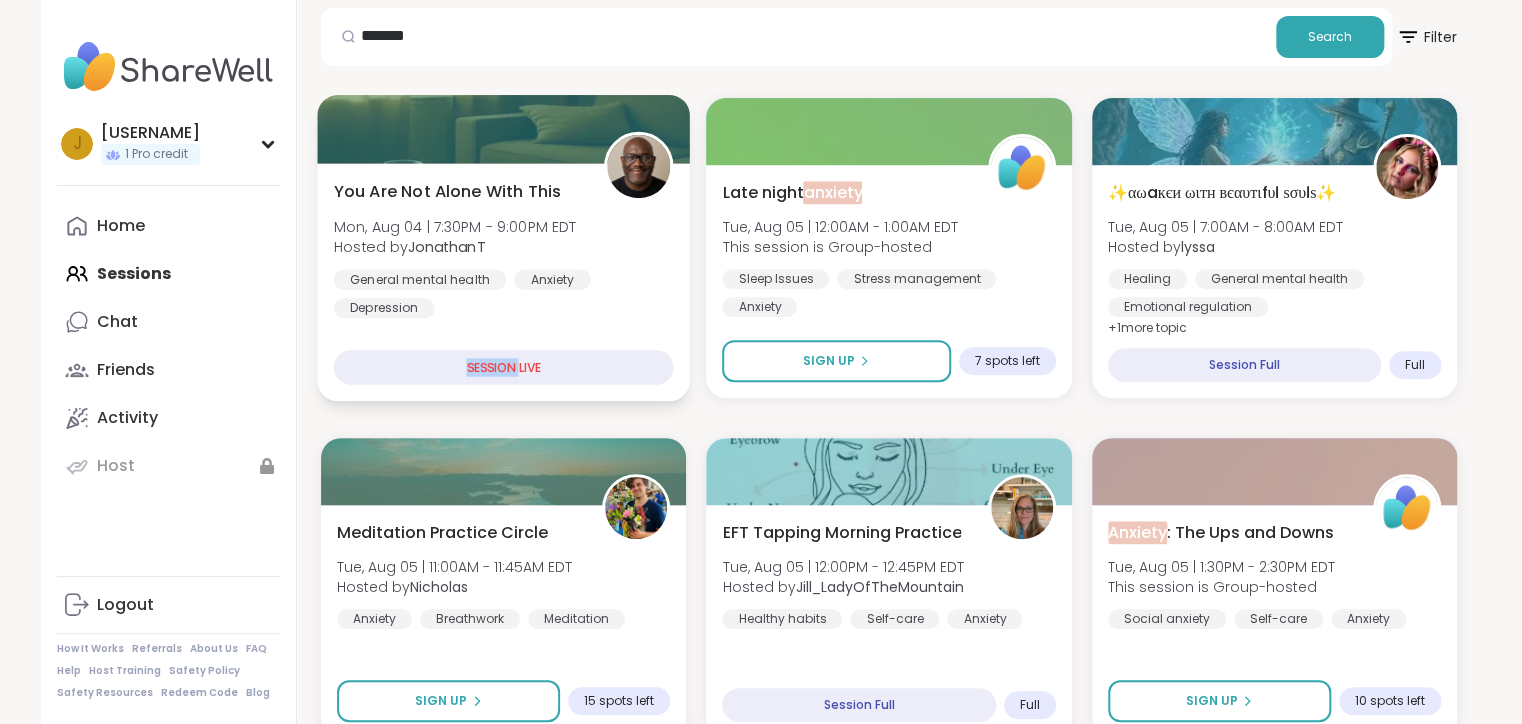 click on "SESSION LIVE" at bounding box center [504, 367] 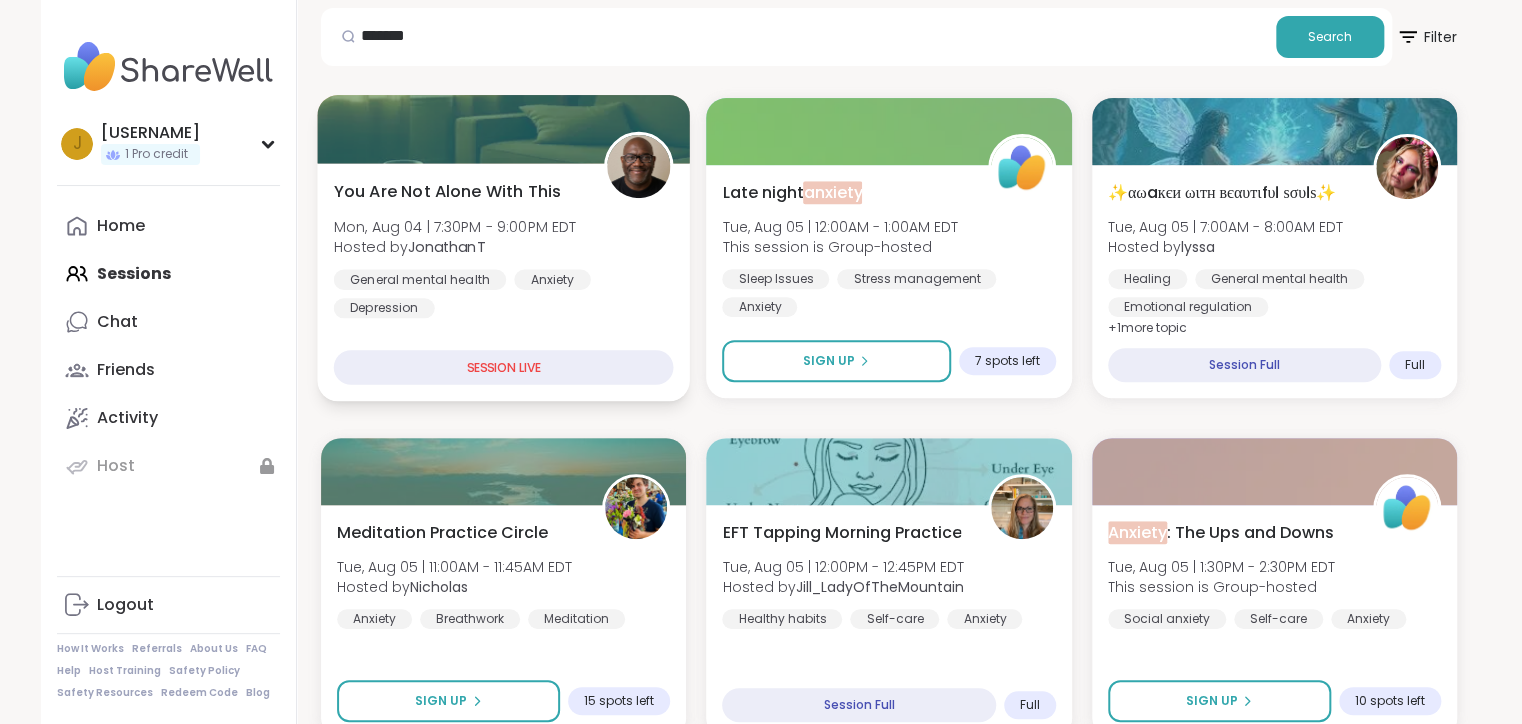 click on "General mental health Anxiety Depression" at bounding box center [504, 293] 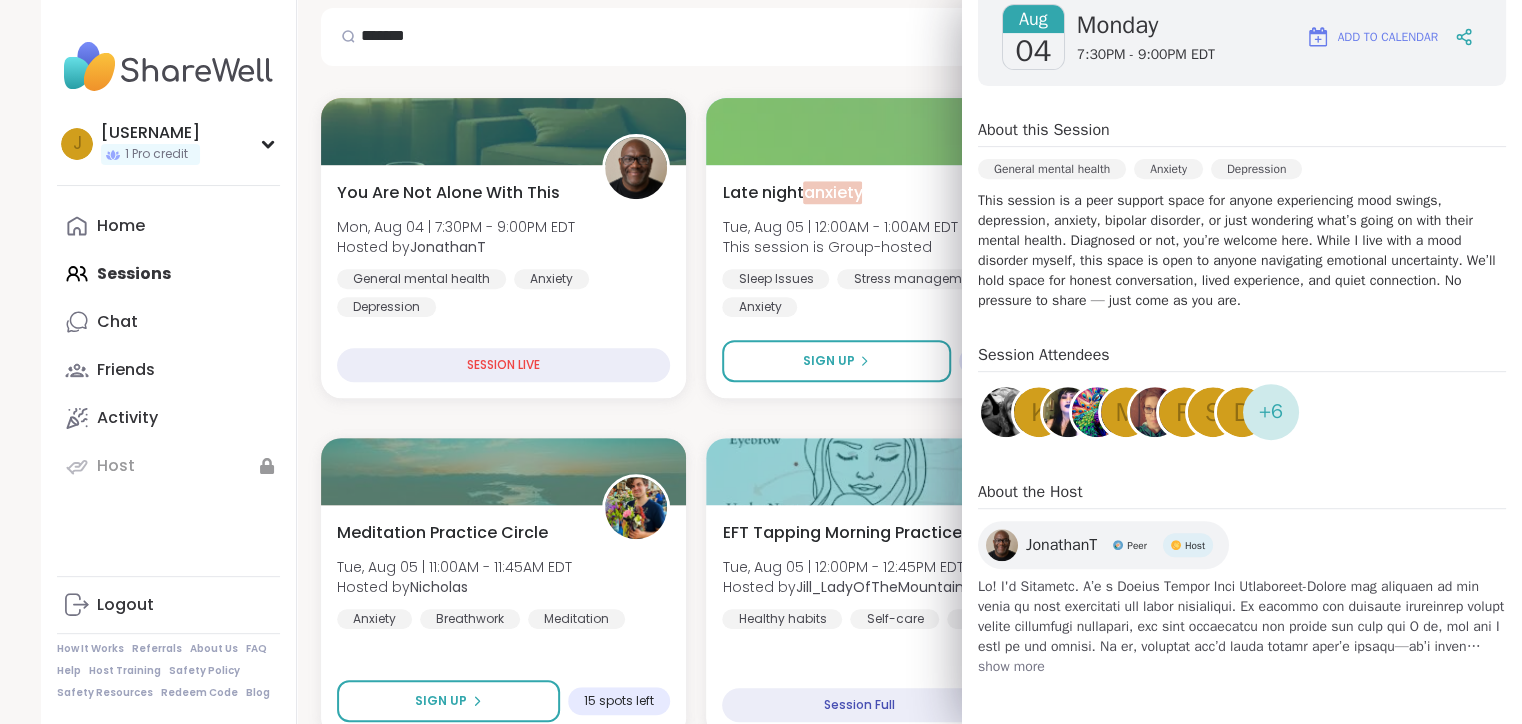 scroll, scrollTop: 0, scrollLeft: 0, axis: both 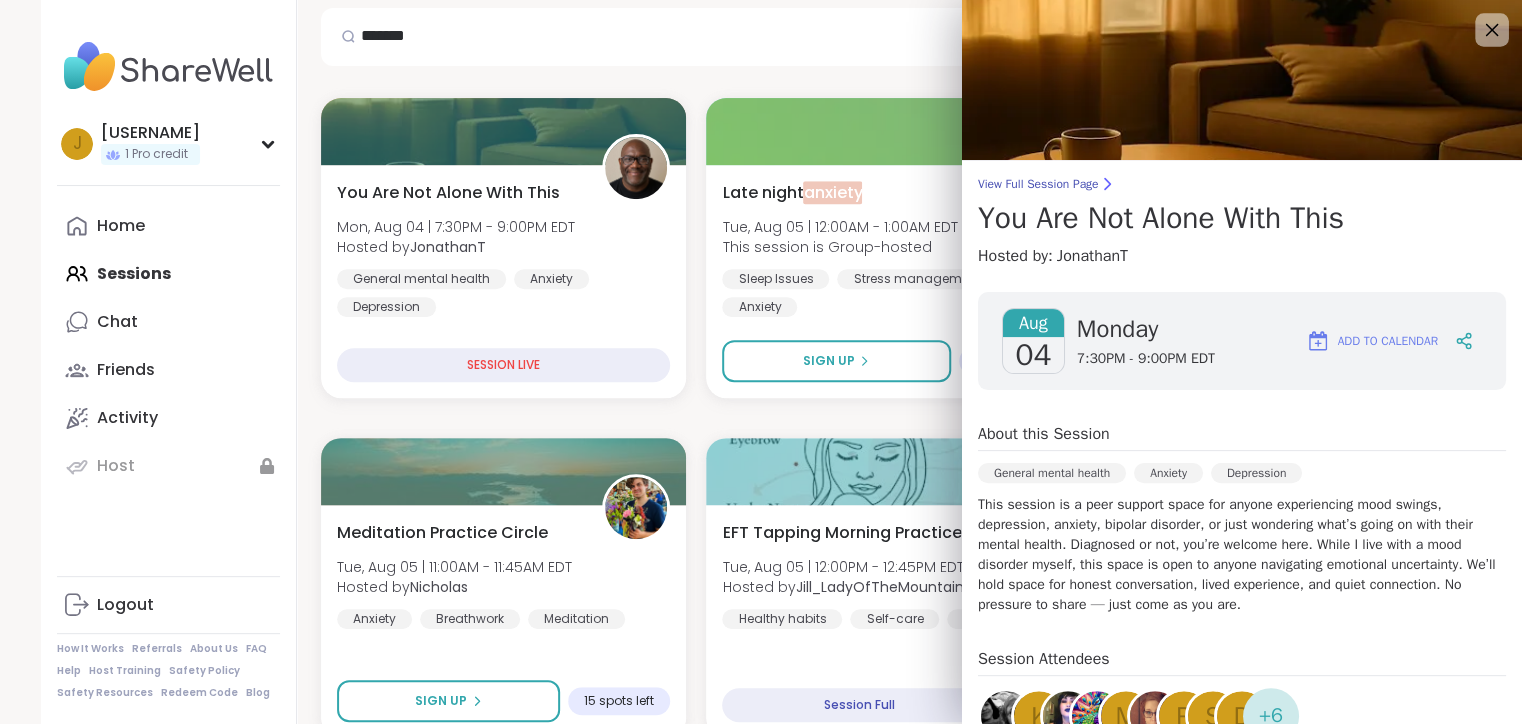 click 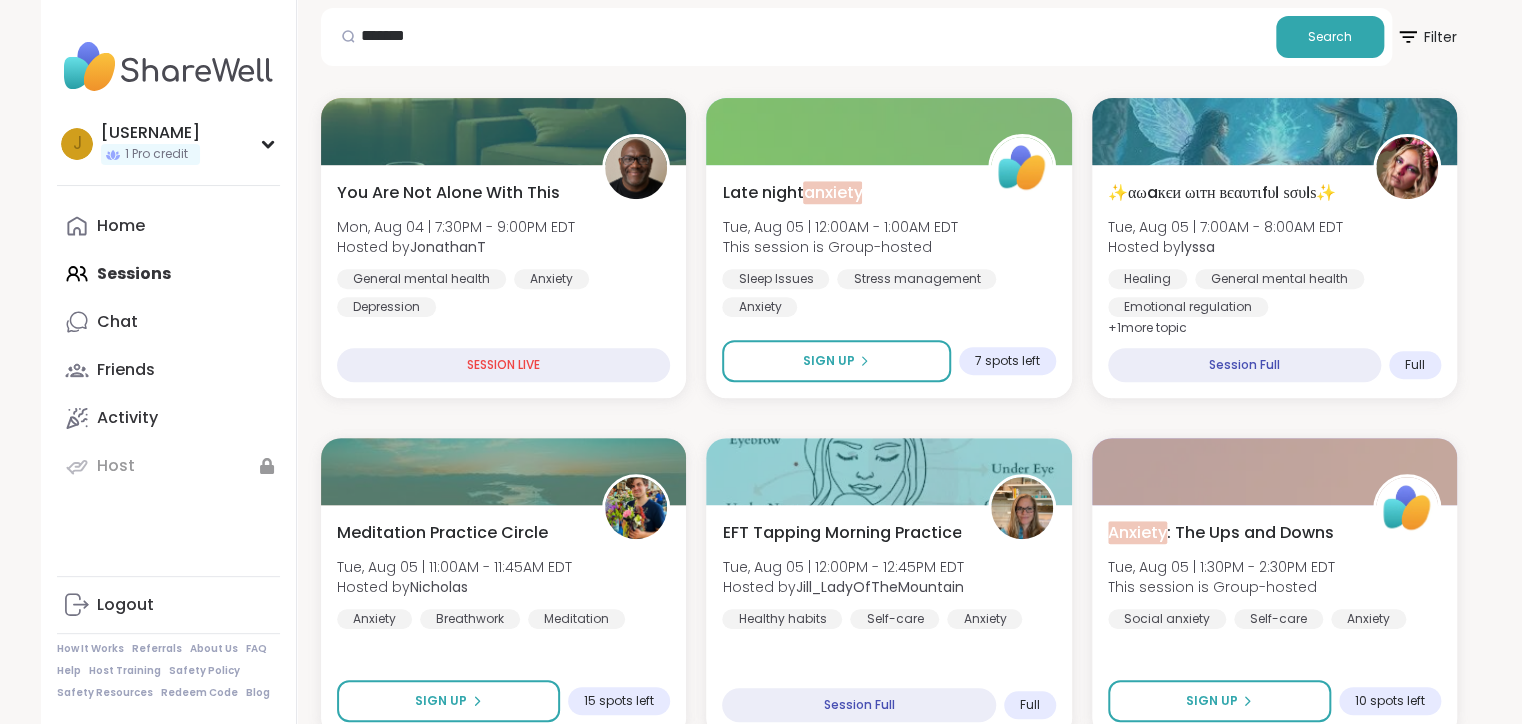 click on "******* Search" at bounding box center (856, 37) 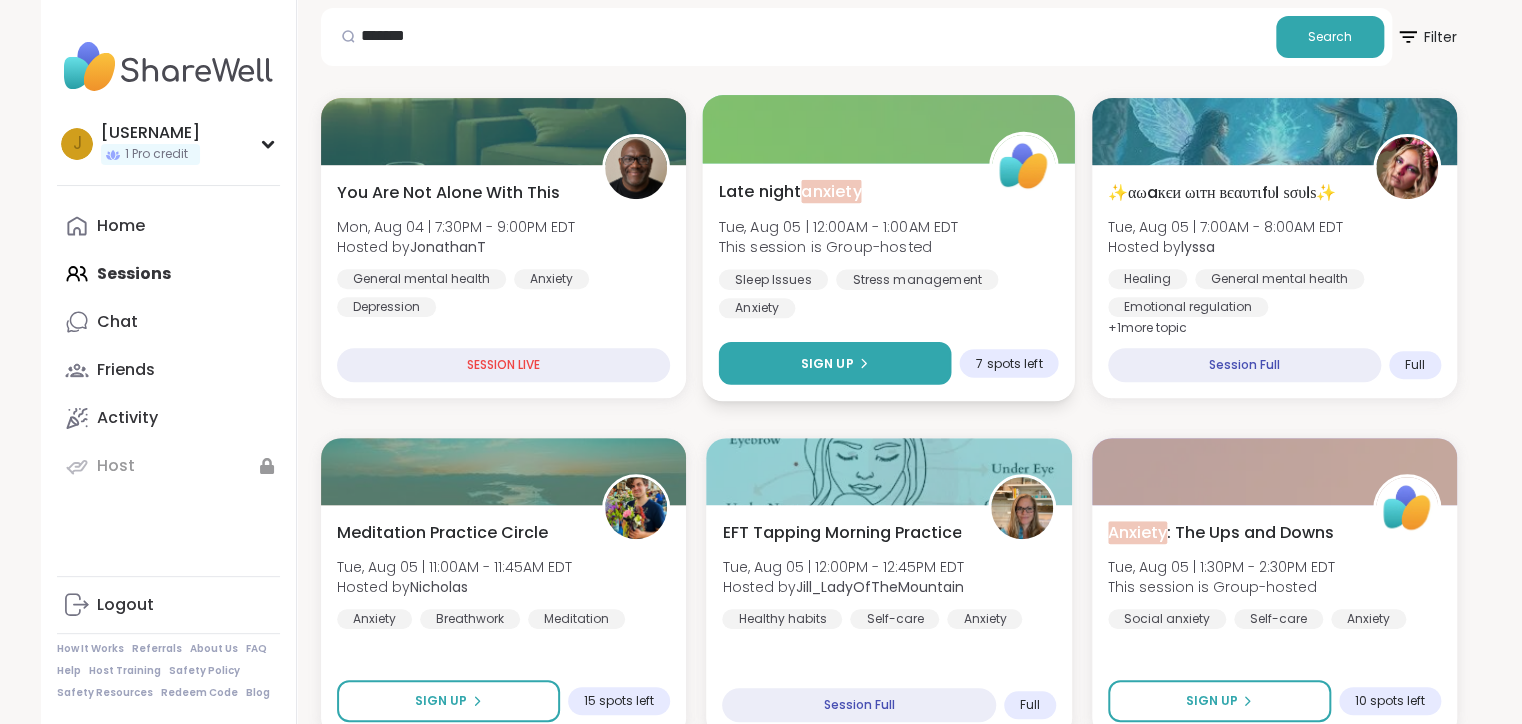 click on "Sign Up" at bounding box center (835, 363) 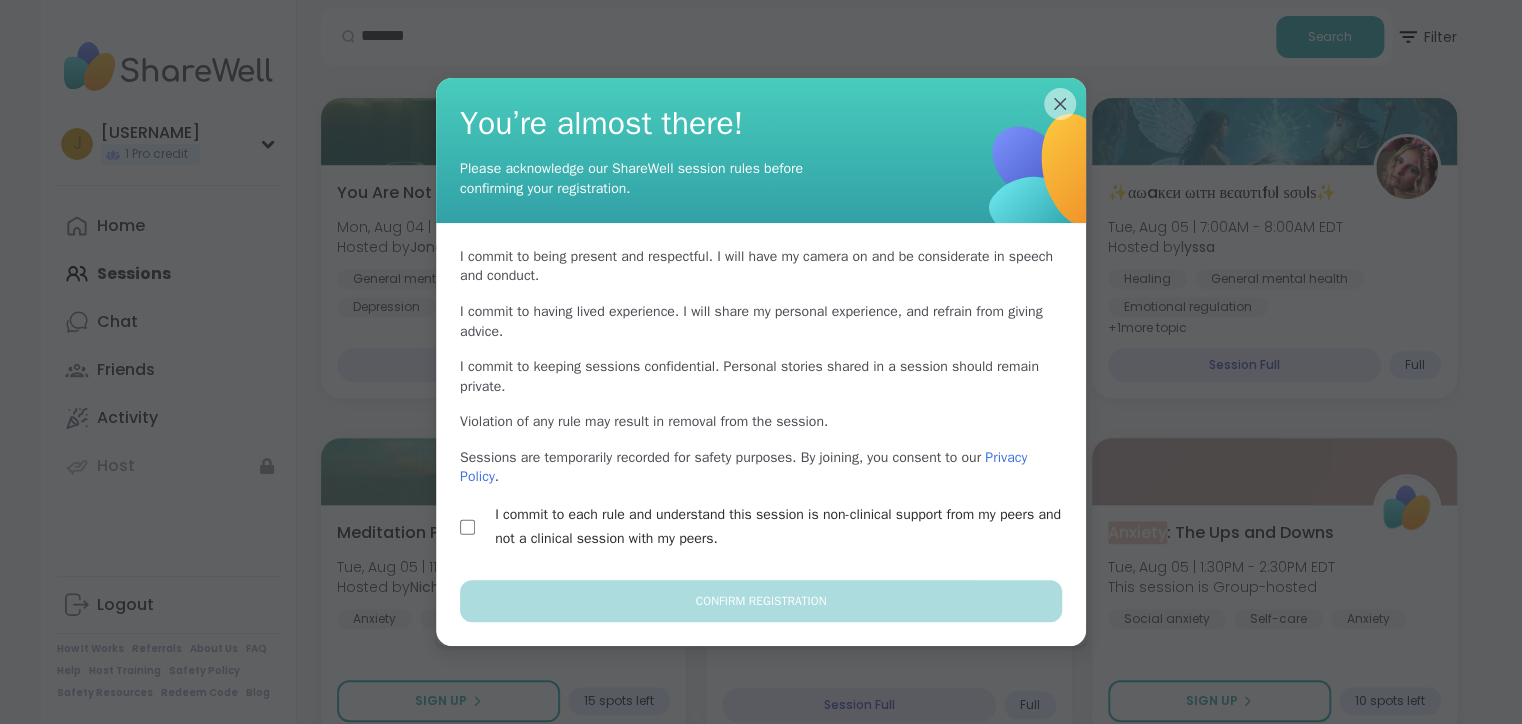 click on "I commit to having lived experience . I will share my personal experience, and refrain from giving advice." at bounding box center [761, 321] 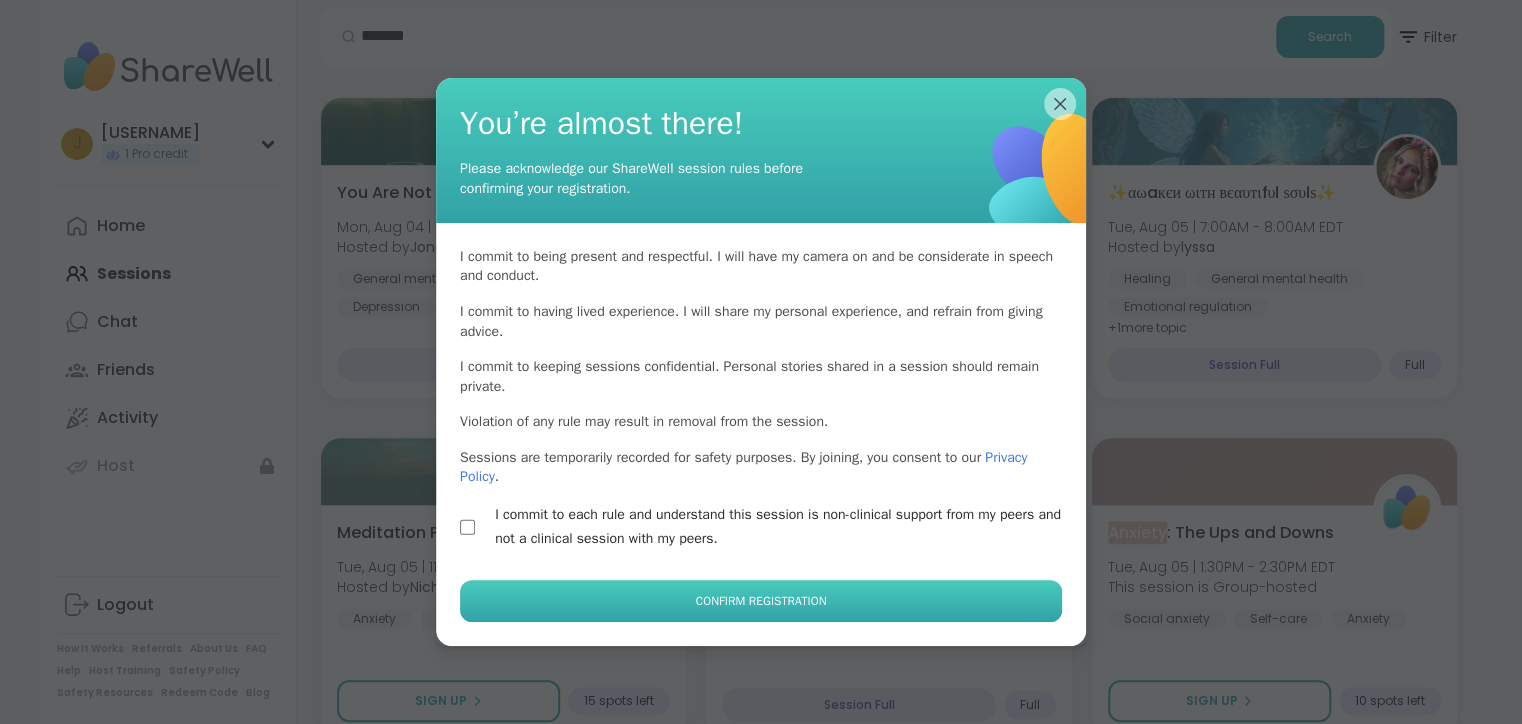 click on "Confirm Registration" at bounding box center [761, 601] 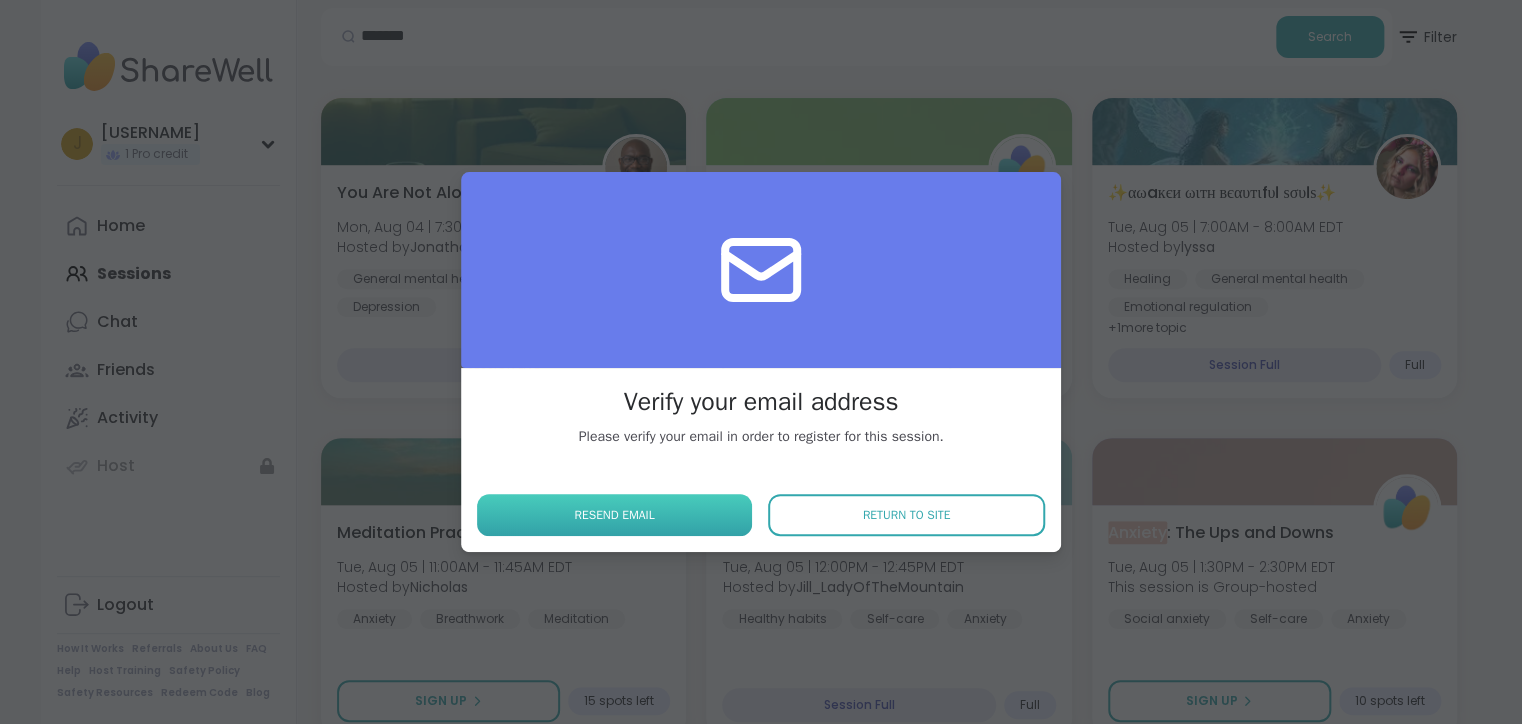 click on "Resend email" at bounding box center [614, 515] 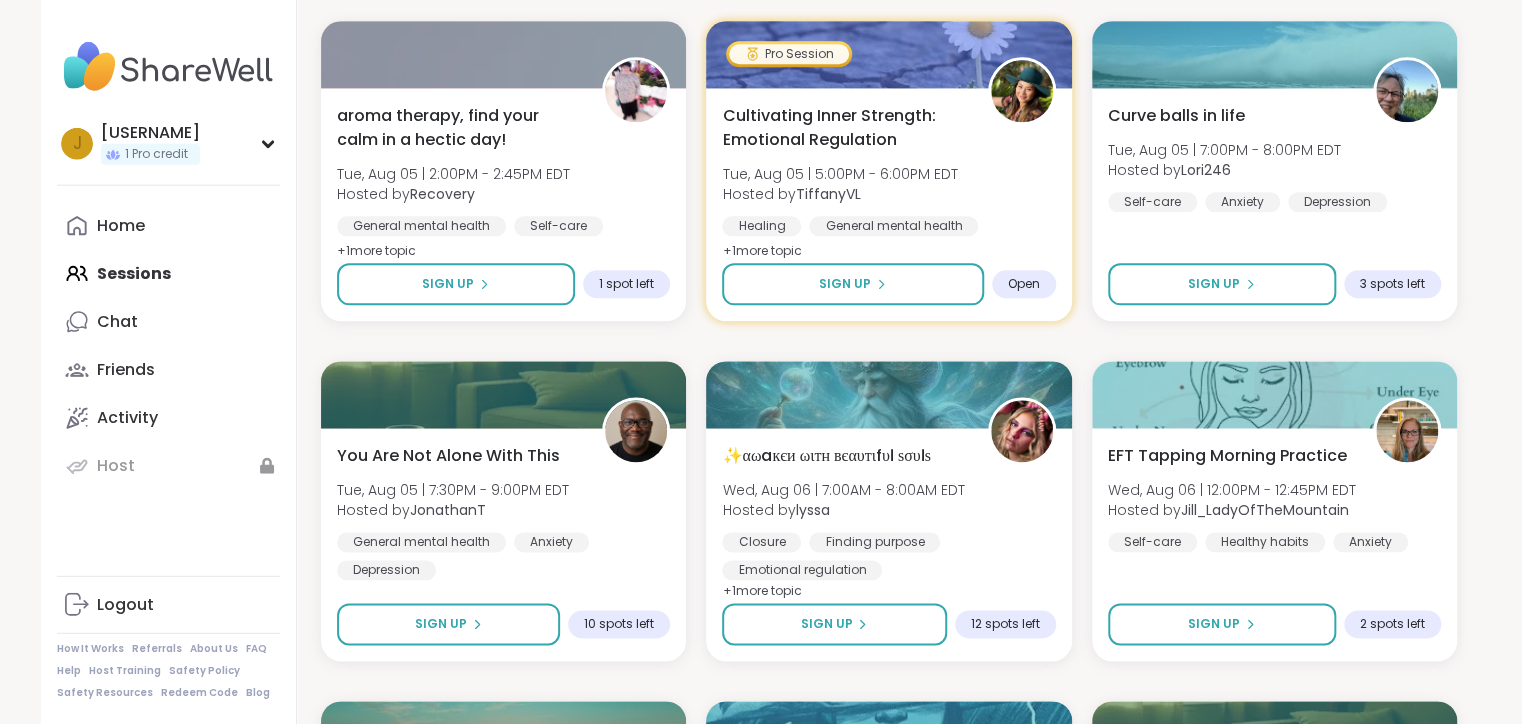 scroll, scrollTop: 1073, scrollLeft: 0, axis: vertical 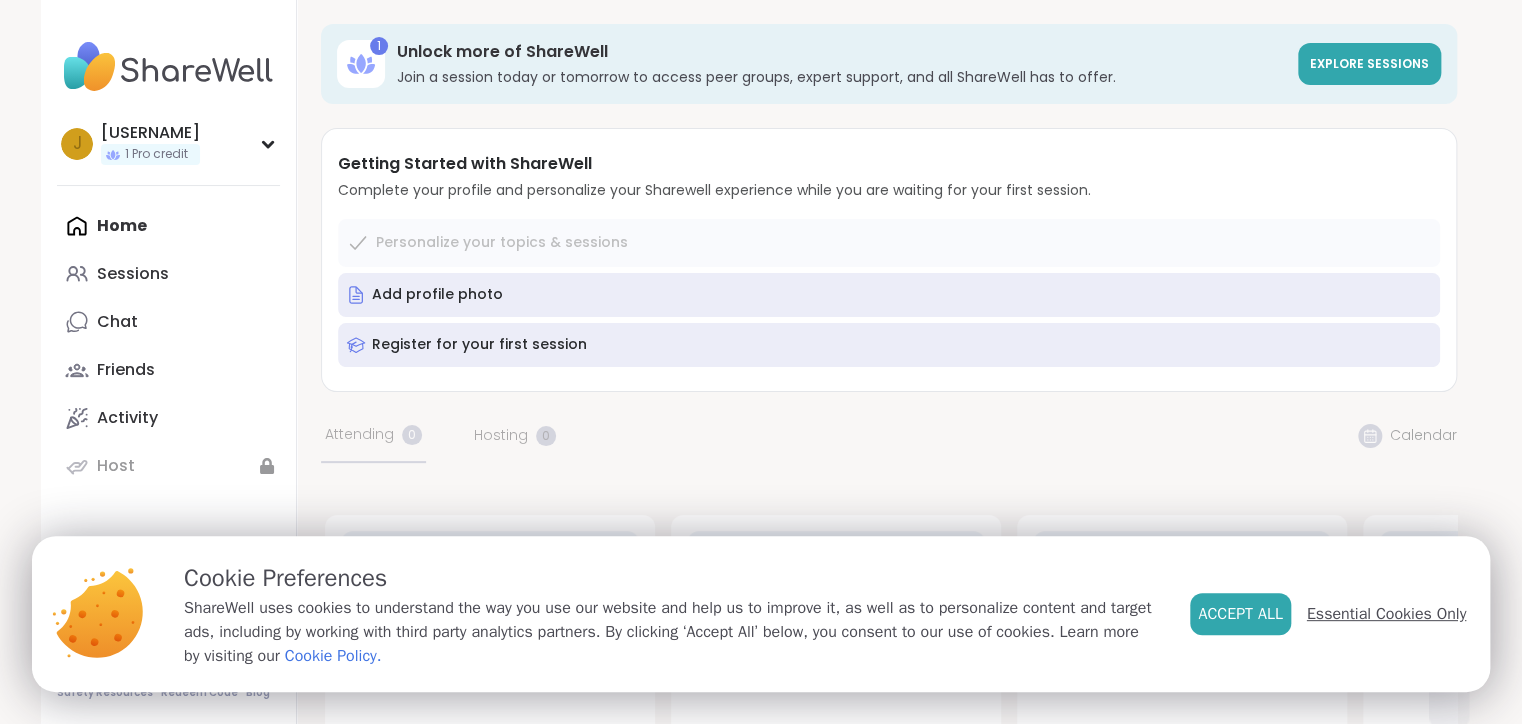 click on "Essential Cookies Only" at bounding box center (1386, 614) 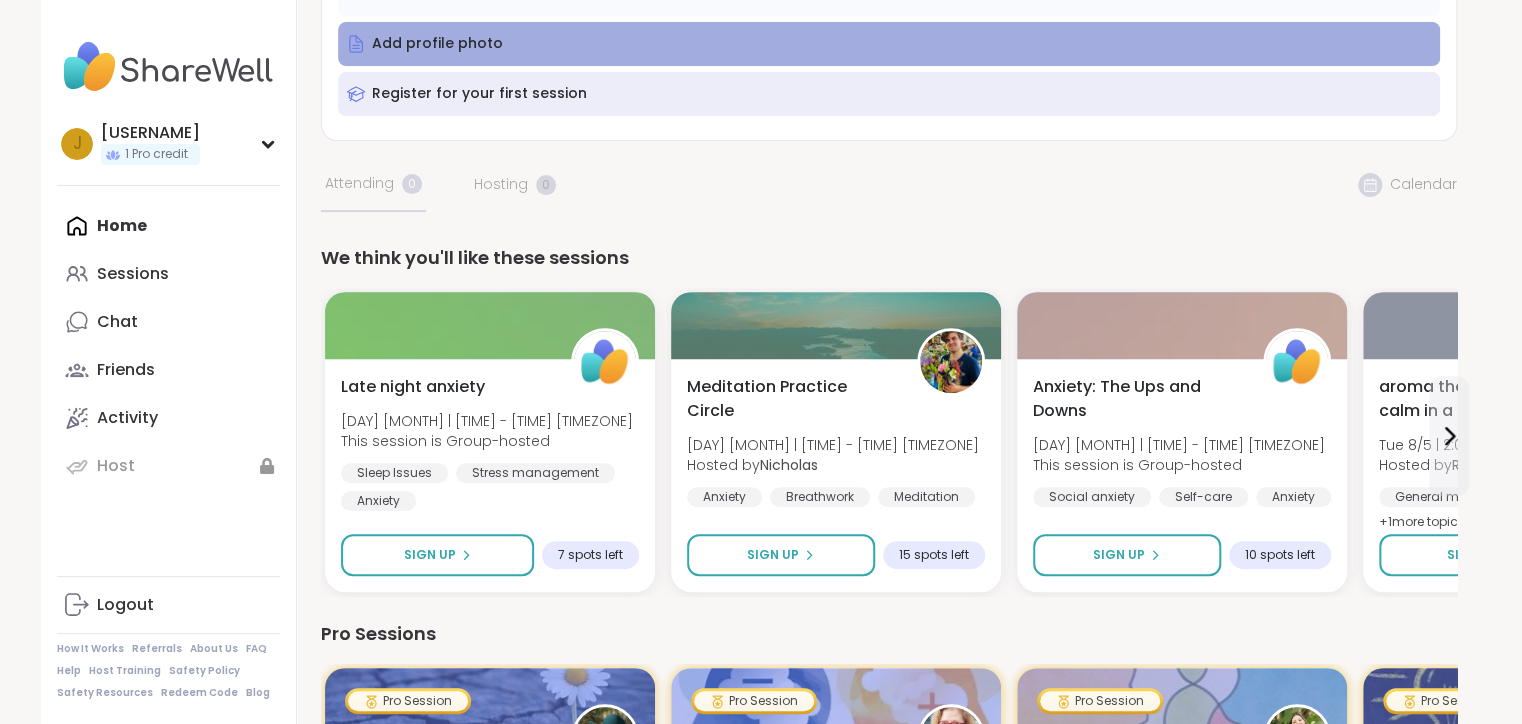 scroll, scrollTop: 277, scrollLeft: 0, axis: vertical 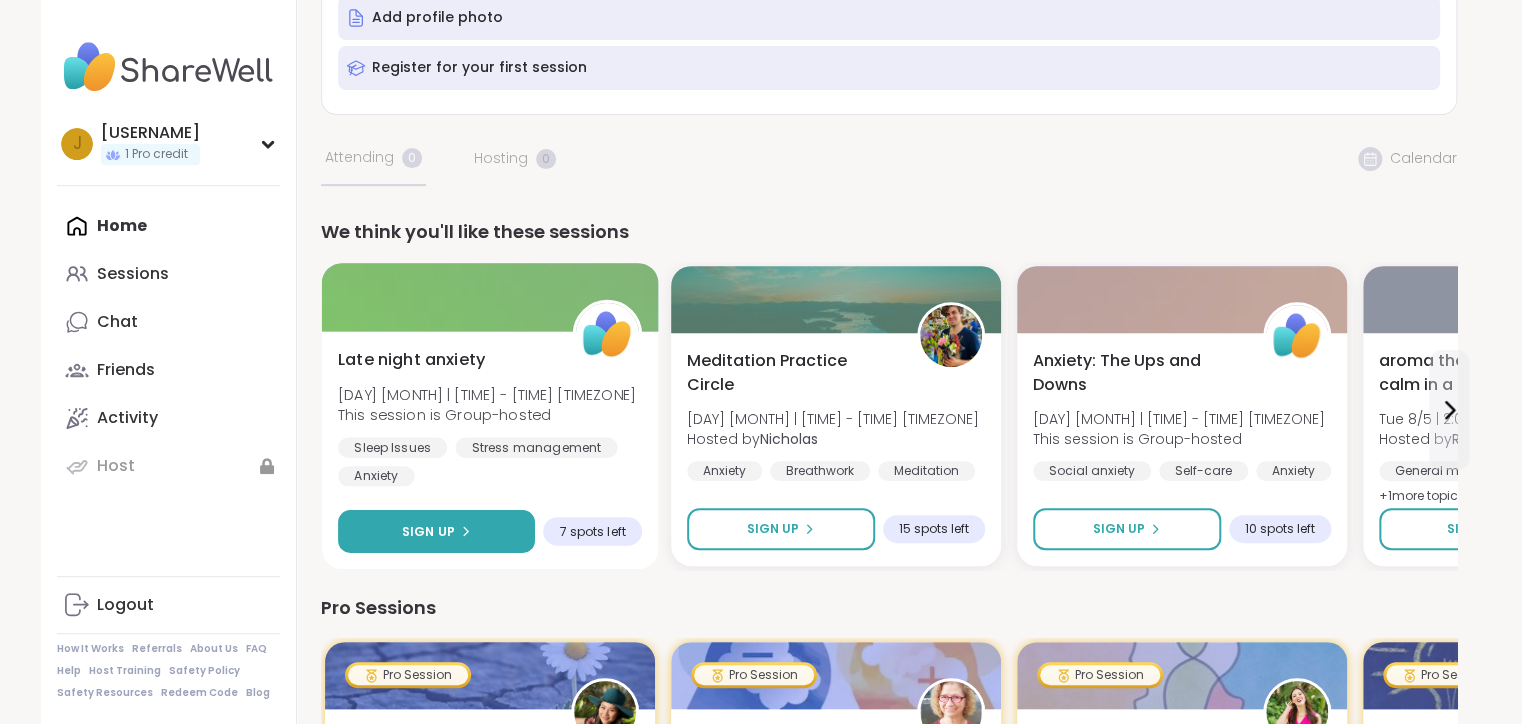 click on "Sign Up" at bounding box center (428, 531) 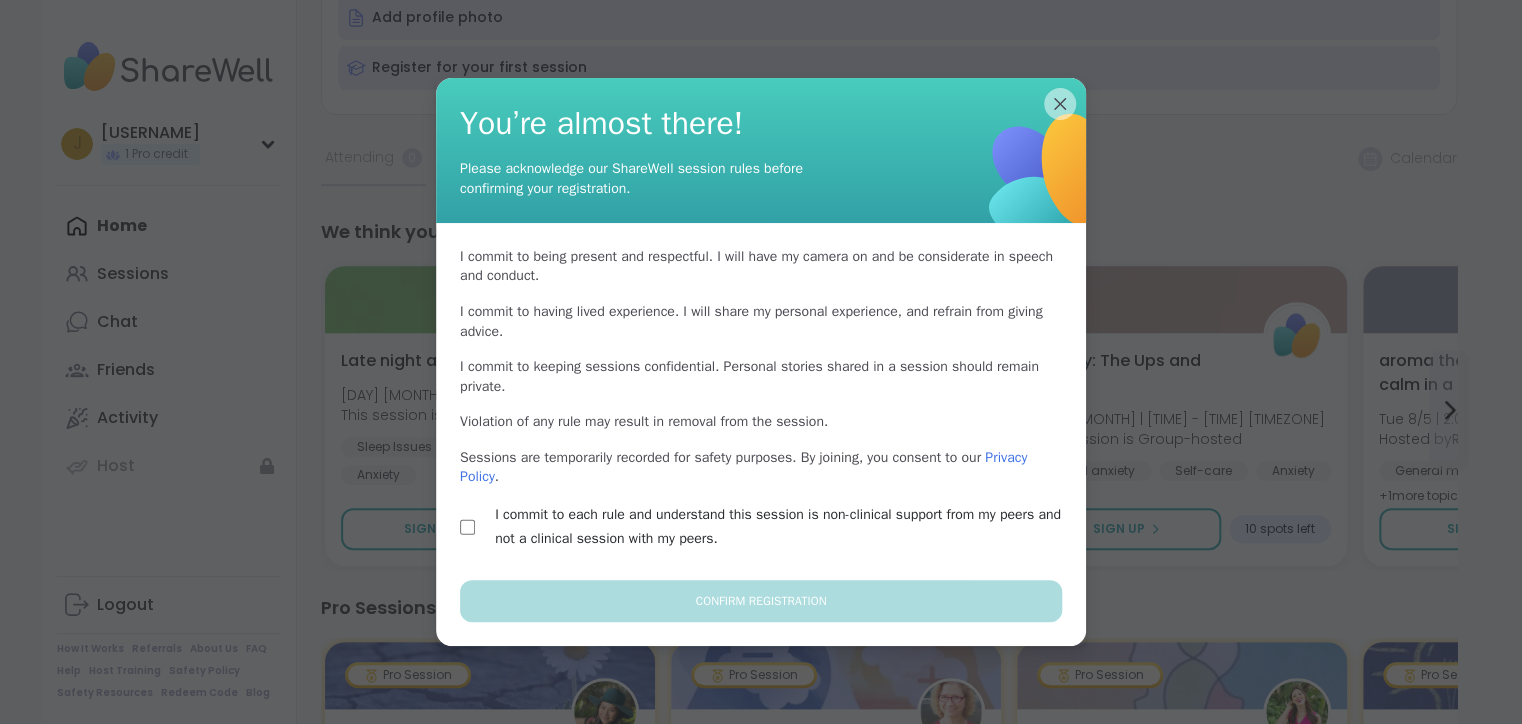 click on "I commit to each rule and understand this session is non-clinical support from my peers and not a clinical session with my peers." at bounding box center [761, 527] 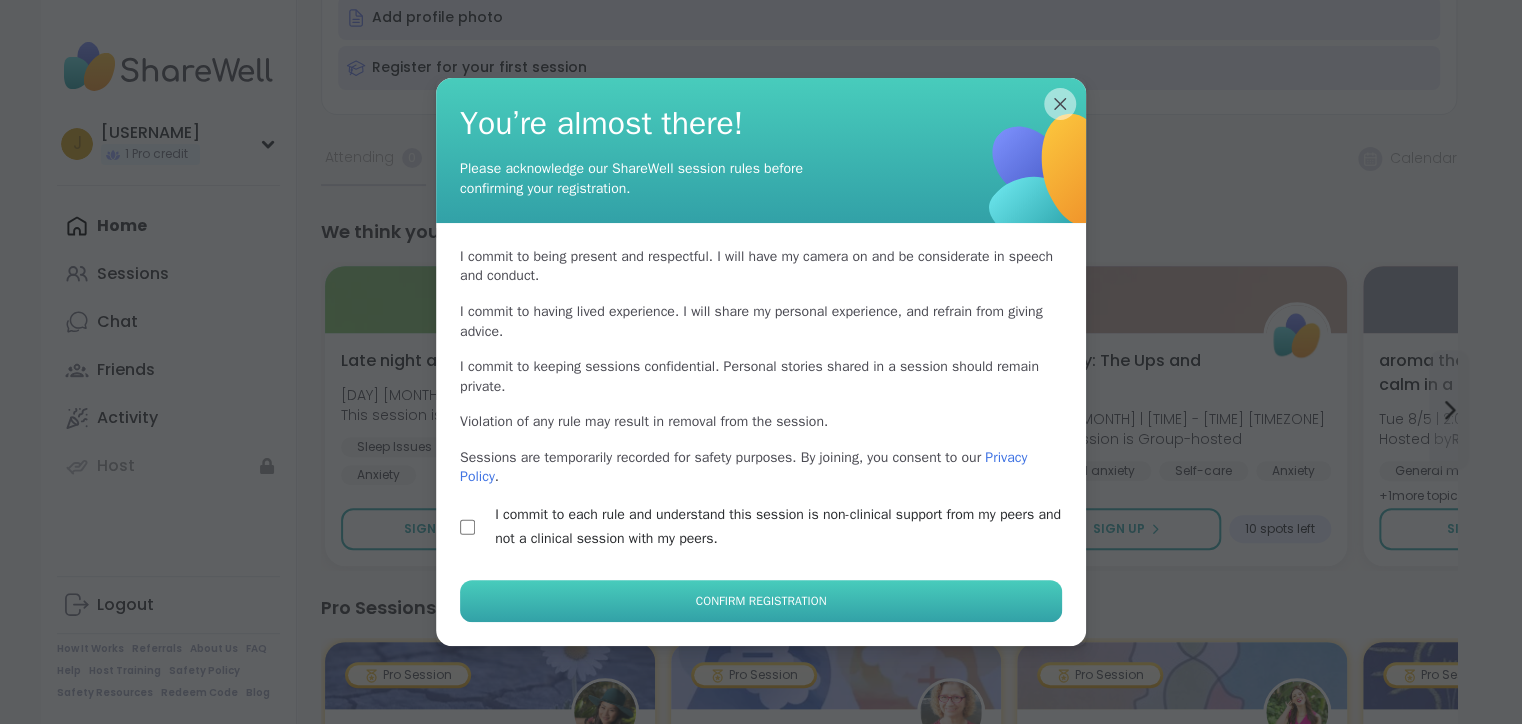 click on "Confirm Registration" at bounding box center (761, 601) 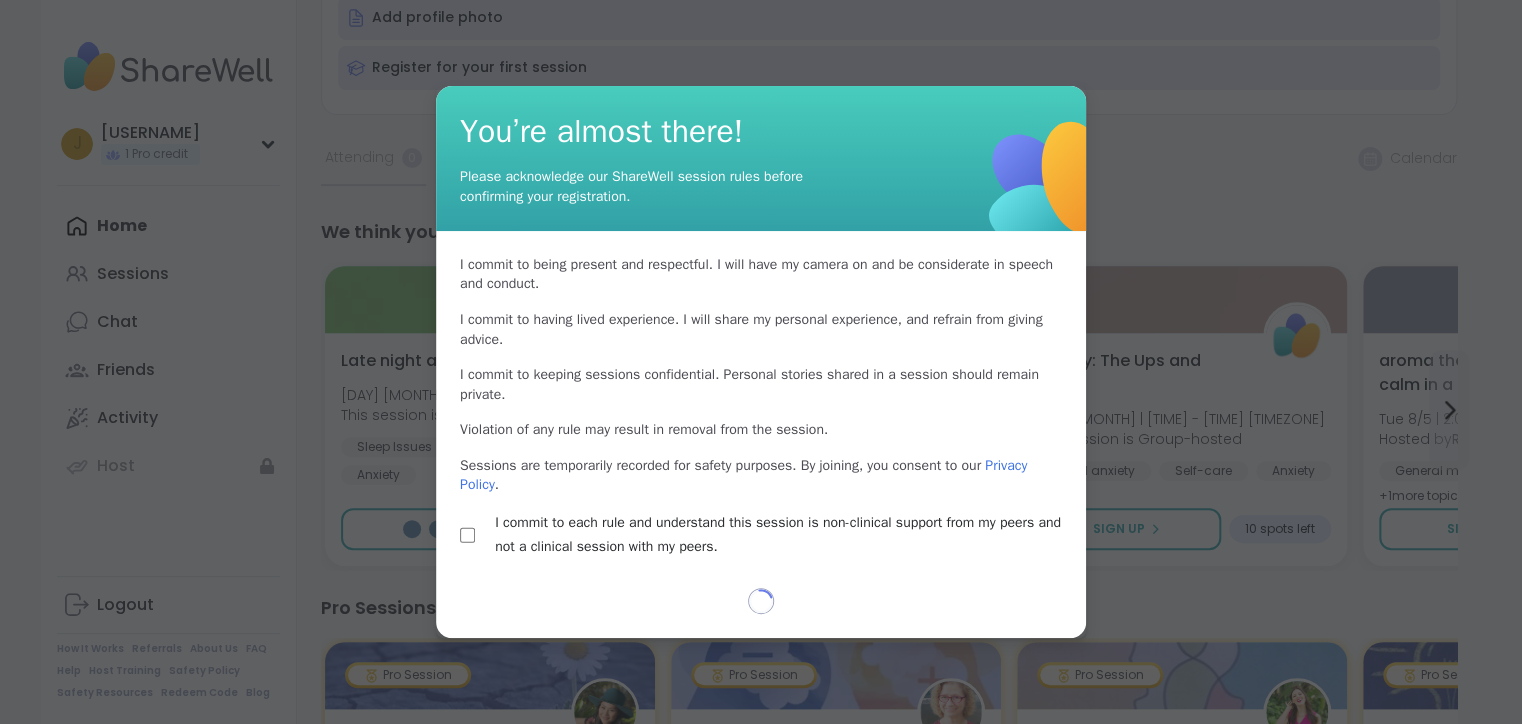 select on "**" 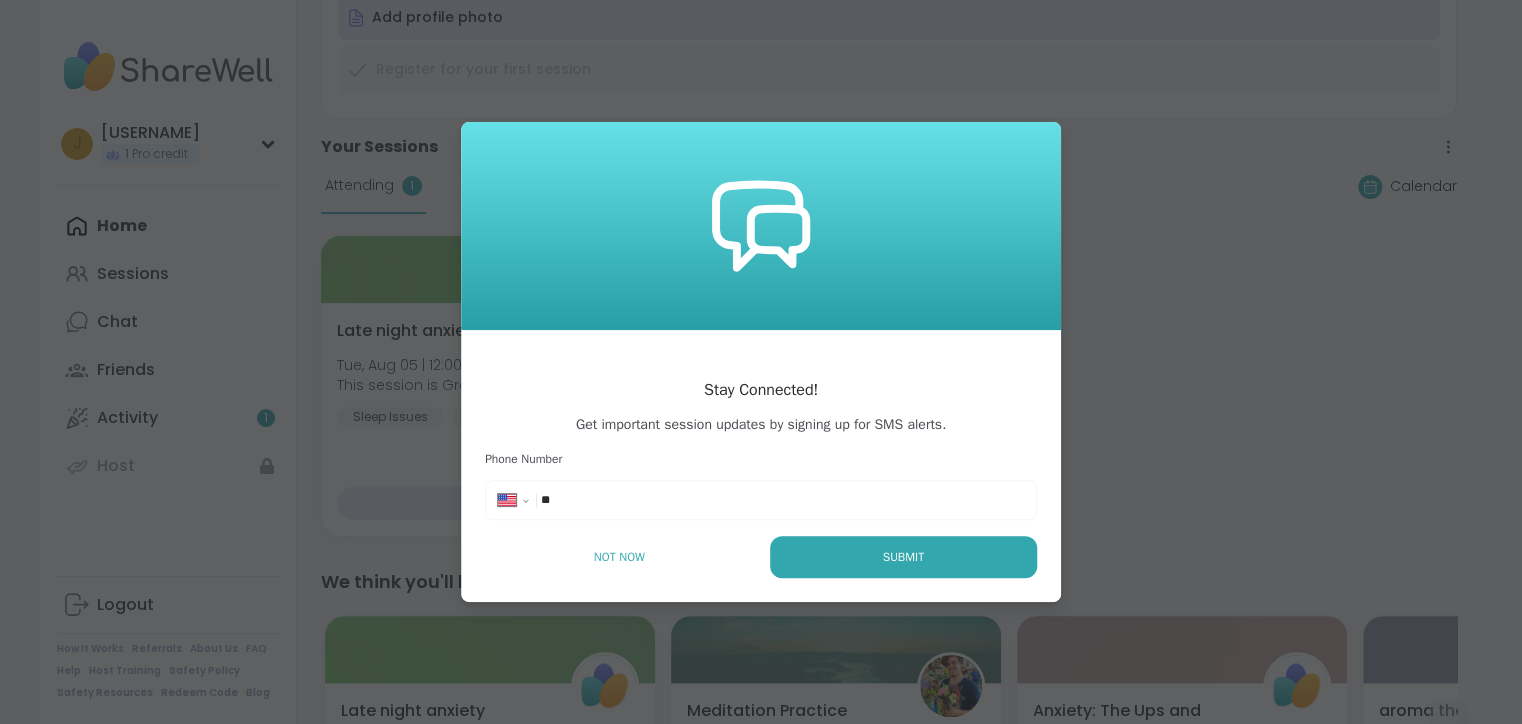click on "**********" at bounding box center [761, 500] 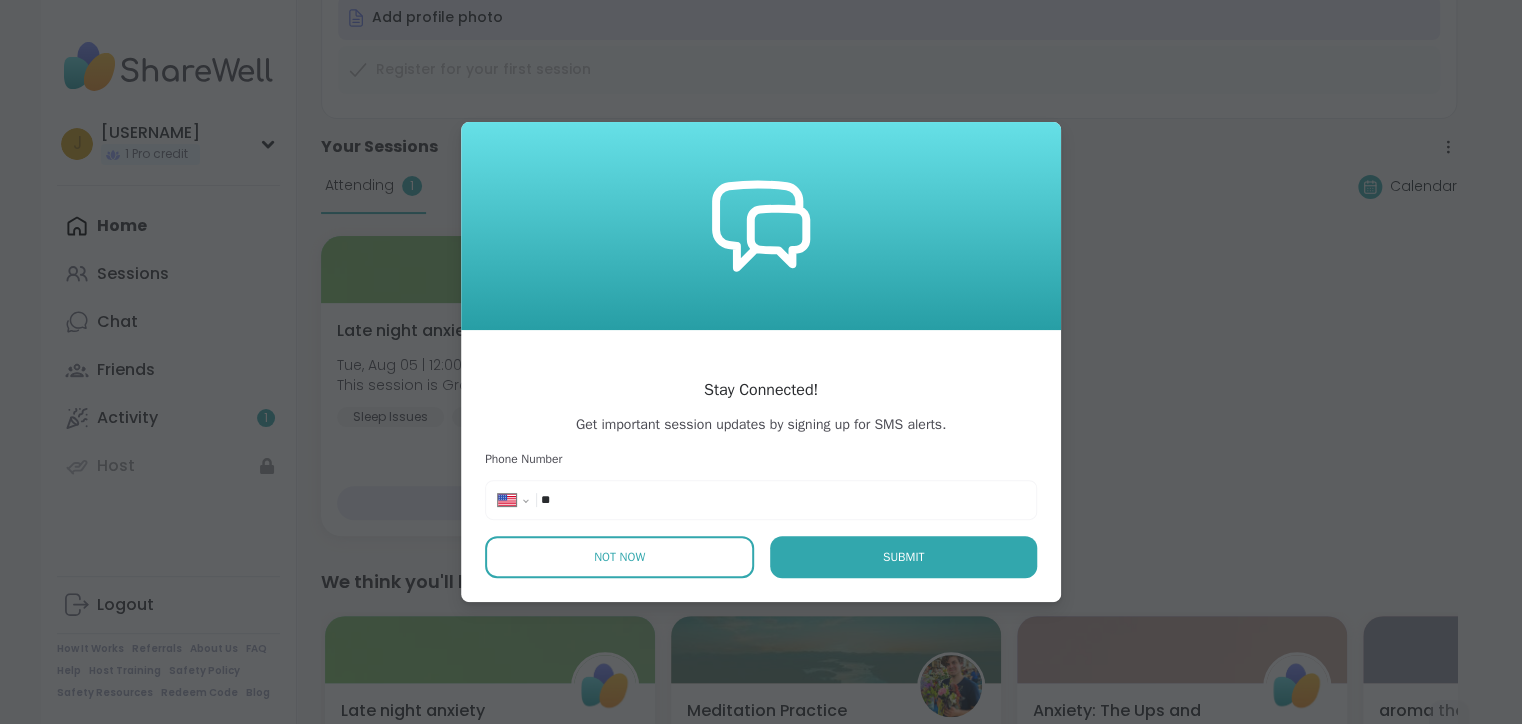click on "Not Now" at bounding box center (619, 557) 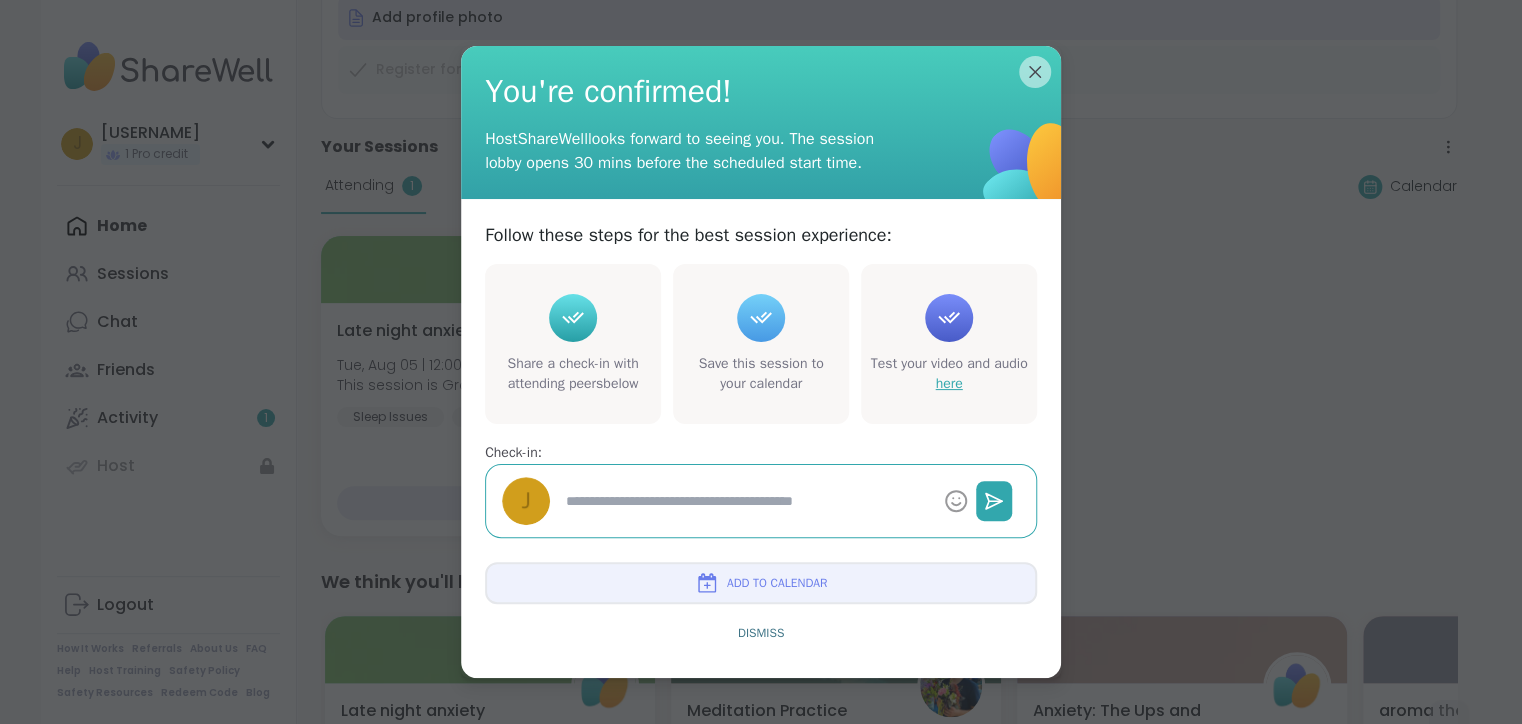 click on "here" at bounding box center [948, 383] 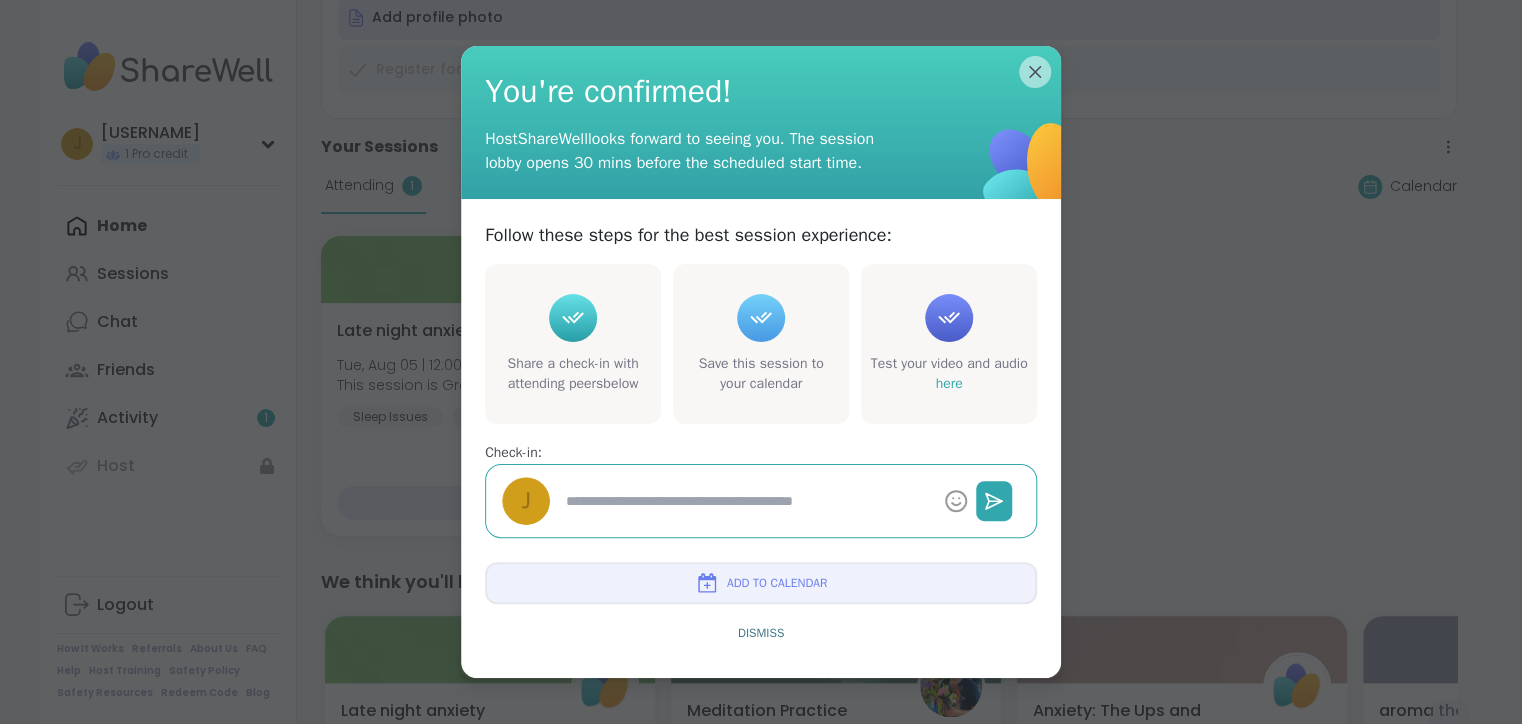 click at bounding box center [747, 501] 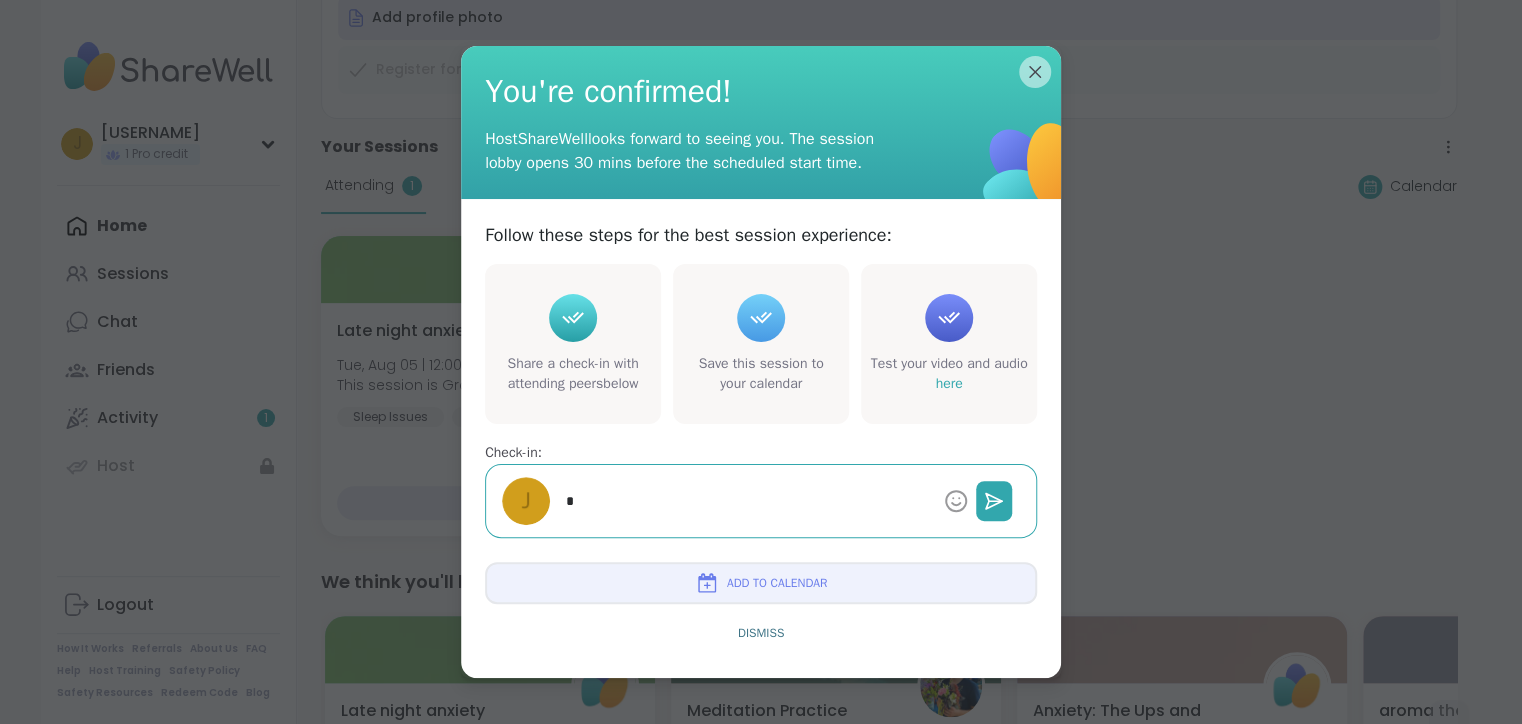 type on "*" 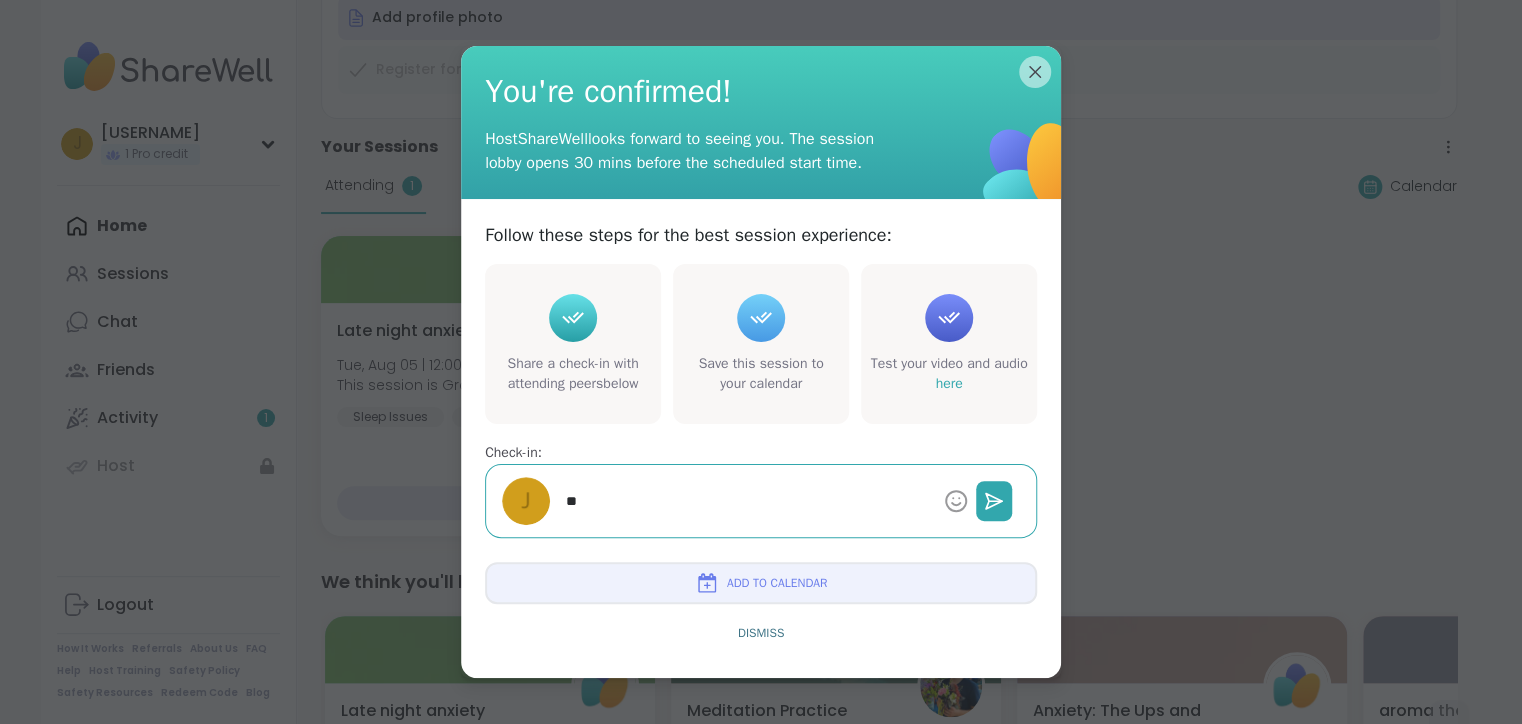 type on "*" 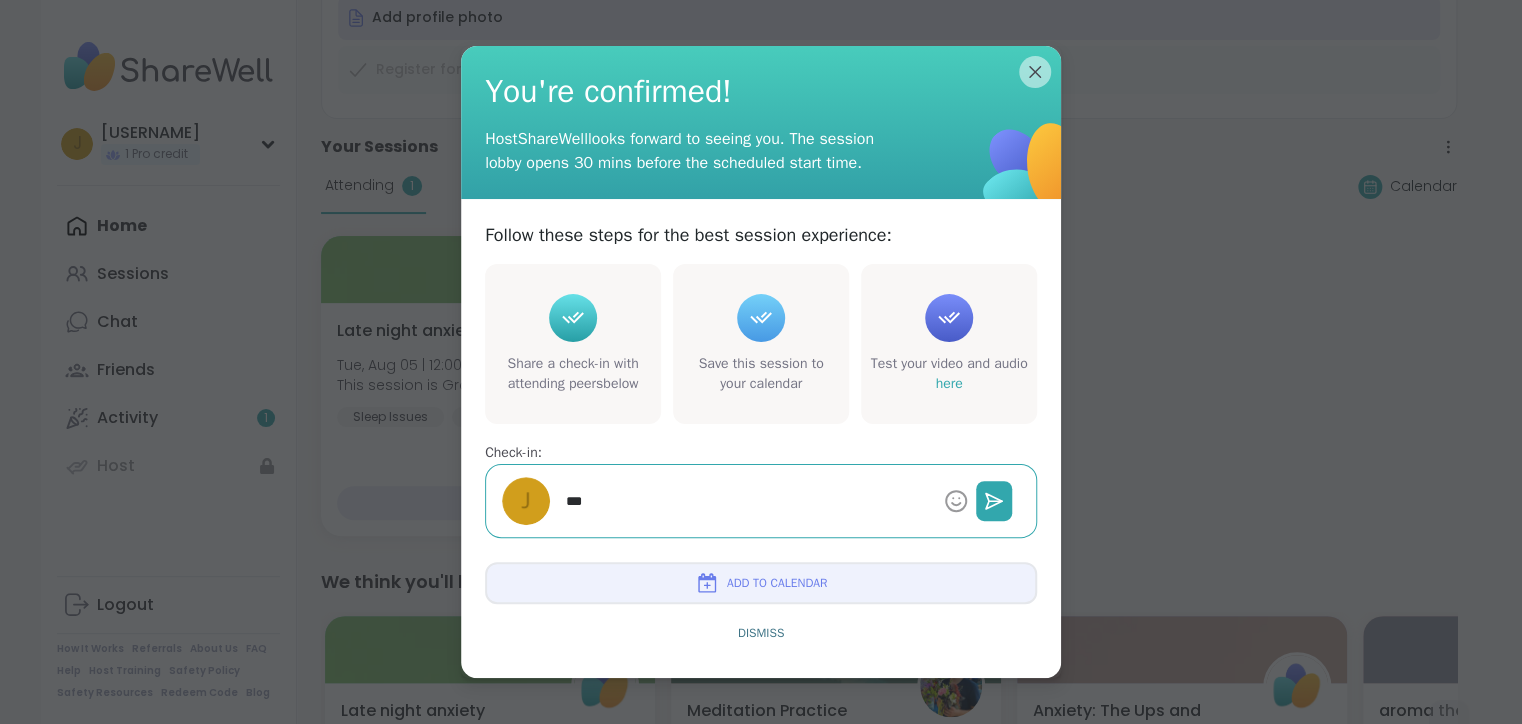 type on "*" 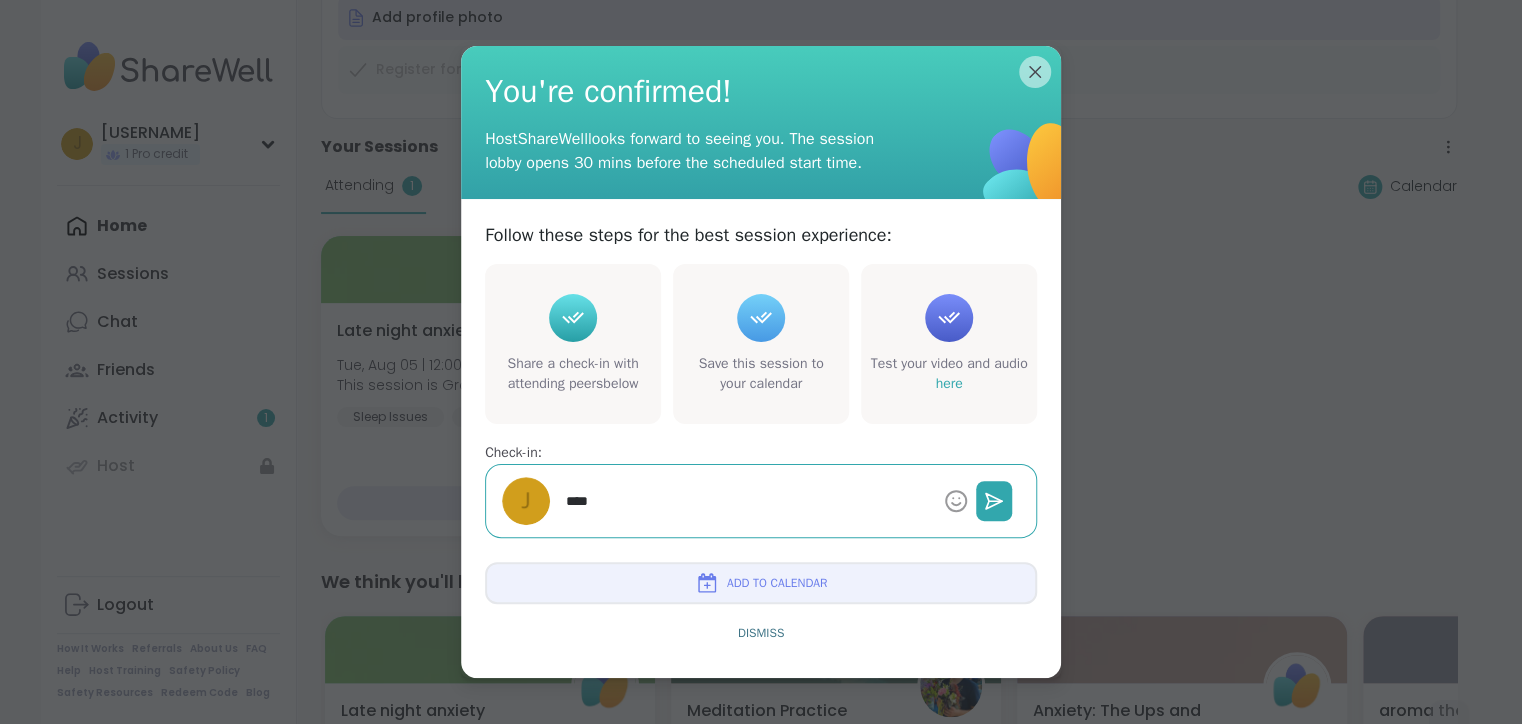 type on "*" 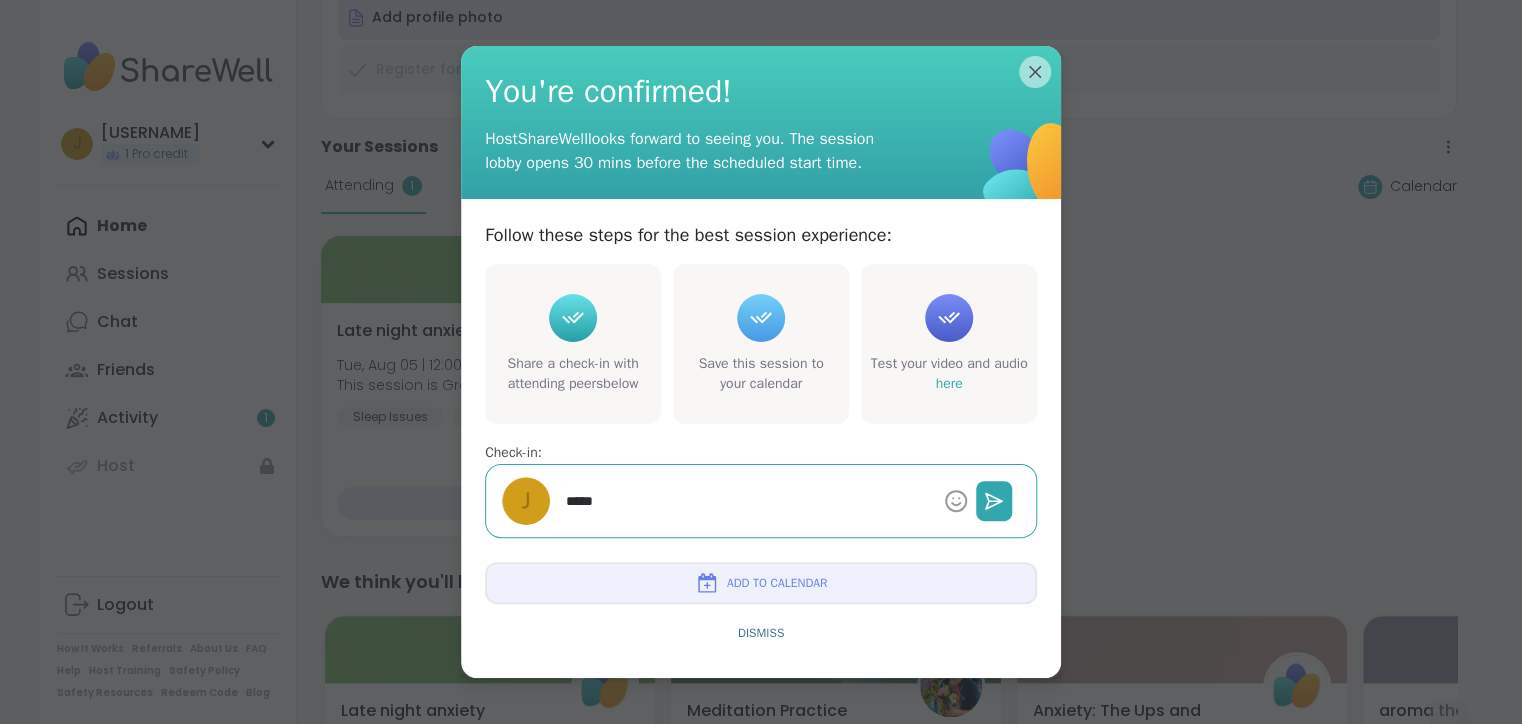 type on "*" 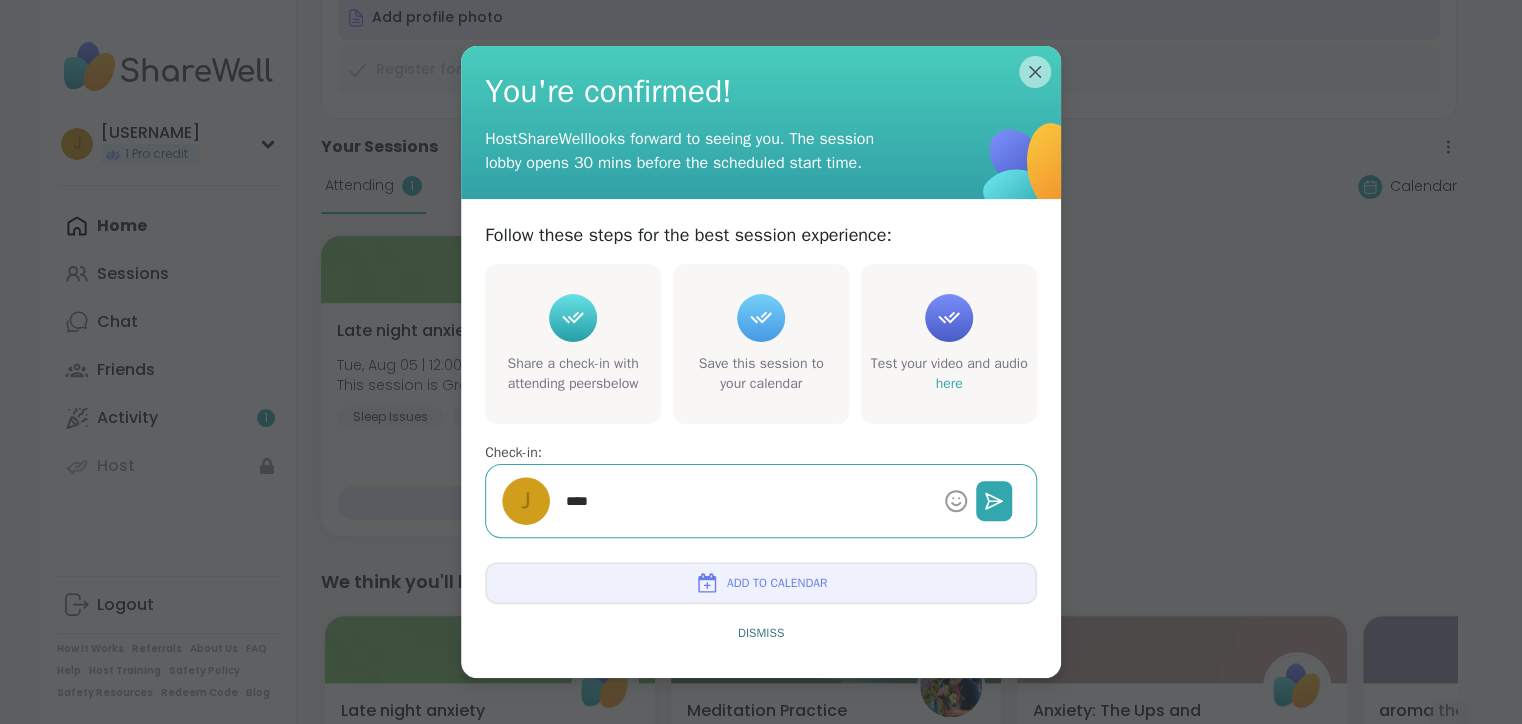 type on "*" 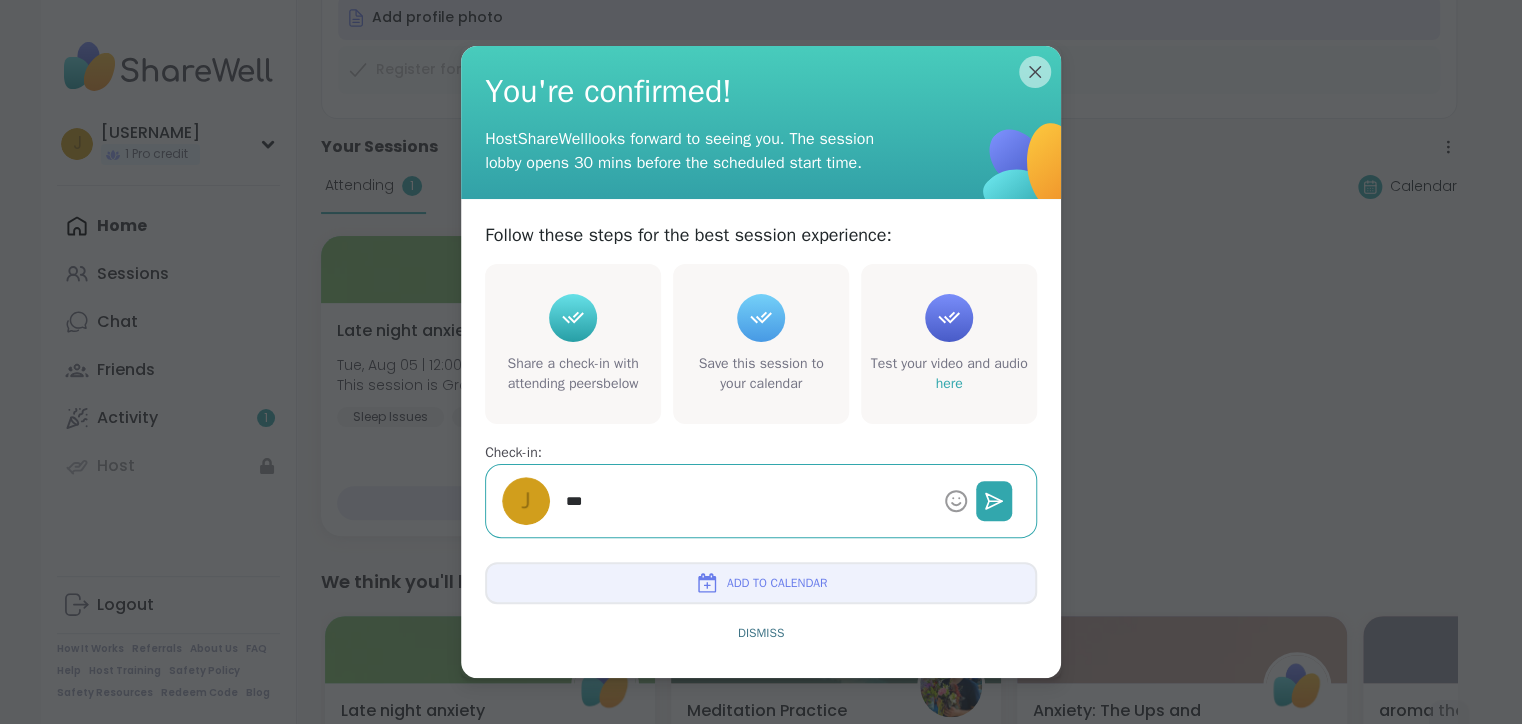 type on "*" 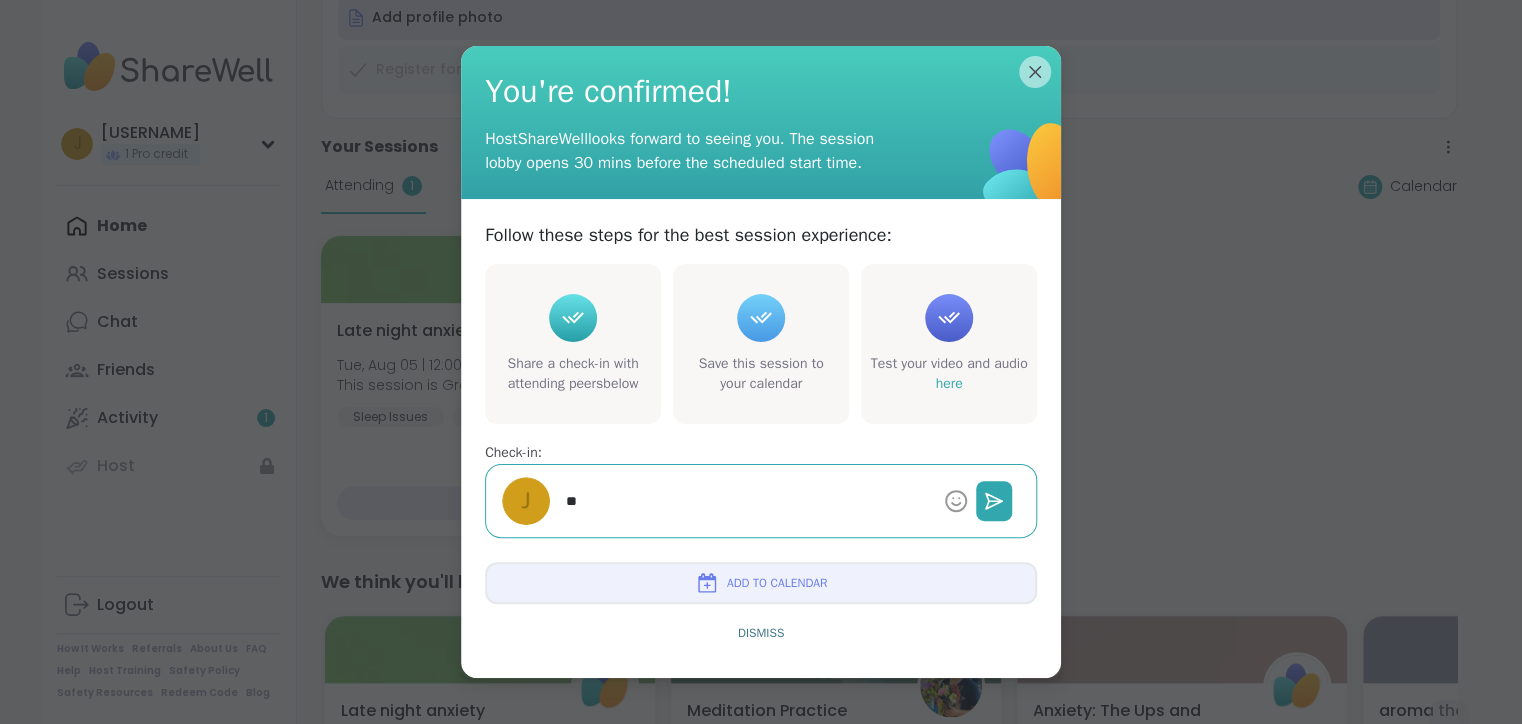 type on "*" 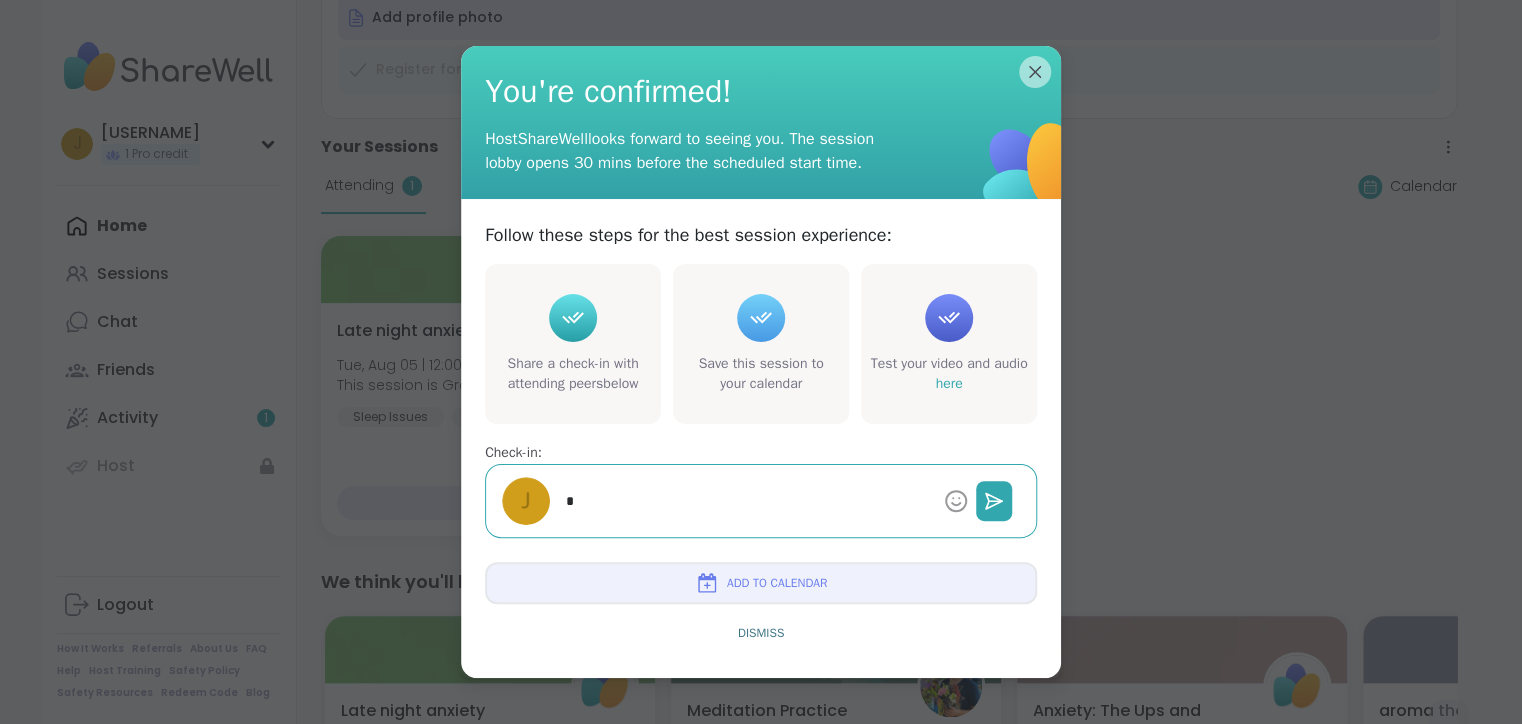 type on "*" 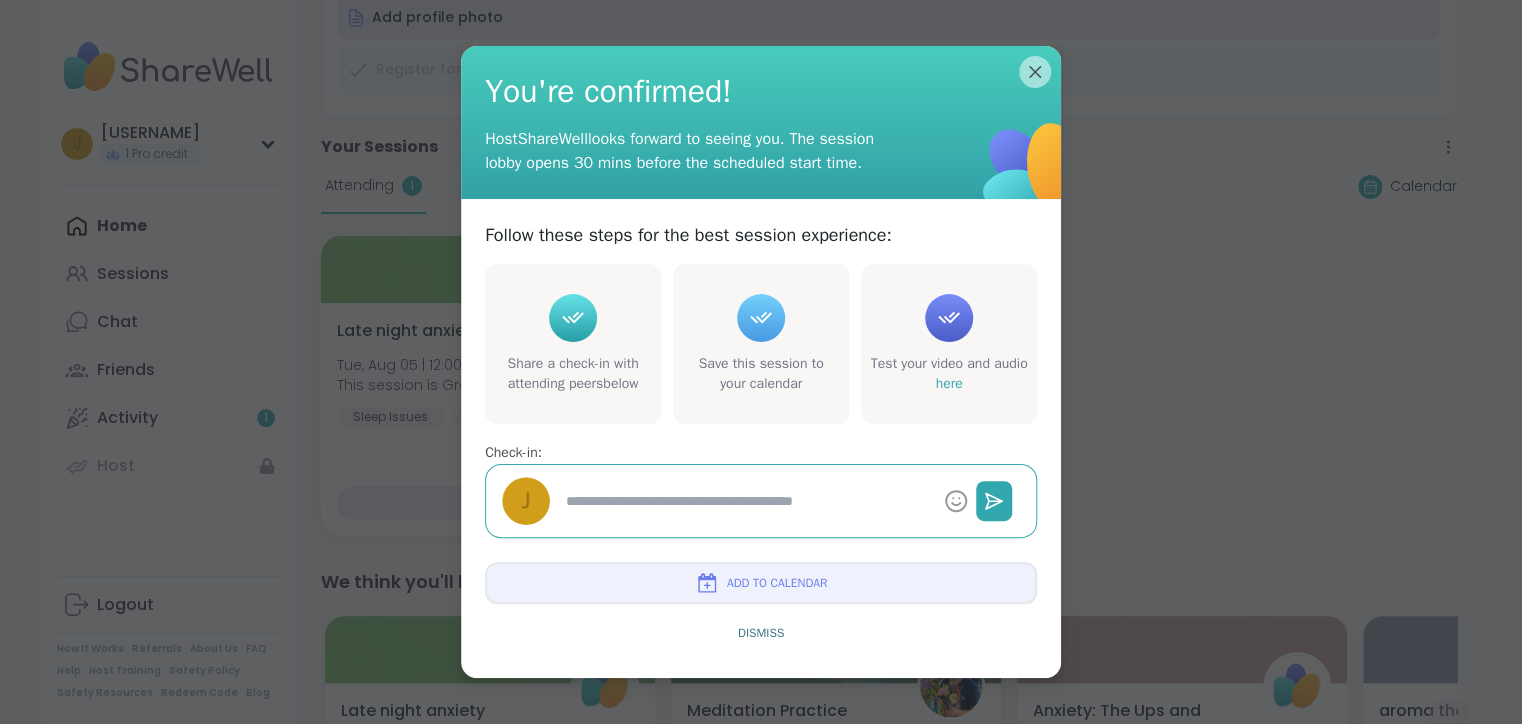 click on "Add to Calendar" at bounding box center [777, 583] 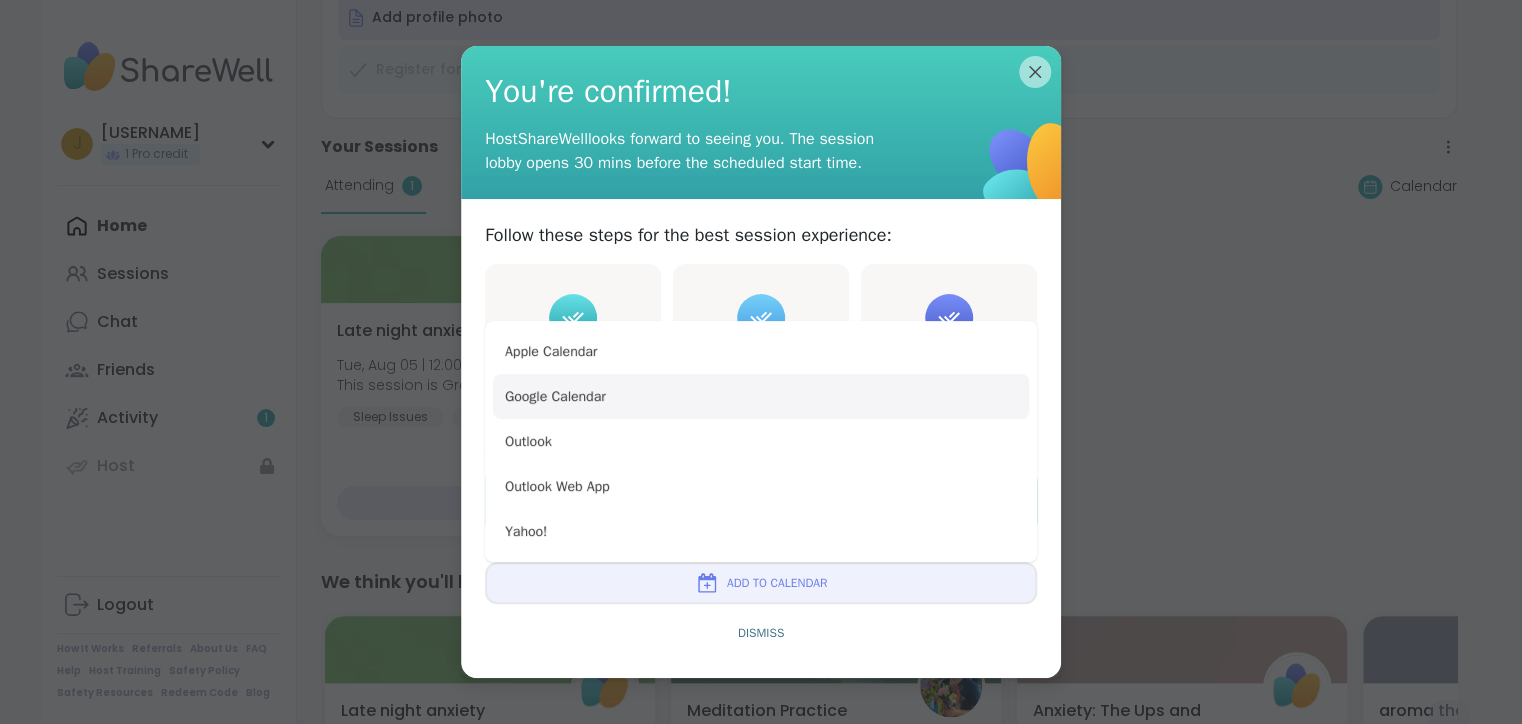 click on "Google Calendar" at bounding box center [761, 396] 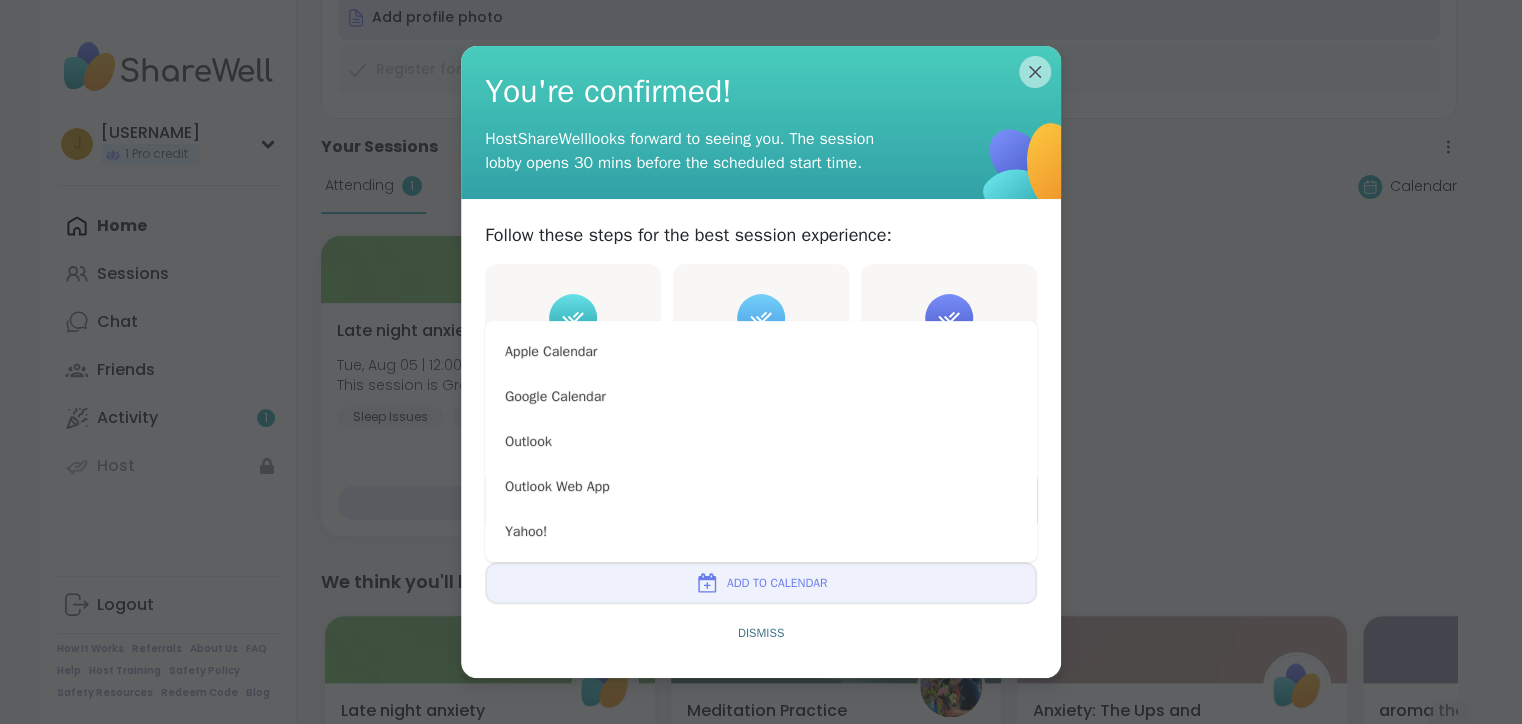 click on "Add to Calendar" at bounding box center [761, 583] 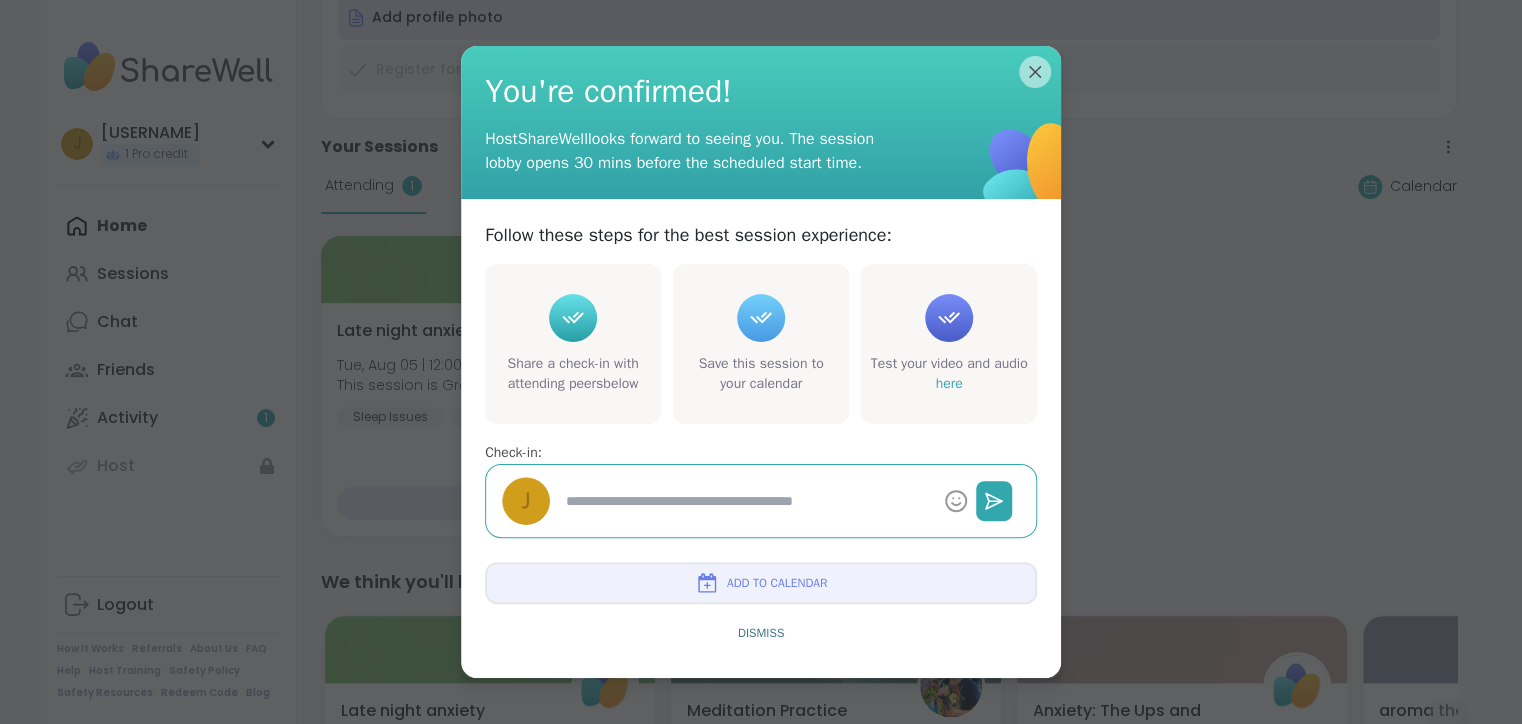 click on "Share a check-in with attending peers  below" at bounding box center (573, 373) 